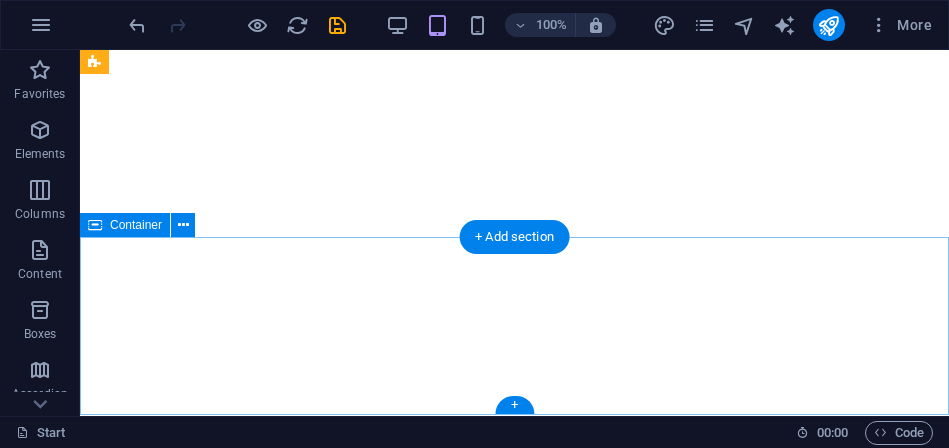 scroll, scrollTop: 0, scrollLeft: 0, axis: both 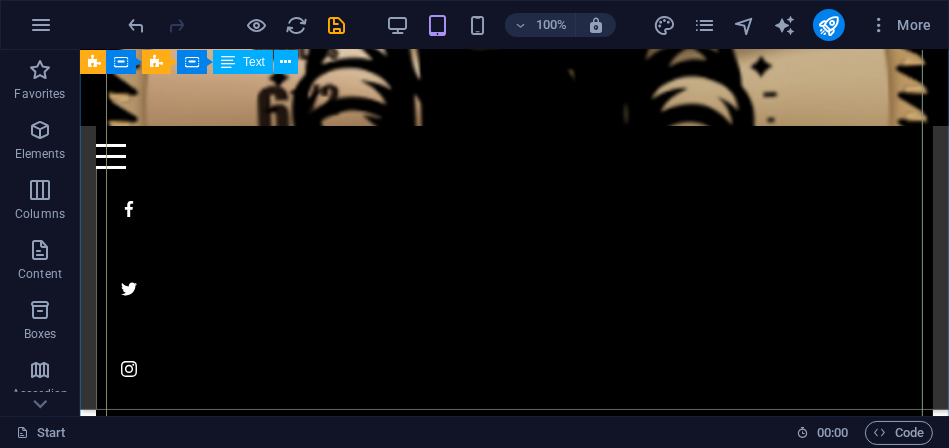 click on "Welcome to Nailed It Construction, where for over 20 years, we have been bringing visions to life. Our unwavering commitment to excellence and customer satisfaction drives everything we do. Each project we undertake reflects our passion for construction and our dedication to quality craftsmanship, ensuring that we not only meet but exceed your expectations. At Nailed It Construction, we recognize that every client's vision is unique. Whether you’re looking to build your dream home, renovate a cherished space, or embark on a commercial project, we take the time to listen and collaborate with you. Your ideas and aspirations are the foundation of our work, and together, we can create something truly remarkable. As you embark on your construction journey, we invite you to share your vision with us. Our experienced team is eager to listen, collaborate, and ultimately bring your ideas to fruition. Watch as we transform your concept into a tangible reality, ensuring a smooth and enjoyable experience along the way." at bounding box center [513, 3187] 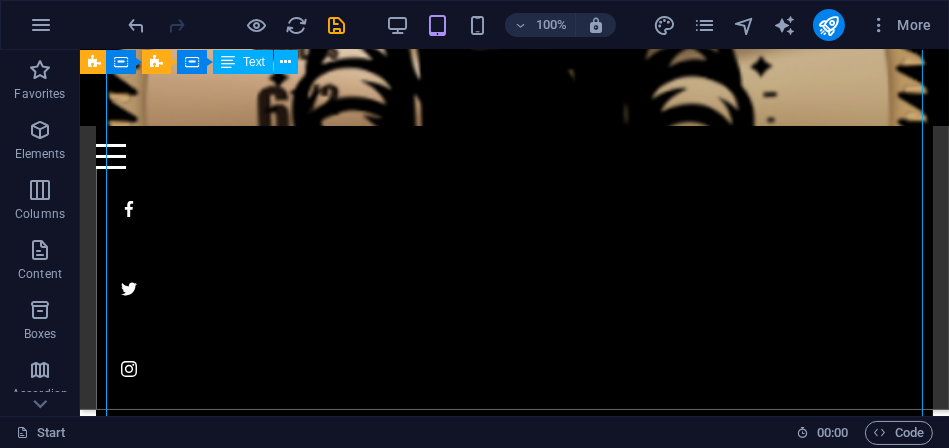 click on "Welcome to Nailed It Construction, where for over 20 years, we have been bringing visions to life. Our unwavering commitment to excellence and customer satisfaction drives everything we do. Each project we undertake reflects our passion for construction and our dedication to quality craftsmanship, ensuring that we not only meet but exceed your expectations. At Nailed It Construction, we recognize that every client's vision is unique. Whether you’re looking to build your dream home, renovate a cherished space, or embark on a commercial project, we take the time to listen and collaborate with you. Your ideas and aspirations are the foundation of our work, and together, we can create something truly remarkable. As you embark on your construction journey, we invite you to share your vision with us. Our experienced team is eager to listen, collaborate, and ultimately bring your ideas to fruition. Watch as we transform your concept into a tangible reality, ensuring a smooth and enjoyable experience along the way." at bounding box center [513, 3187] 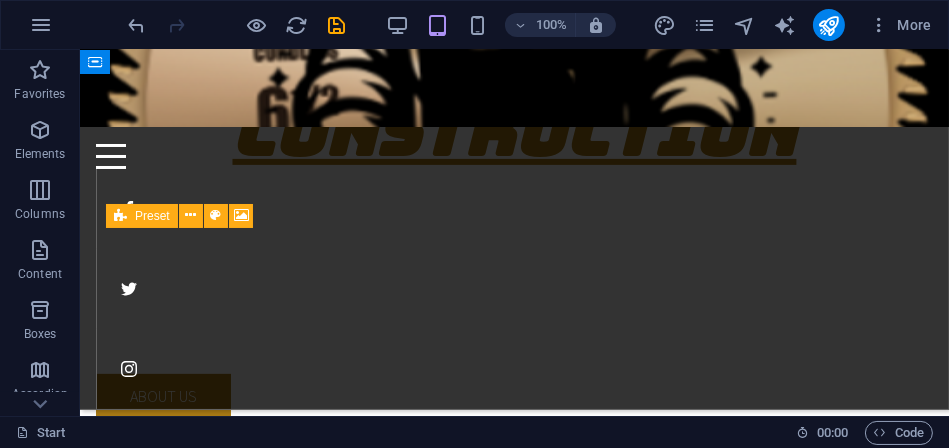 scroll, scrollTop: 749, scrollLeft: 0, axis: vertical 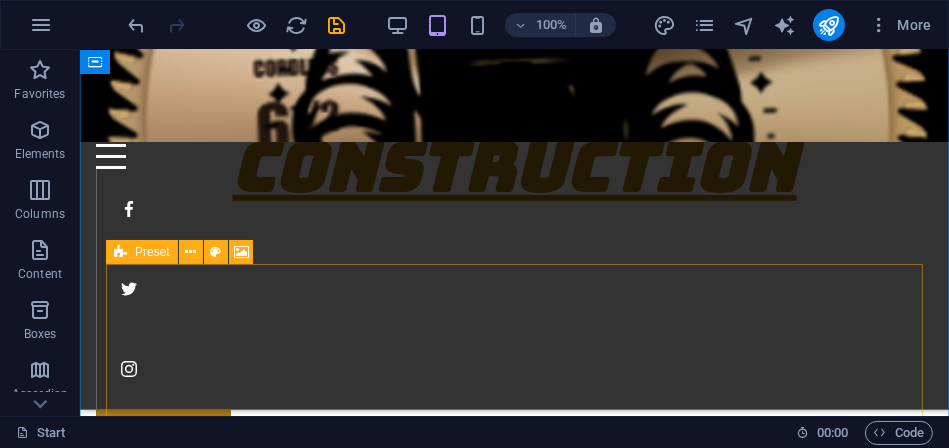 click at bounding box center (120, 252) 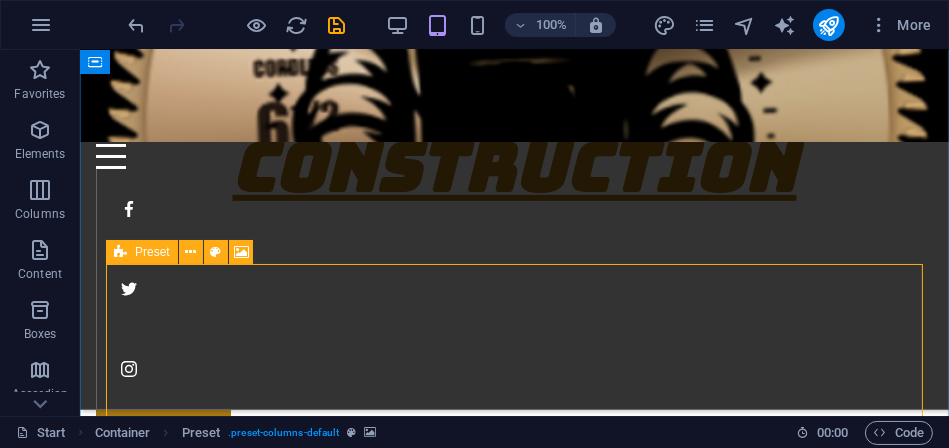 click on "Preset" at bounding box center (152, 252) 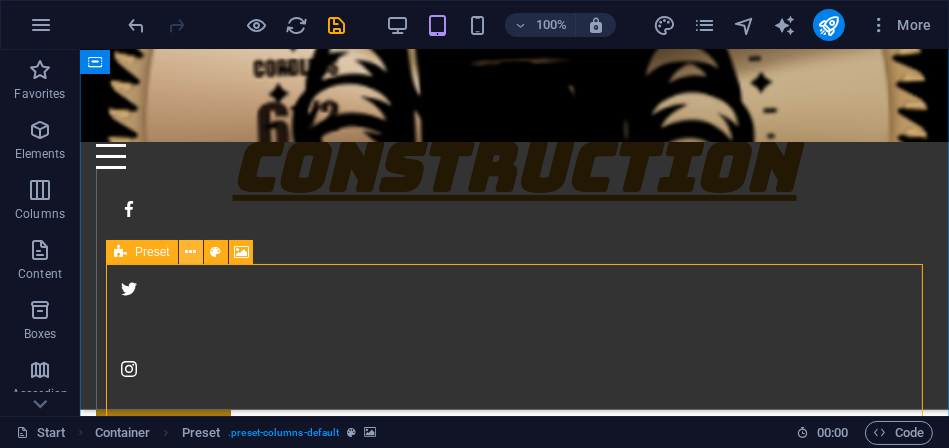click at bounding box center (190, 252) 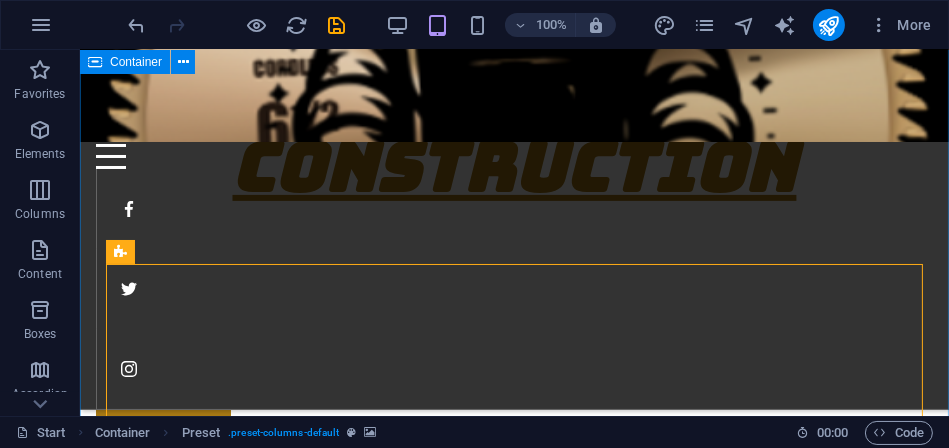 click on "Welcome to  Nailed  It Get to know us Welcome to Nailed It Construction, where for over 20 years, we have been bringing visions to life. Our unwavering commitment to excellence and customer satisfaction drives everything we do. Each project we undertake reflects our passion for construction and our dedication to quality craftsmanship, ensuring that we not only meet but exceed your expectations. At Nailed It Construction, we recognize that every client's vision is unique. Whether you’re looking to build your dream home, renovate a cherished space, or embark on a commercial project, we take the time to listen and collaborate with you. Your ideas and aspirations are the foundation of our work, and together, we can create something truly remarkable. Concept design Affordable prices Handmade furniture Complete refurbishing Over  20 Years  experience Lorem ipsum dolor sit amet, consectetur adipisicing elit. Veritatis, dolorem!" at bounding box center [513, 2714] 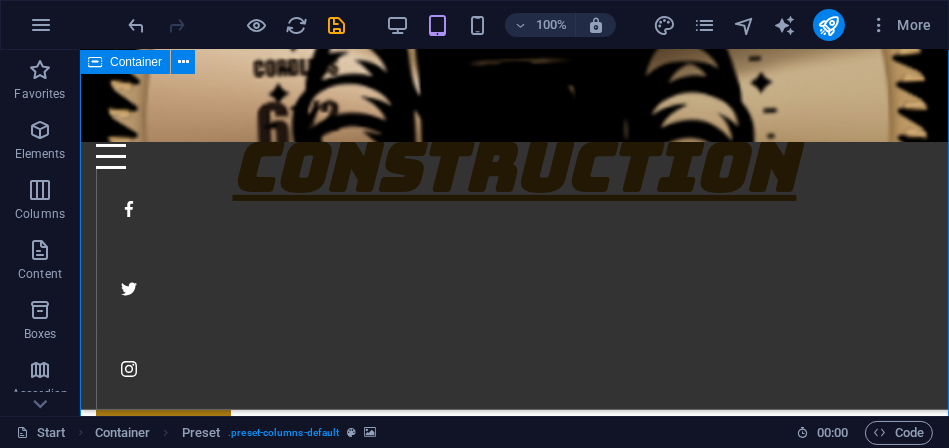click on "Welcome to  Nailed  It Get to know us Welcome to Nailed It Construction, where for over 20 years, we have been bringing visions to life. Our unwavering commitment to excellence and customer satisfaction drives everything we do. Each project we undertake reflects our passion for construction and our dedication to quality craftsmanship, ensuring that we not only meet but exceed your expectations. At Nailed It Construction, we recognize that every client's vision is unique. Whether you’re looking to build your dream home, renovate a cherished space, or embark on a commercial project, we take the time to listen and collaborate with you. Your ideas and aspirations are the foundation of our work, and together, we can create something truly remarkable. Concept design Affordable prices Handmade furniture Complete refurbishing Over  20 Years  experience Lorem ipsum dolor sit amet, consectetur adipisicing elit. Veritatis, dolorem!" at bounding box center (513, 2714) 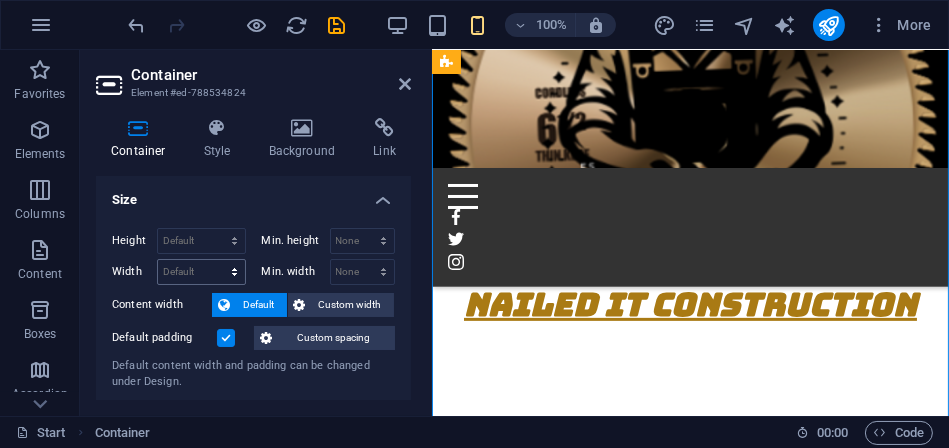 scroll, scrollTop: 1135, scrollLeft: 0, axis: vertical 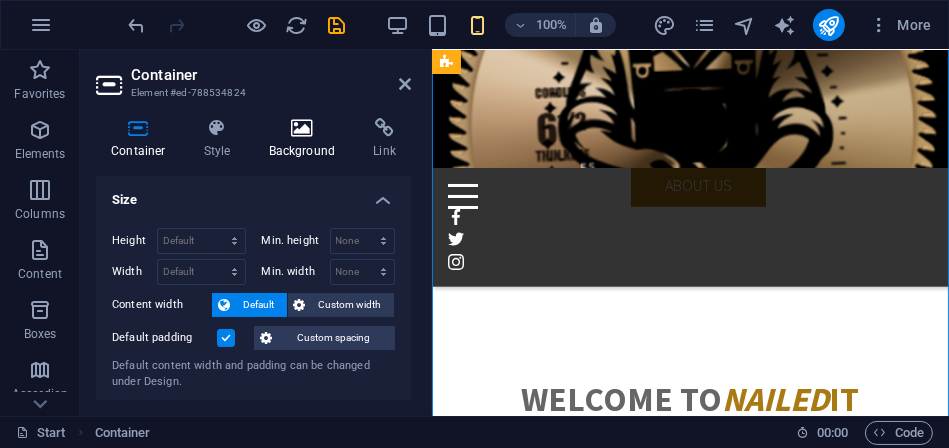 click at bounding box center [302, 128] 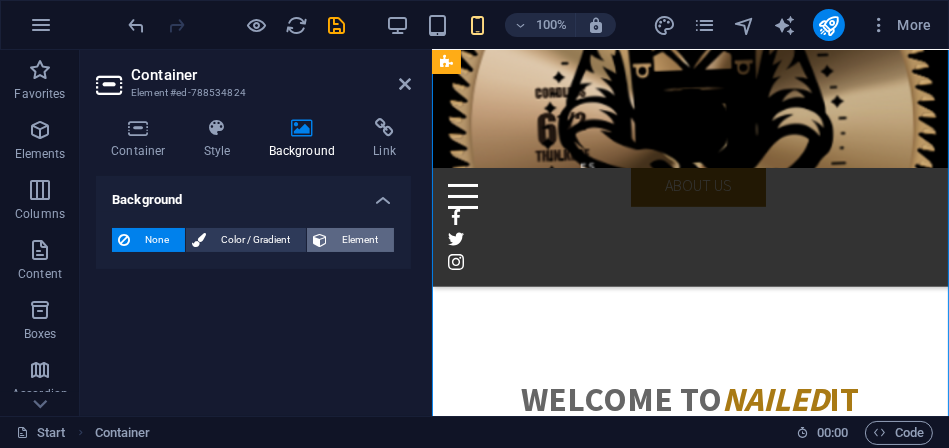 click on "Element" at bounding box center [360, 240] 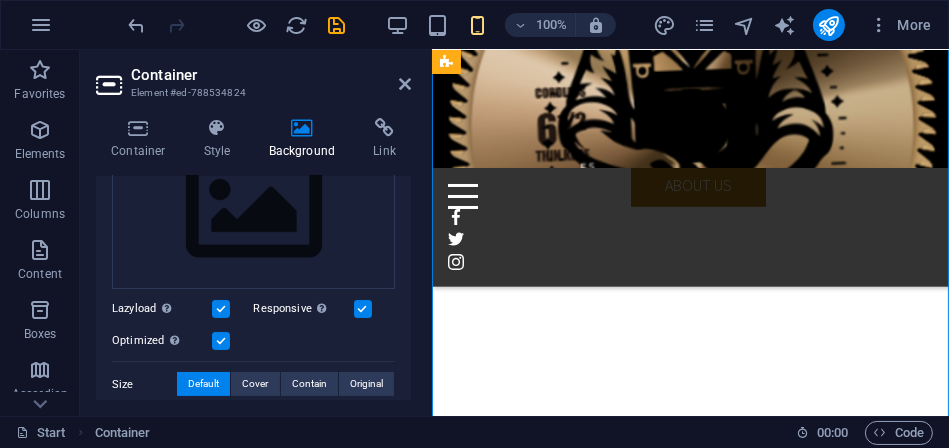 scroll, scrollTop: 225, scrollLeft: 0, axis: vertical 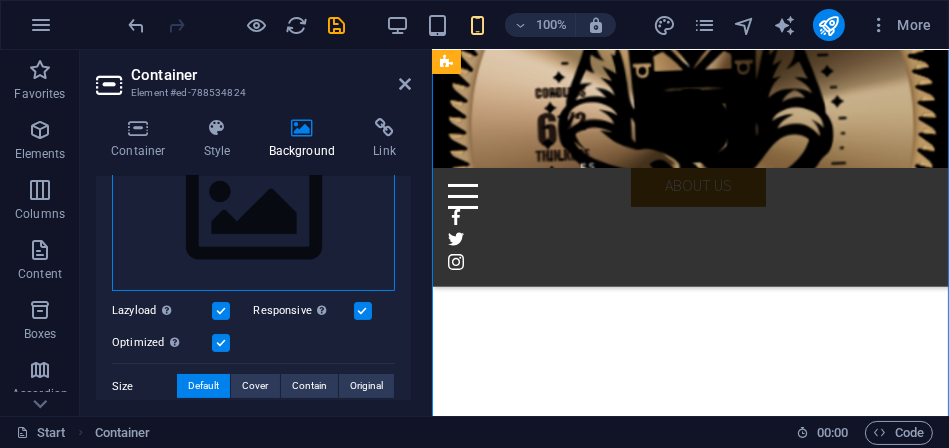 click on "Drag files here, click to choose files or select files from Files or our free stock photos & videos" at bounding box center (253, 210) 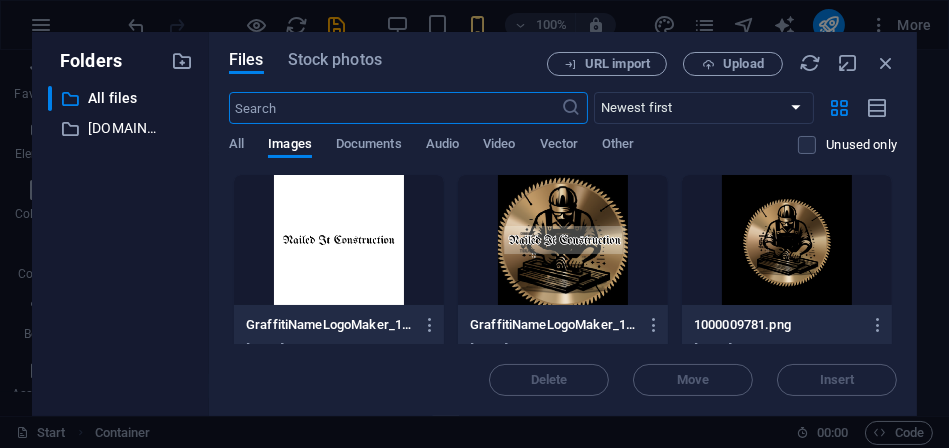 scroll, scrollTop: 3251, scrollLeft: 0, axis: vertical 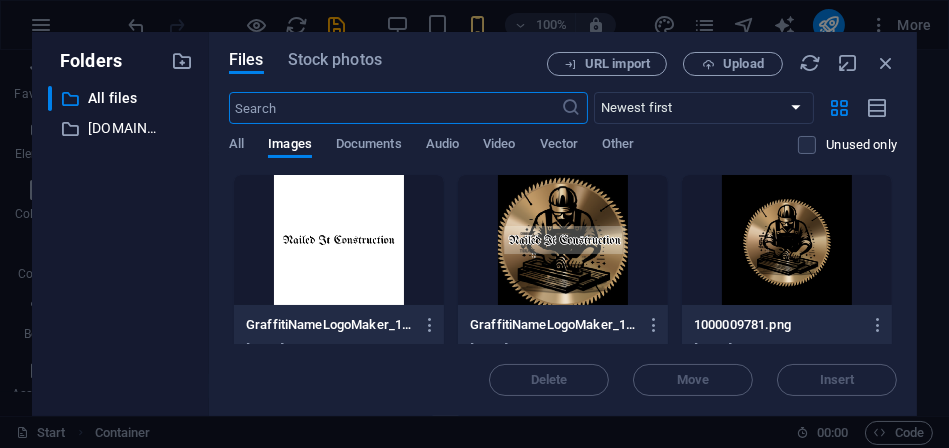 click at bounding box center [787, 240] 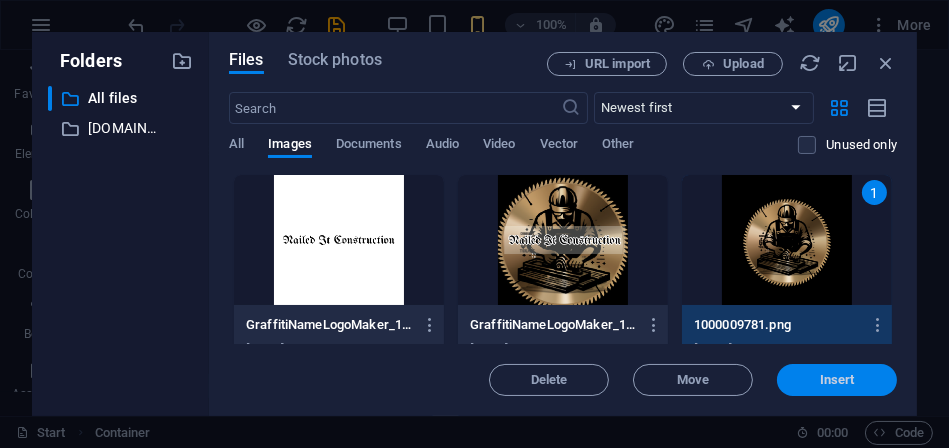 click on "Insert" at bounding box center [837, 380] 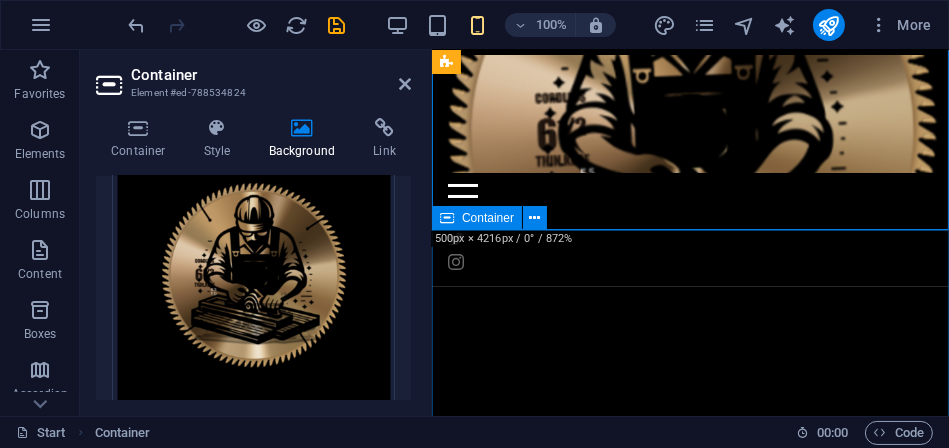 scroll, scrollTop: 5305, scrollLeft: 0, axis: vertical 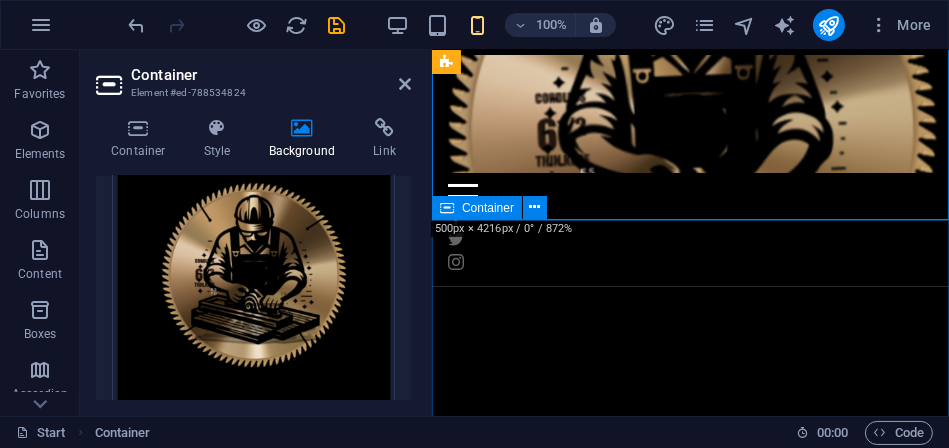 click on "Request a   Free  Quote Contact us Submit inquiry Unreadable? Regenerate   I have read and understand the privacy policy." at bounding box center [689, 6802] 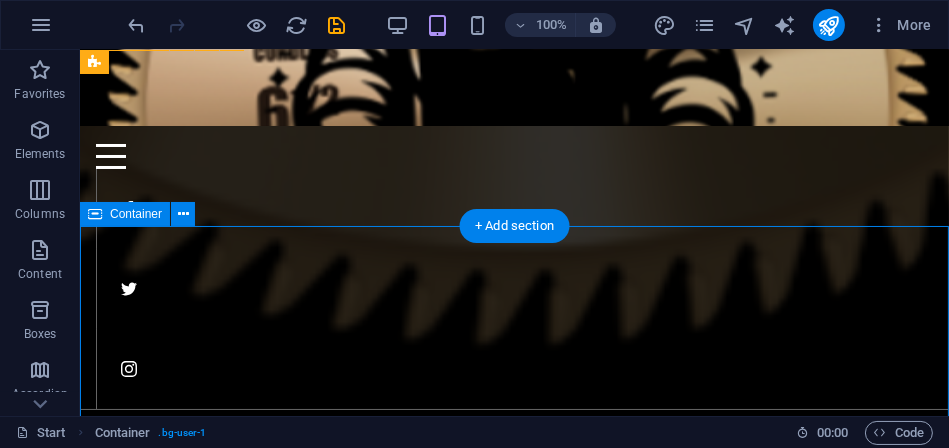 scroll, scrollTop: 3635, scrollLeft: 0, axis: vertical 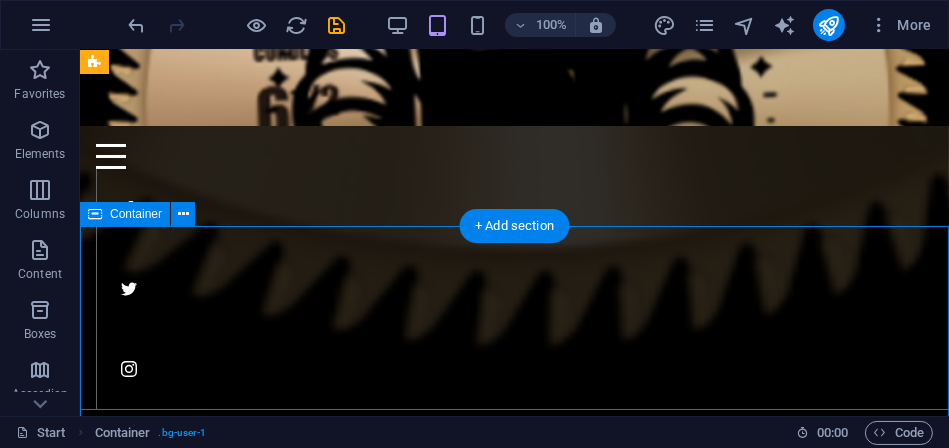 click on "Request a   Free  Quote Contact us Submit inquiry Unreadable? Regenerate   I have read and understand the privacy policy." at bounding box center (513, 5407) 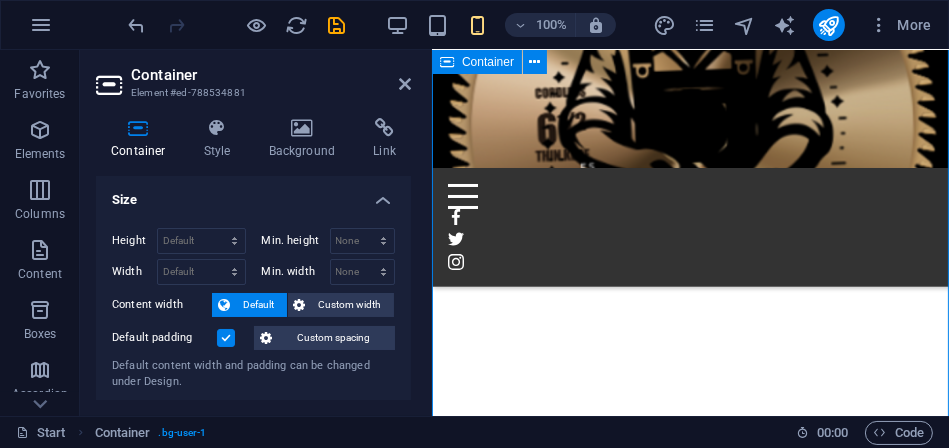 scroll, scrollTop: 5948, scrollLeft: 0, axis: vertical 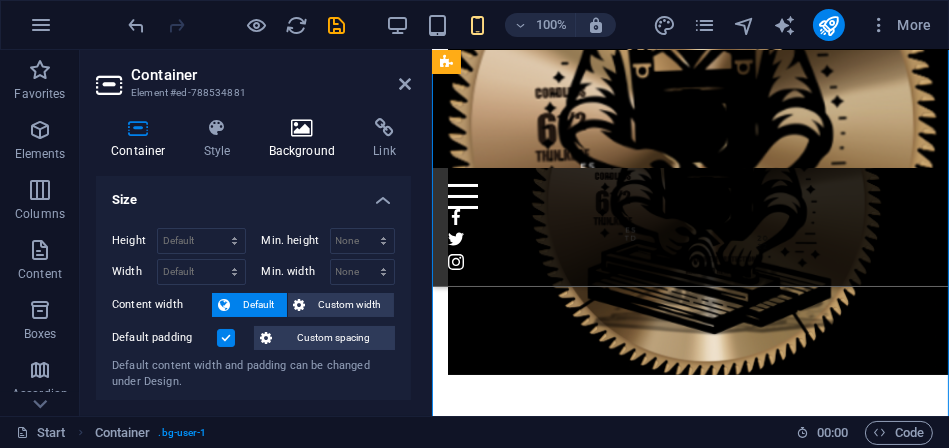 click on "Background" at bounding box center (306, 139) 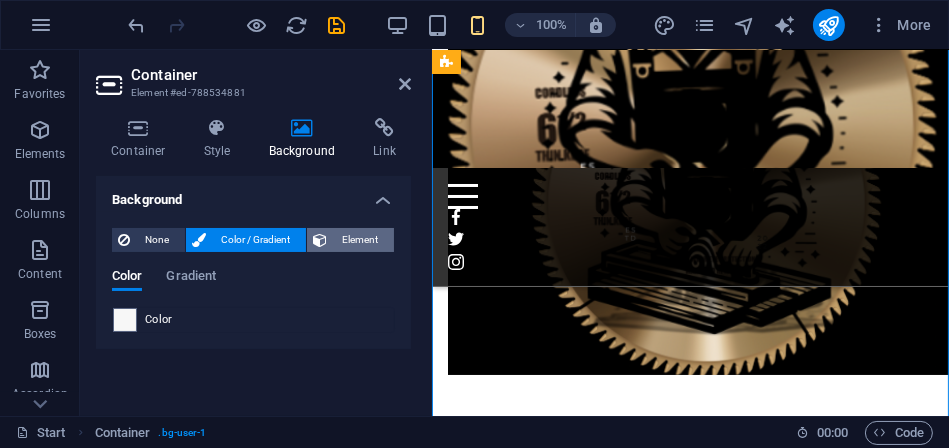 click on "Element" at bounding box center (360, 240) 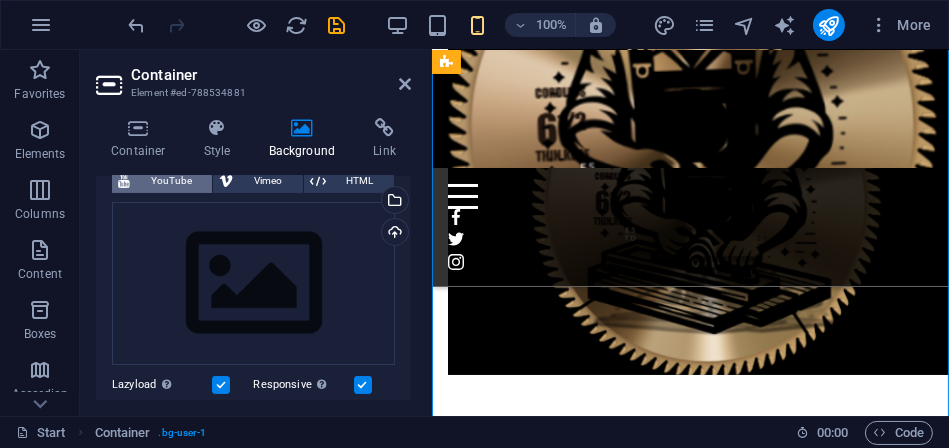scroll, scrollTop: 151, scrollLeft: 0, axis: vertical 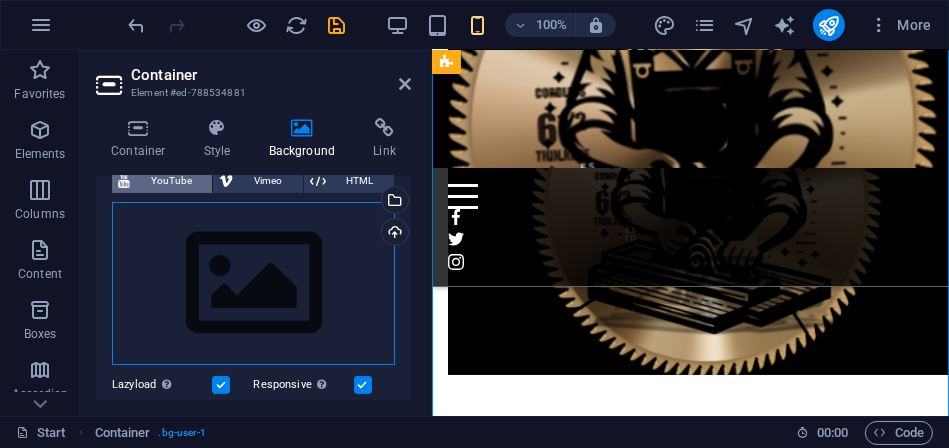click on "Drag files here, click to choose files or select files from Files or our free stock photos & videos" at bounding box center (253, 284) 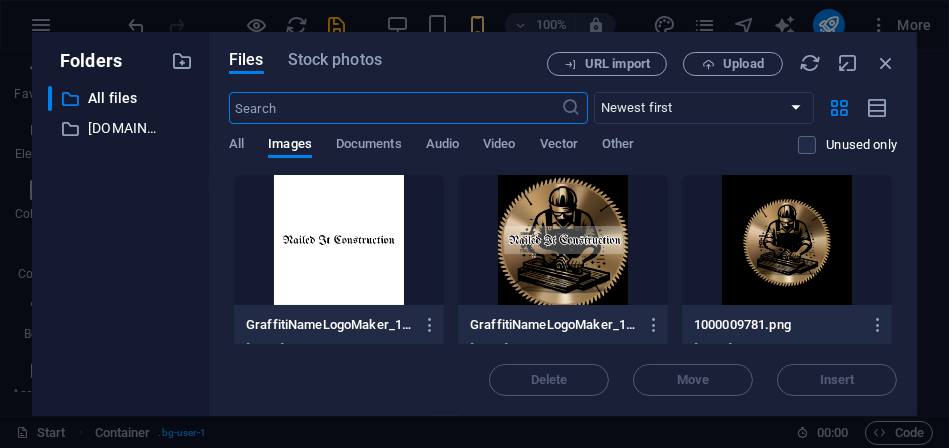scroll, scrollTop: 23446, scrollLeft: 0, axis: vertical 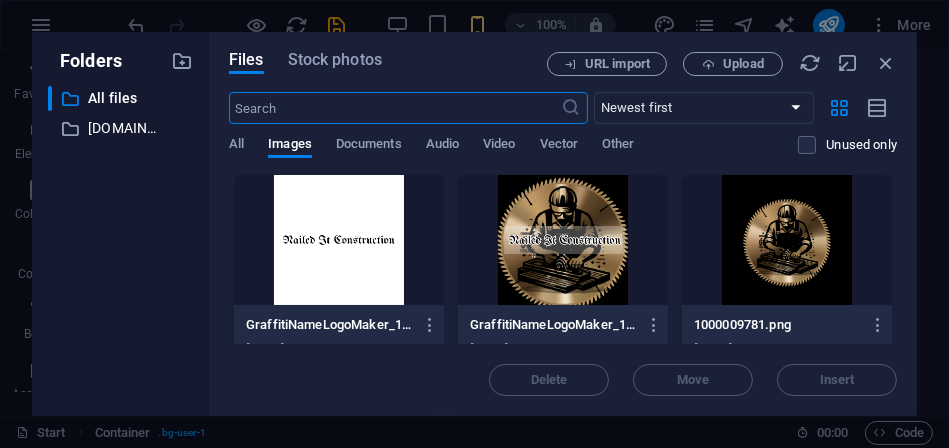 click at bounding box center (787, 240) 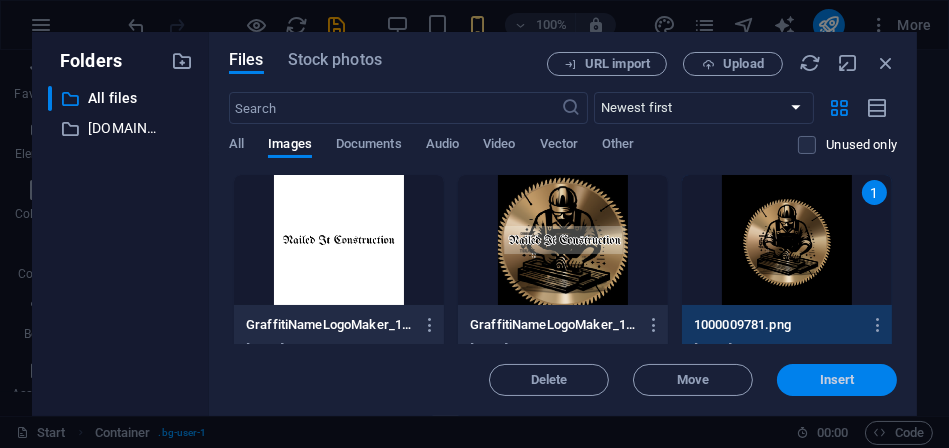 click on "Insert" at bounding box center (837, 380) 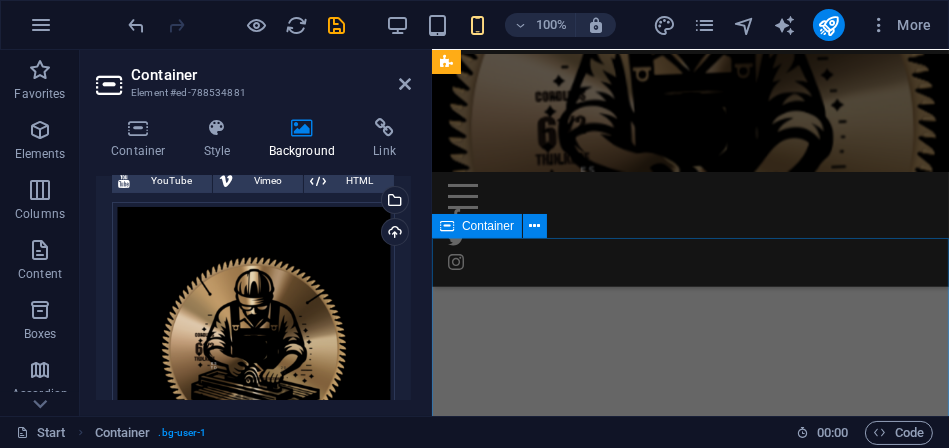 scroll, scrollTop: 7294, scrollLeft: 0, axis: vertical 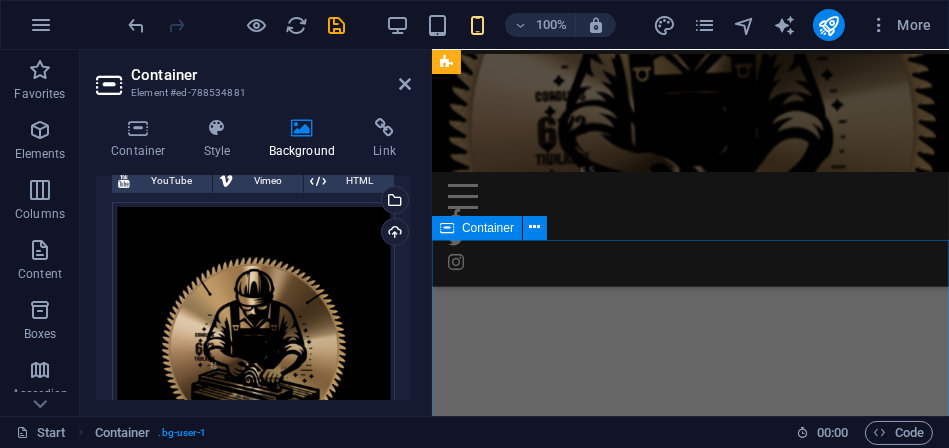 click on "Our  Services Professionell woodworking Furniture remodeling Lorem ipsum dolor sit amet, consetetur sadipscing elitr, sed diam nonumy eirmod tempor invidunt ut labore et dolore magna aliquyam erat, sed diam voluptua Doorstep repair Lorem ipsum dolor sit amet, consetetur sadipscing elitr, sed diam nonumy eirmod tempor invidunt ut labore et dolore magna aliquyam erat, sed diam voluptua General carpentry  Lorem ipsum dolor sit amet, consetetur sadipscing elitr, sed diam nonumy eirmod tempor invidunt ut labore et dolore magna aliquyam erat, sed diam voluptua Wood installation Lorem ipsum dolor sit amet, consetetur sadipscing elitr, sed diam nonumy eirmod tempor invidunt ut labore et dolore magna aliquyam erat, sed diam voluptua" at bounding box center [689, 8397] 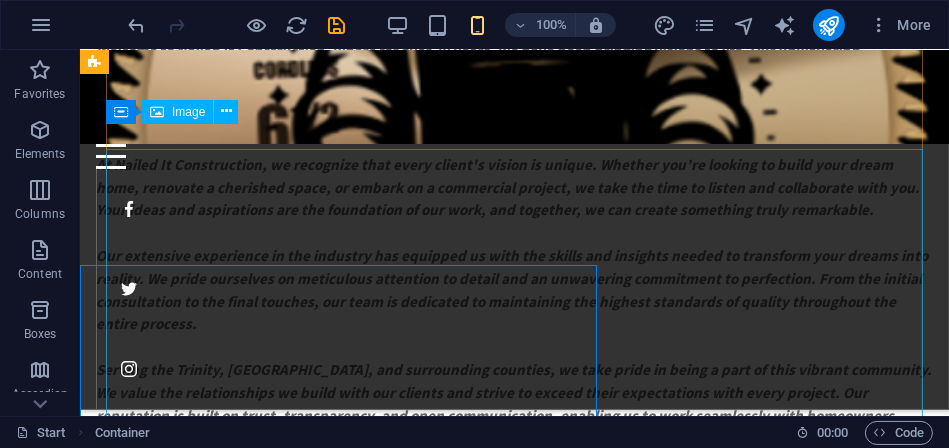 click at bounding box center (513, 6023) 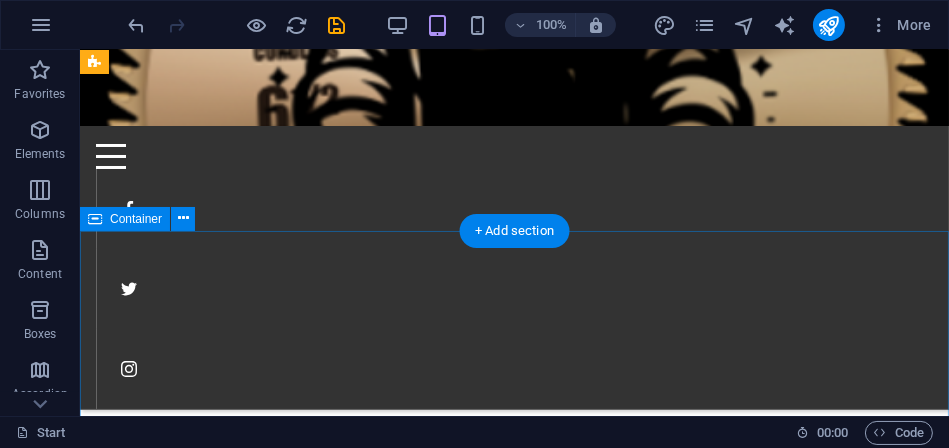 scroll, scrollTop: 5390, scrollLeft: 0, axis: vertical 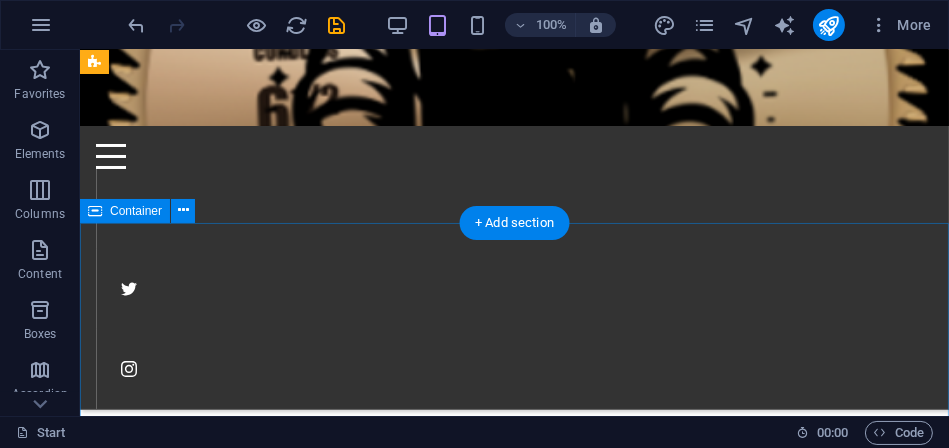click on "Our  Services Professionell woodworking Furniture remodeling Lorem ipsum dolor sit amet, consetetur sadipscing elitr, sed diam nonumy eirmod tempor invidunt ut labore et dolore magna aliquyam erat, sed diam voluptua Doorstep repair Lorem ipsum dolor sit amet, consetetur sadipscing elitr, sed diam nonumy eirmod tempor invidunt ut labore et dolore magna aliquyam erat, sed diam voluptua General carpentry  Lorem ipsum dolor sit amet, consetetur sadipscing elitr, sed diam nonumy eirmod tempor invidunt ut labore et dolore magna aliquyam erat, sed diam voluptua Wood installation Lorem ipsum dolor sit amet, consetetur sadipscing elitr, sed diam nonumy eirmod tempor invidunt ut labore et dolore magna aliquyam erat, sed diam voluptua" at bounding box center (513, 7555) 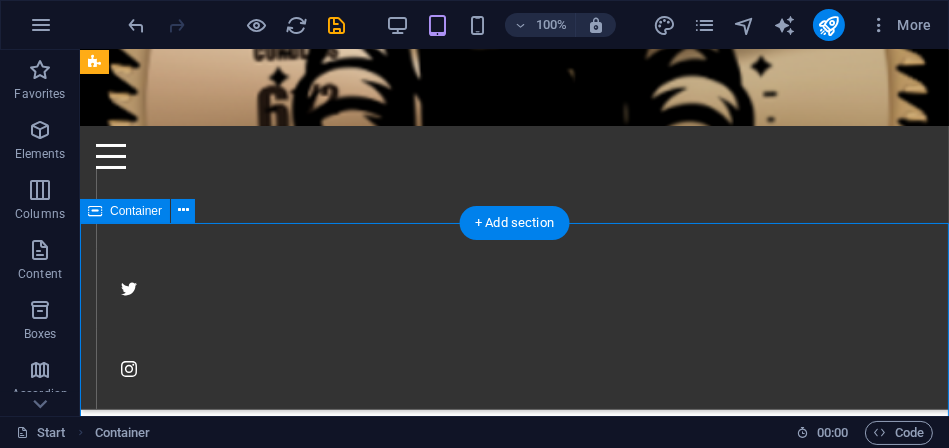 click on "Our  Services Professionell woodworking Furniture remodeling Lorem ipsum dolor sit amet, consetetur sadipscing elitr, sed diam nonumy eirmod tempor invidunt ut labore et dolore magna aliquyam erat, sed diam voluptua Doorstep repair Lorem ipsum dolor sit amet, consetetur sadipscing elitr, sed diam nonumy eirmod tempor invidunt ut labore et dolore magna aliquyam erat, sed diam voluptua General carpentry  Lorem ipsum dolor sit amet, consetetur sadipscing elitr, sed diam nonumy eirmod tempor invidunt ut labore et dolore magna aliquyam erat, sed diam voluptua Wood installation Lorem ipsum dolor sit amet, consetetur sadipscing elitr, sed diam nonumy eirmod tempor invidunt ut labore et dolore magna aliquyam erat, sed diam voluptua" at bounding box center [513, 7555] 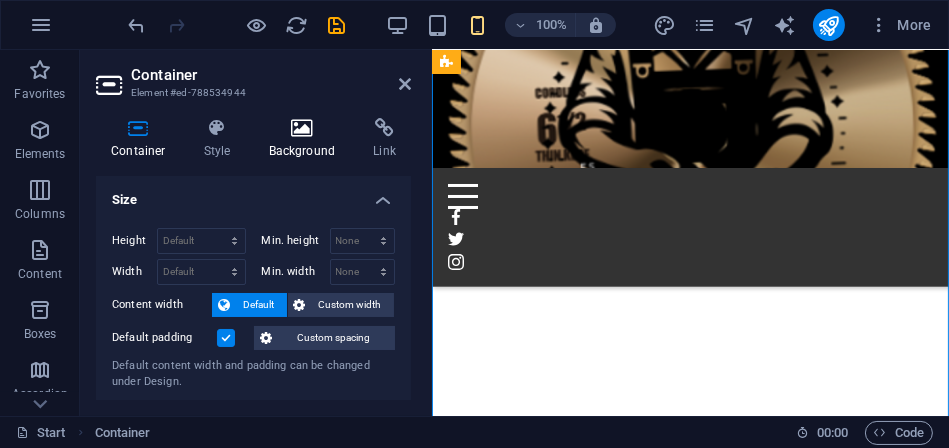 scroll, scrollTop: 8613, scrollLeft: 0, axis: vertical 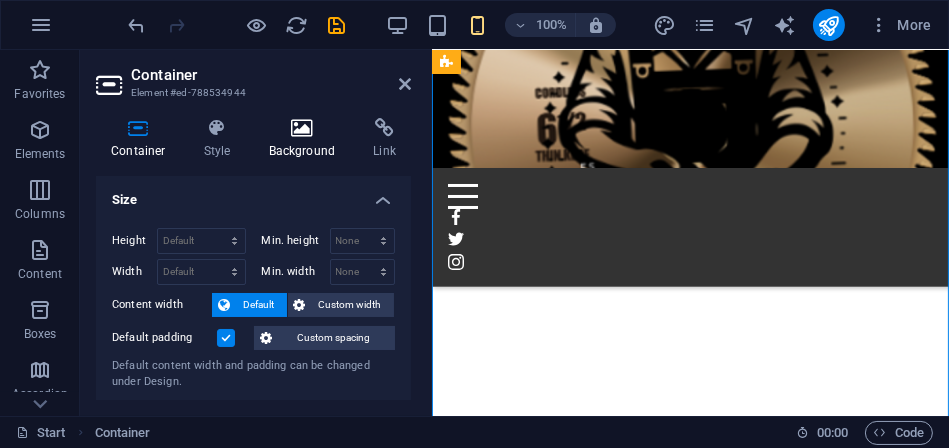 click on "Background" at bounding box center (306, 139) 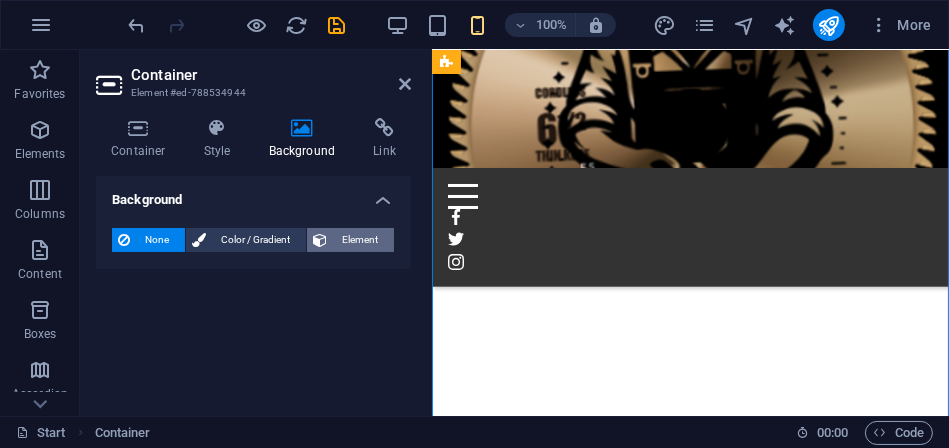click on "Element" at bounding box center [360, 240] 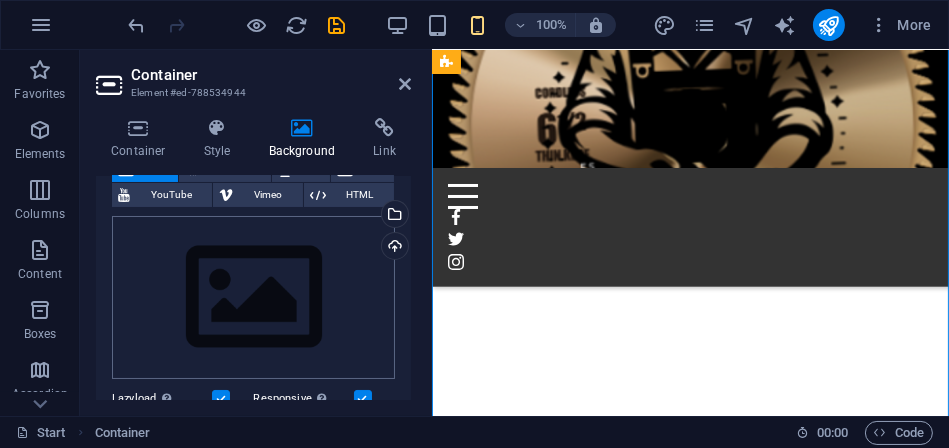 scroll, scrollTop: 134, scrollLeft: 0, axis: vertical 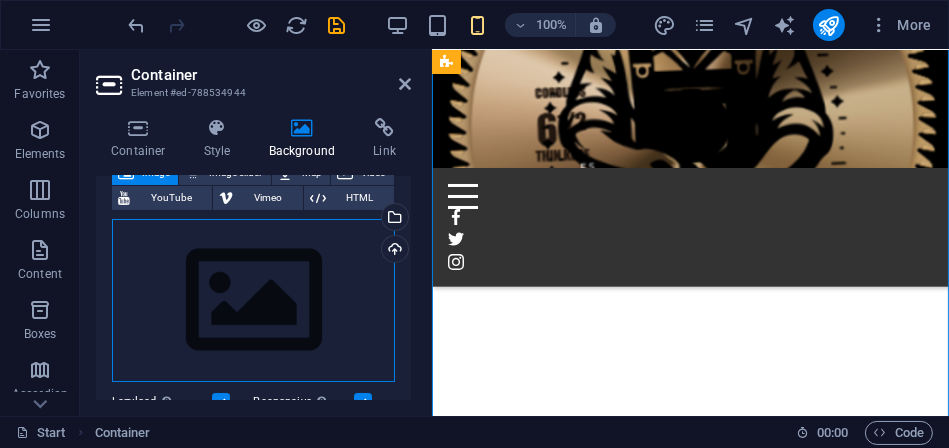 click on "Drag files here, click to choose files or select files from Files or our free stock photos & videos" at bounding box center [253, 301] 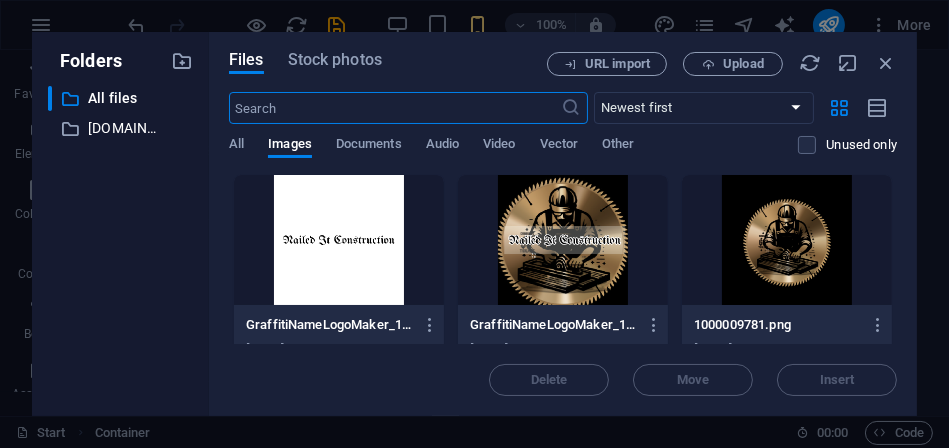 scroll, scrollTop: 27462, scrollLeft: 0, axis: vertical 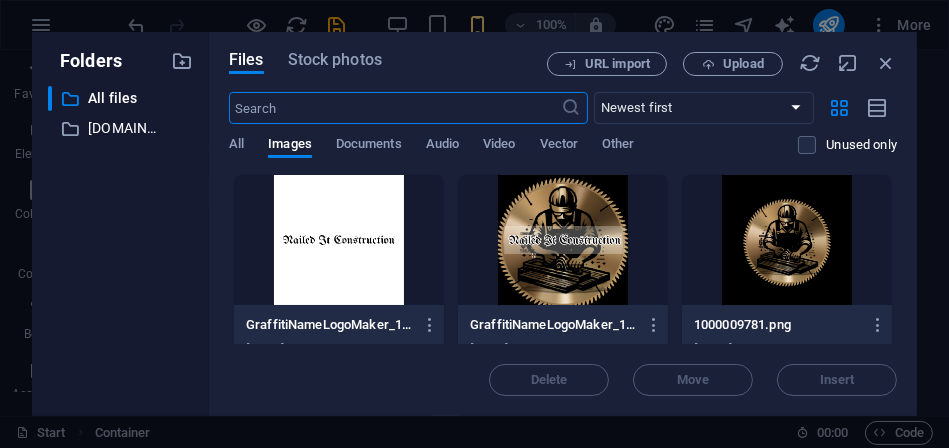 click at bounding box center (787, 240) 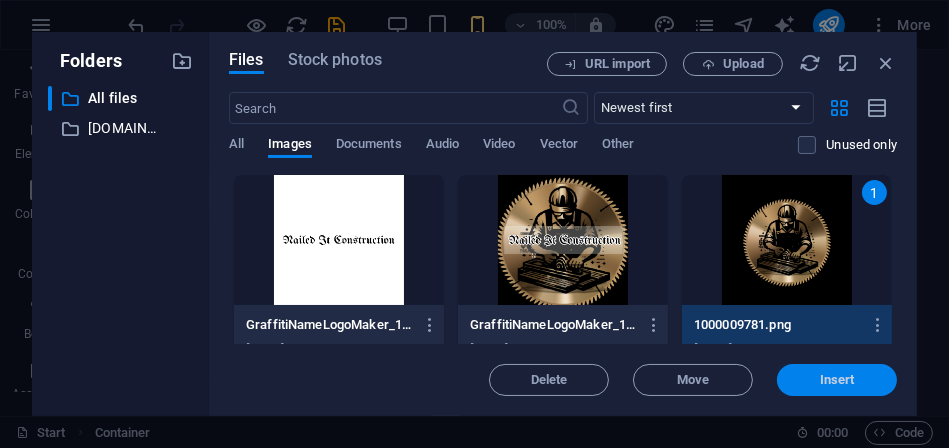 click on "Insert" at bounding box center (837, 380) 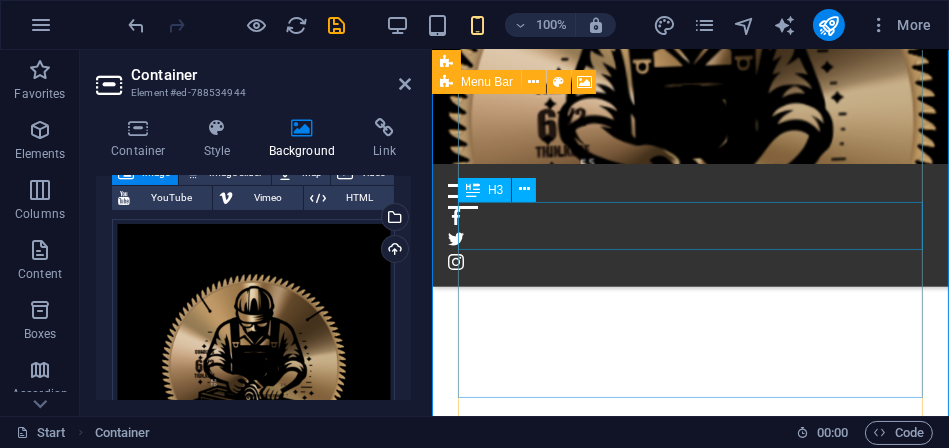 scroll, scrollTop: 8509, scrollLeft: 0, axis: vertical 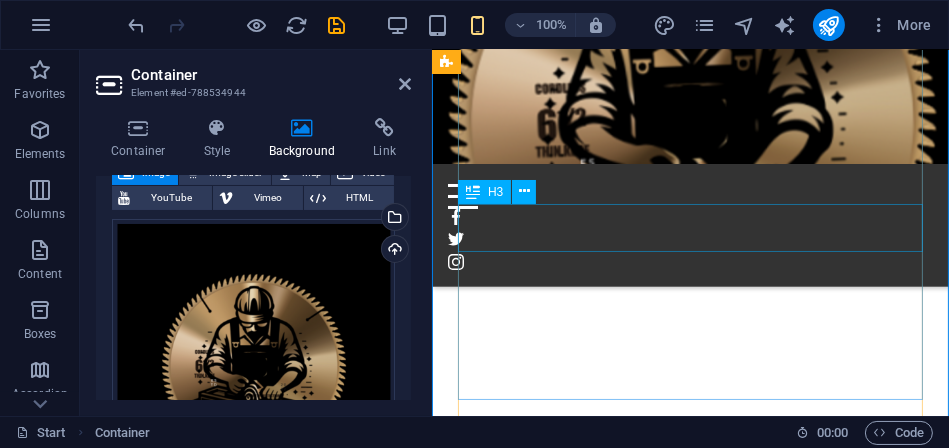 click on "Doorstep repair" at bounding box center (689, 9765) 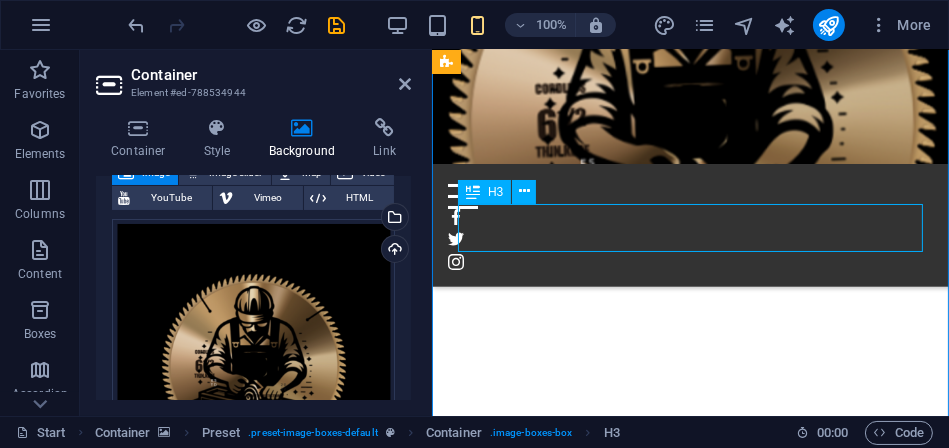 click on "Doorstep repair" at bounding box center [689, 9765] 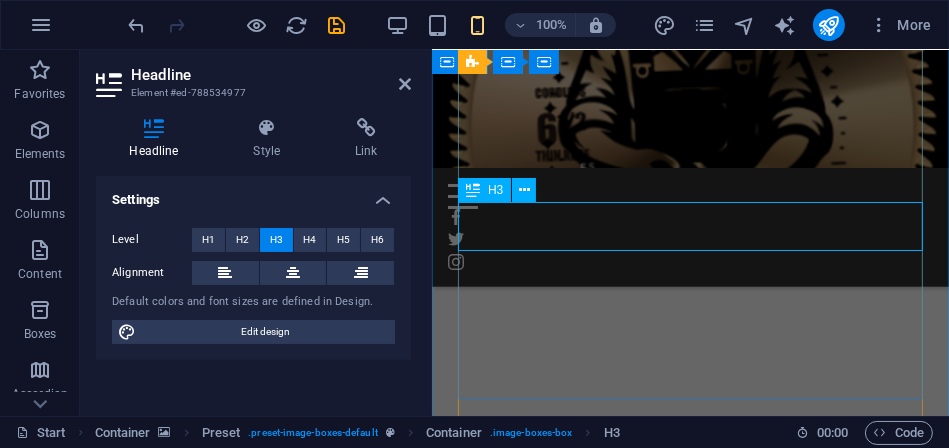 scroll, scrollTop: 8510, scrollLeft: 0, axis: vertical 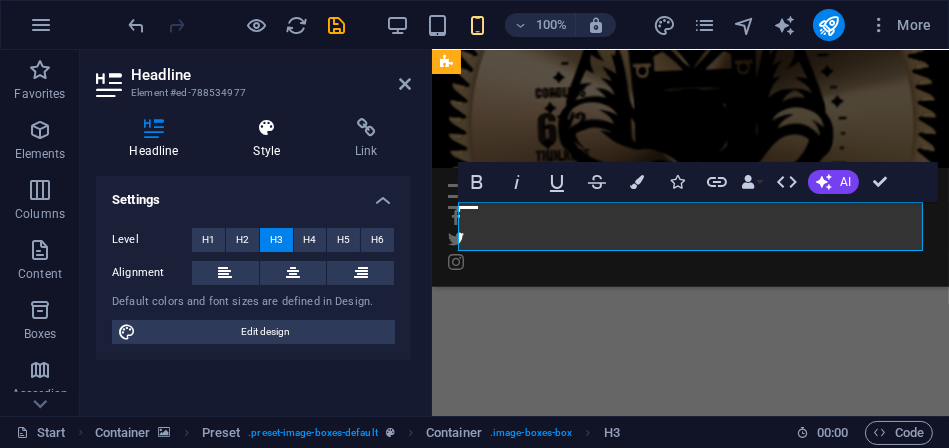 click on "Style" at bounding box center (271, 139) 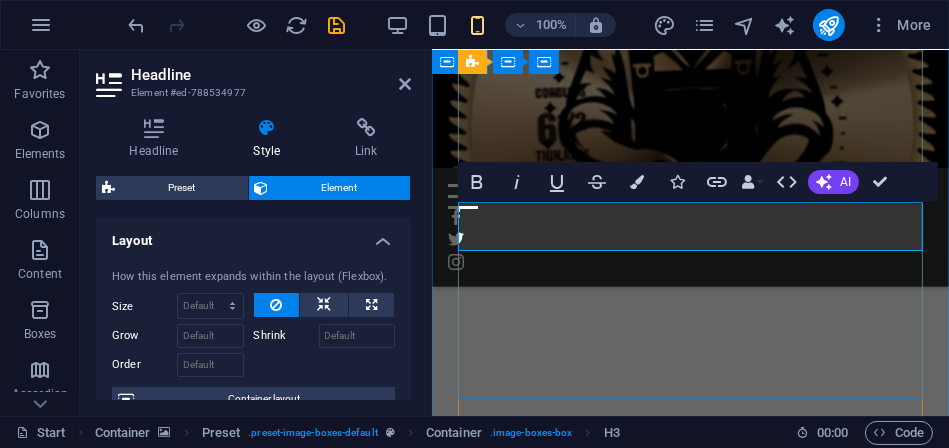 click on "Doorstep repair" at bounding box center (689, 9716) 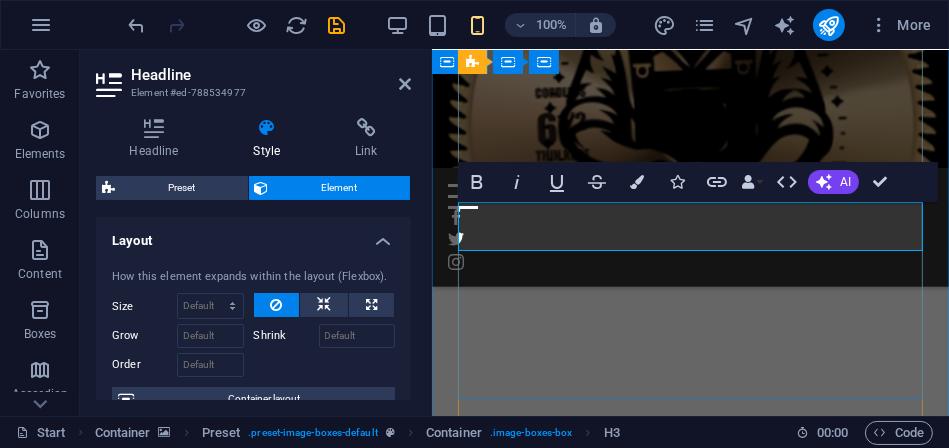 click on "Doorstep repair" at bounding box center [689, 9716] 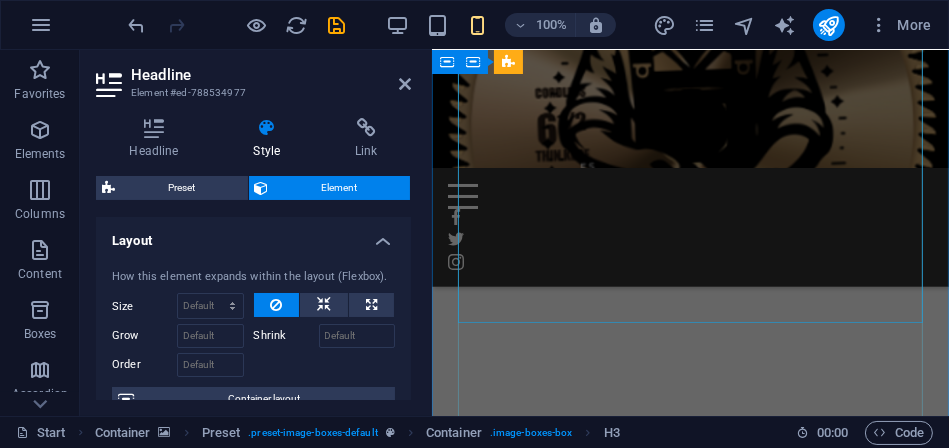 scroll, scrollTop: 8974, scrollLeft: 0, axis: vertical 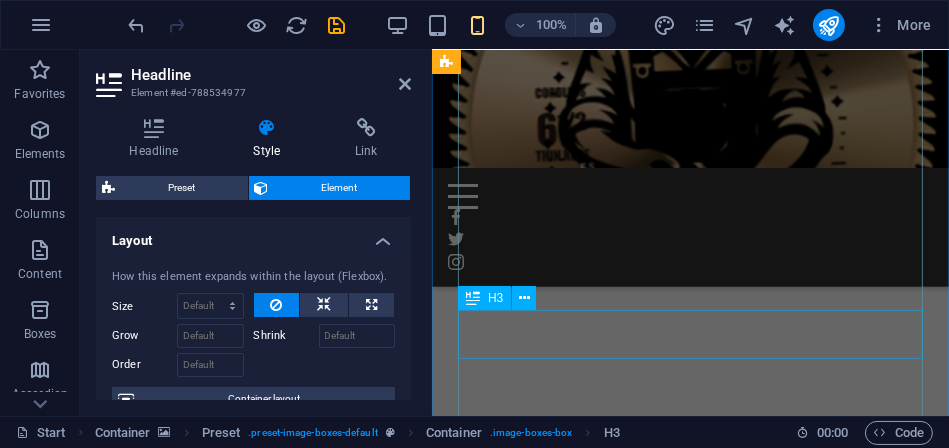 click on "General carpentry" at bounding box center (689, 9770) 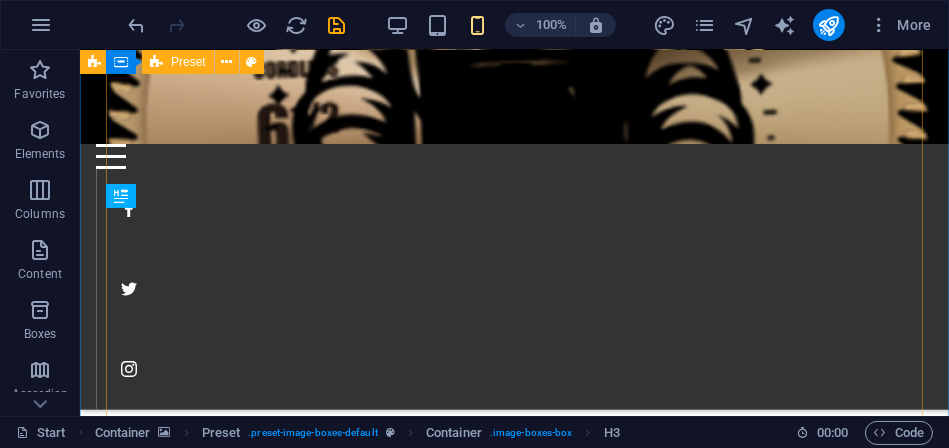 scroll, scrollTop: 7797, scrollLeft: 0, axis: vertical 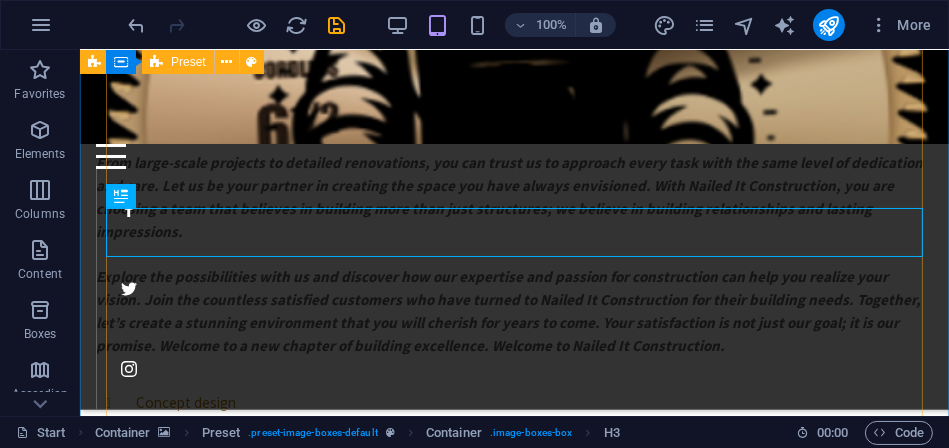click on "Furniture remodeling Lorem ipsum dolor sit amet, consetetur sadipscing elitr, sed diam nonumy eirmod tempor invidunt ut labore et dolore magna aliquyam erat, sed diam voluptua Doorstep repair Lorem ipsum dolor sit amet, consetetur sadipscing elitr, sed diam nonumy eirmod tempor invidunt ut labore et dolore magna aliquyam erat, sed diam voluptua General carpentry  Lorem ipsum dolor sit amet, consetetur sadipscing elitr, sed diam nonumy eirmod tempor invidunt ut labore et dolore magna aliquyam erat, sed diam voluptua Wood installation Lorem ipsum dolor sit amet, consetetur sadipscing elitr, sed diam nonumy eirmod tempor invidunt ut labore et dolore magna aliquyam erat, sed diam voluptua" at bounding box center [513, 8584] 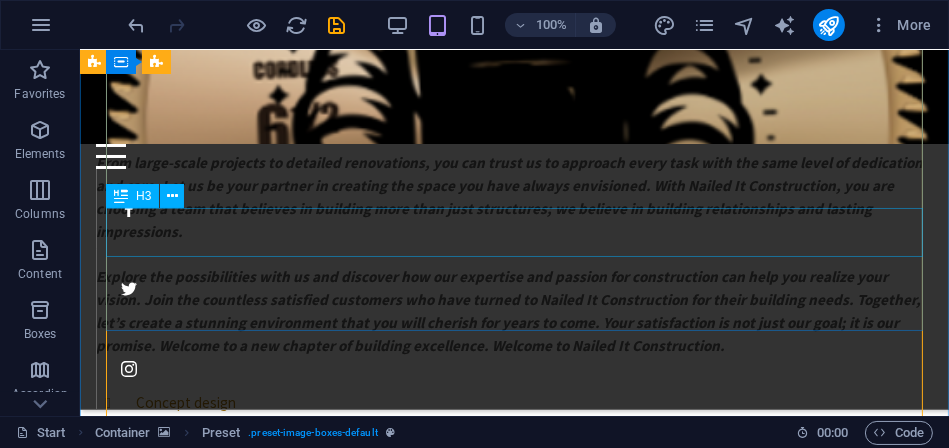 click on "General carpentry" at bounding box center [513, 9232] 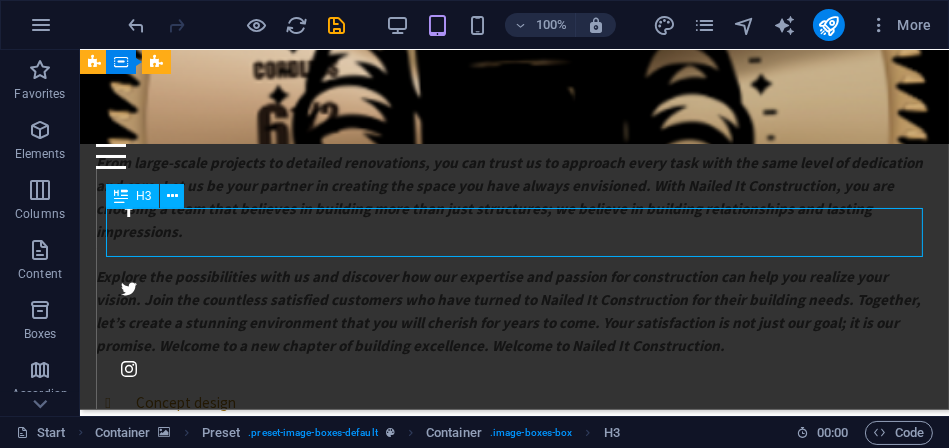 click on "General carpentry" at bounding box center (513, 9232) 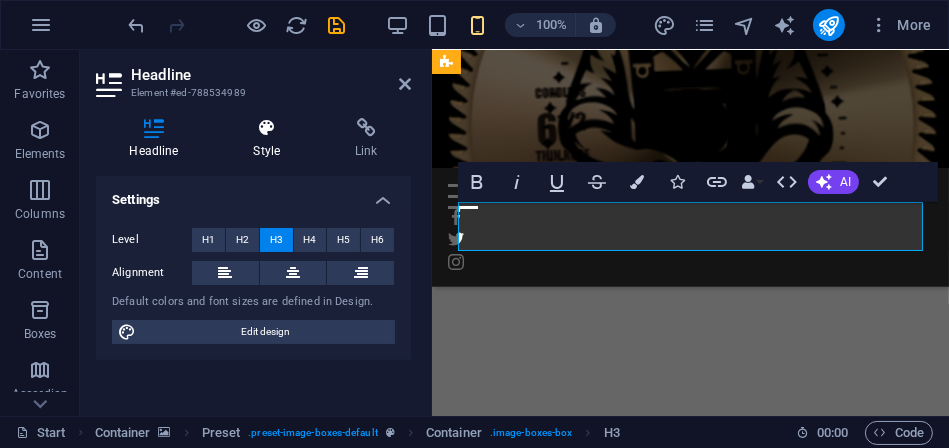 scroll, scrollTop: 9082, scrollLeft: 0, axis: vertical 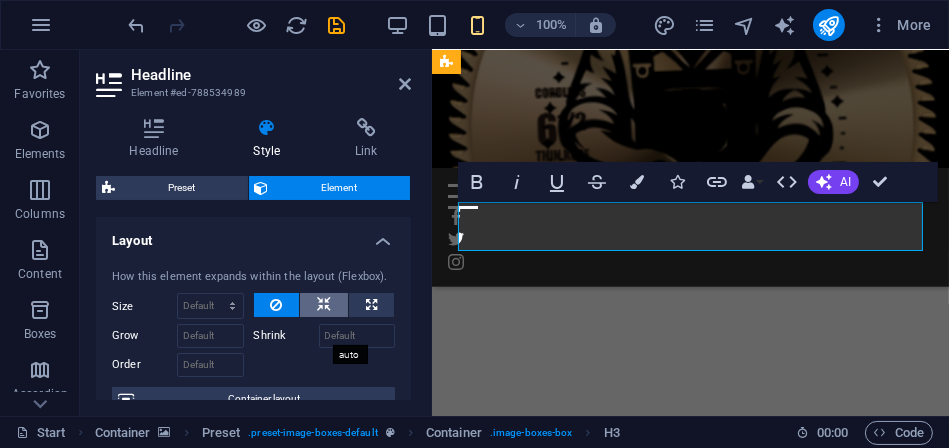 click at bounding box center [324, 305] 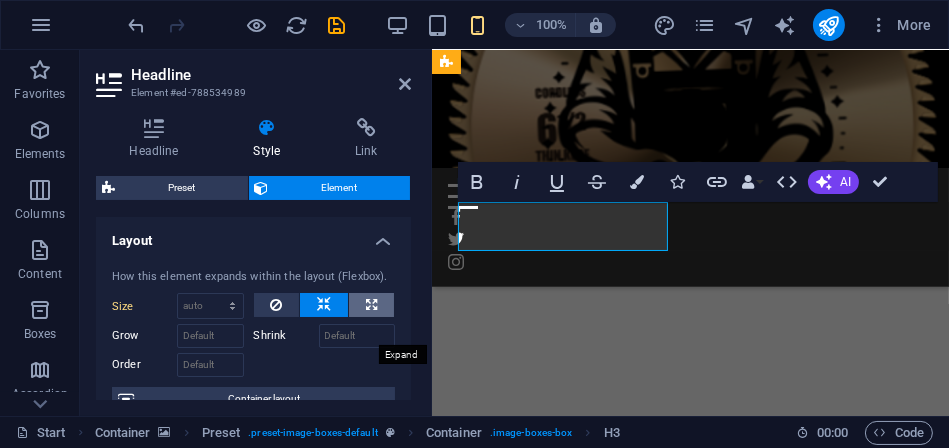 click at bounding box center [371, 305] 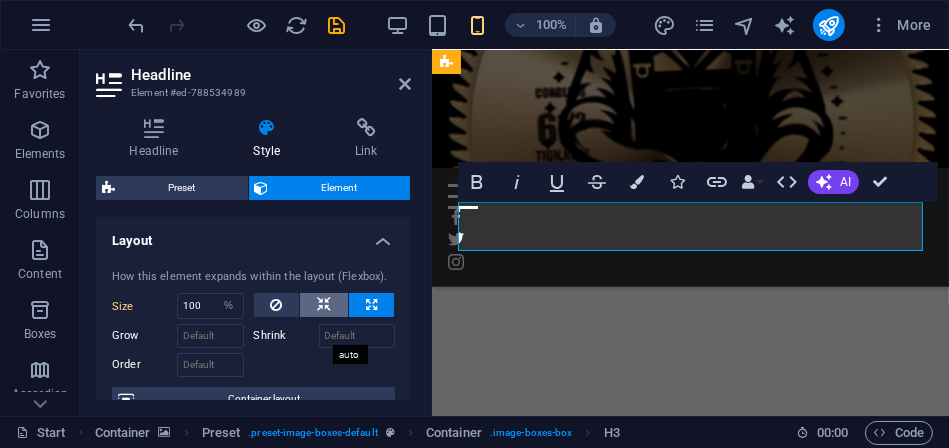 click at bounding box center (324, 305) 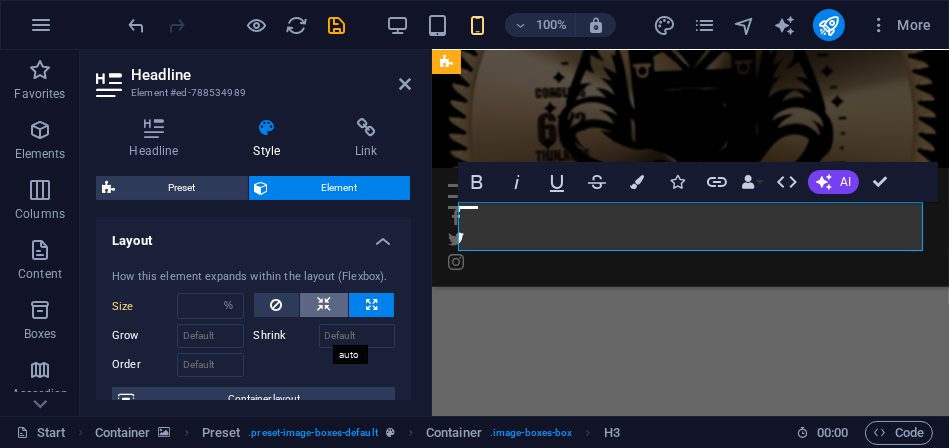 select on "DISABLED_OPTION_VALUE" 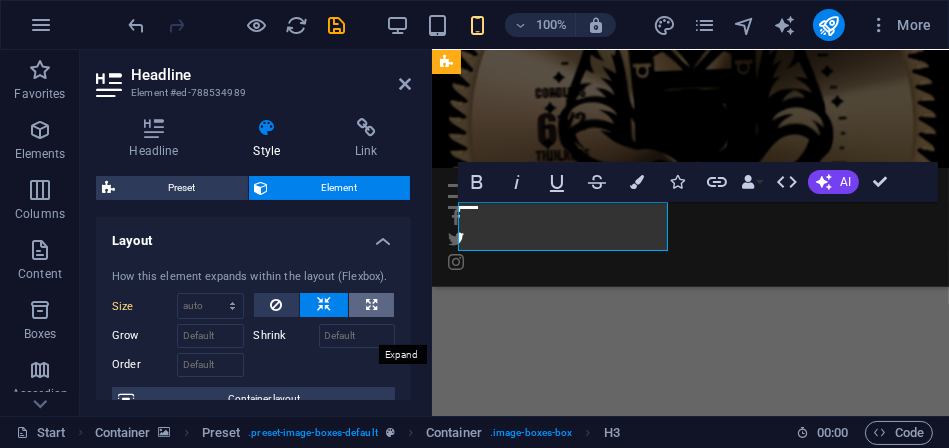 click at bounding box center (371, 305) 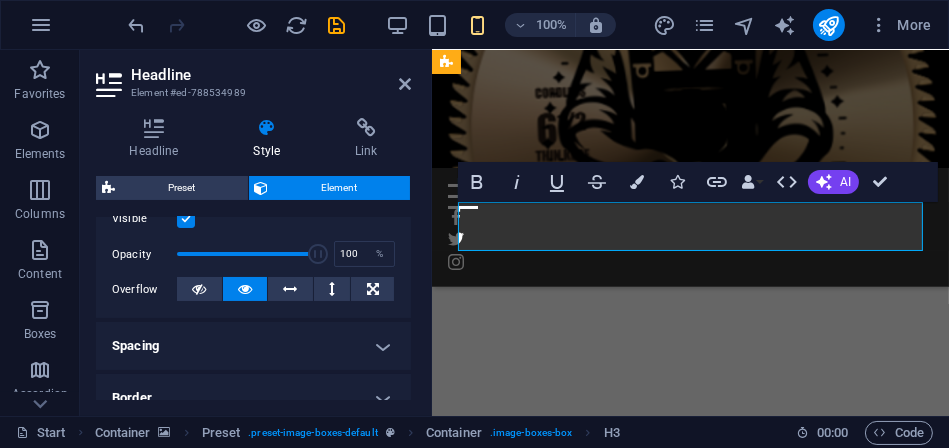 scroll, scrollTop: 274, scrollLeft: 0, axis: vertical 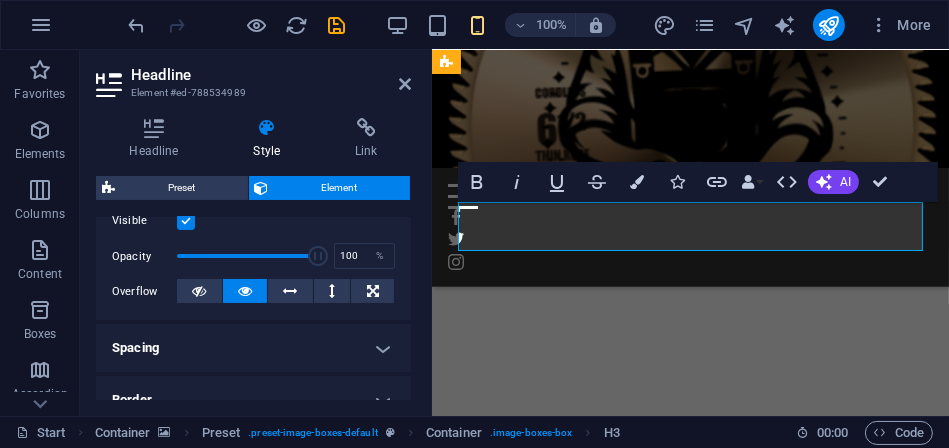 click at bounding box center [247, 256] 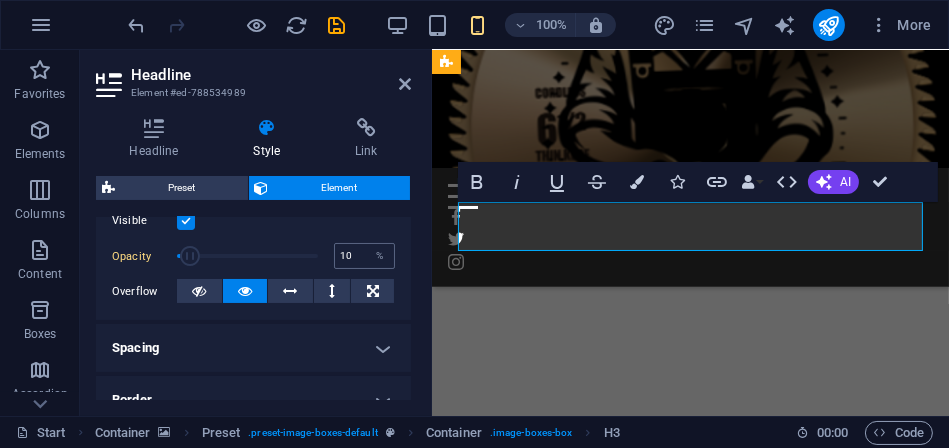 click on "10 %" at bounding box center (364, 256) 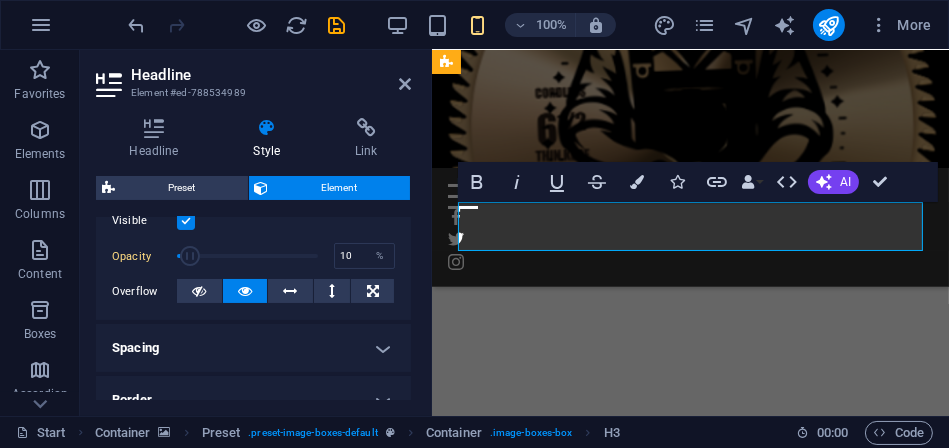 click at bounding box center [247, 256] 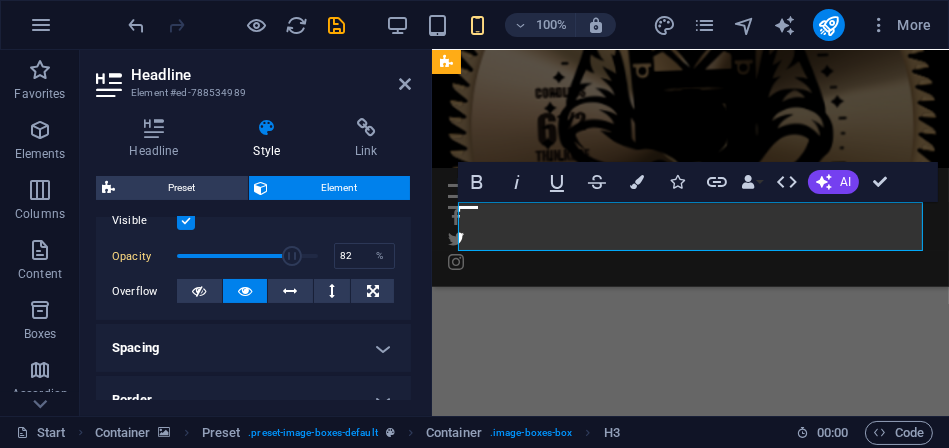 click at bounding box center [292, 256] 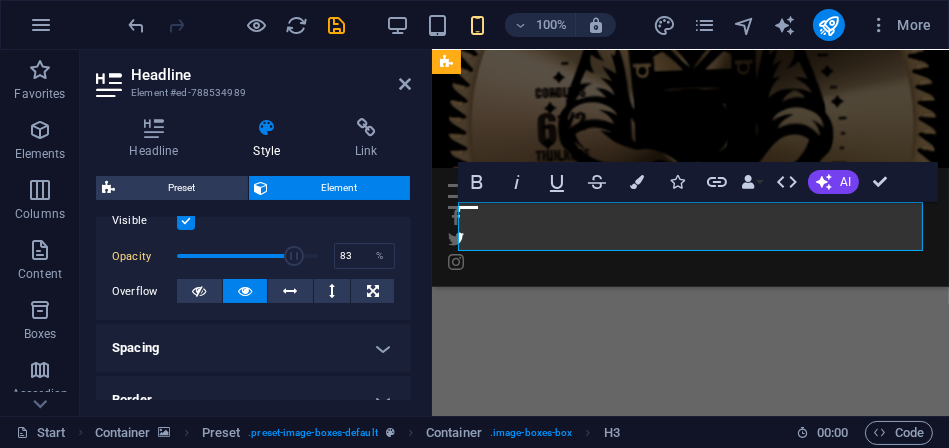 click at bounding box center (247, 256) 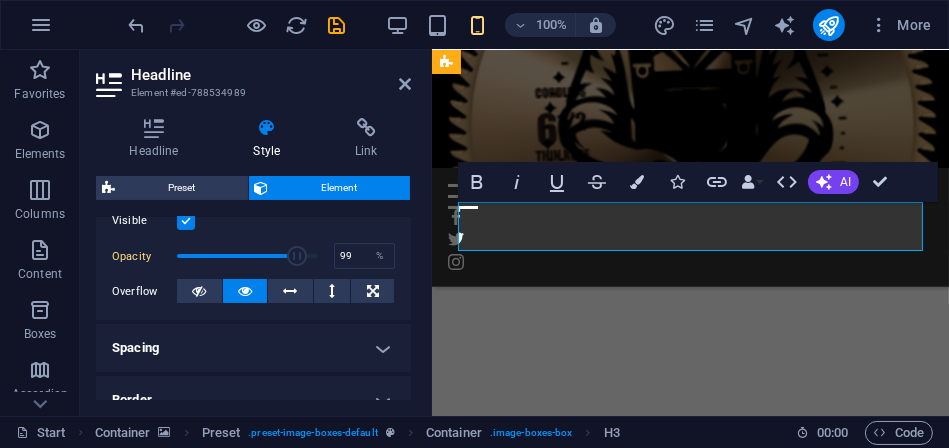 type on "100" 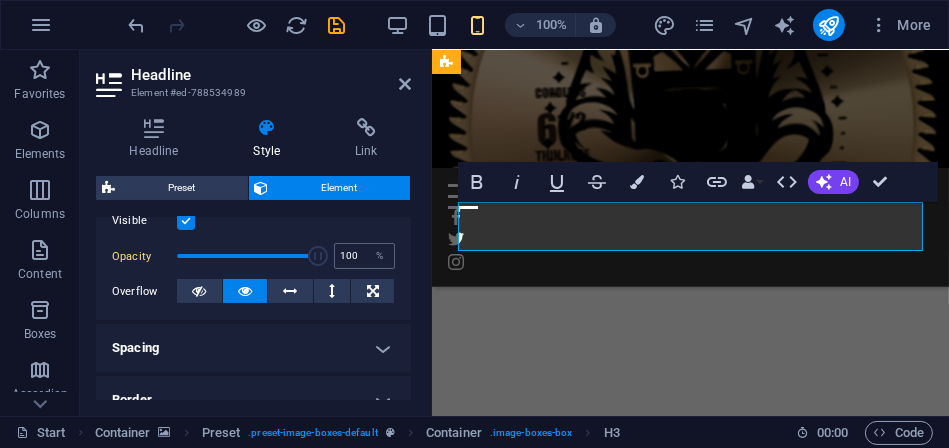 drag, startPoint x: 266, startPoint y: 285, endPoint x: 347, endPoint y: 274, distance: 81.7435 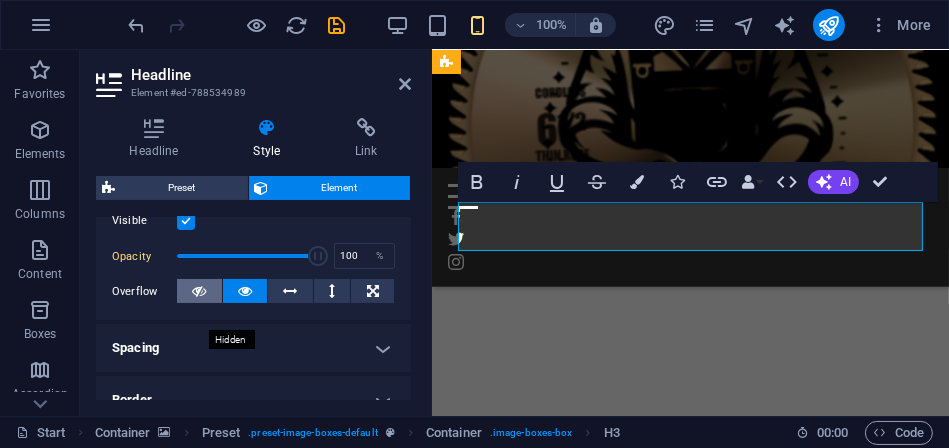click at bounding box center [199, 291] 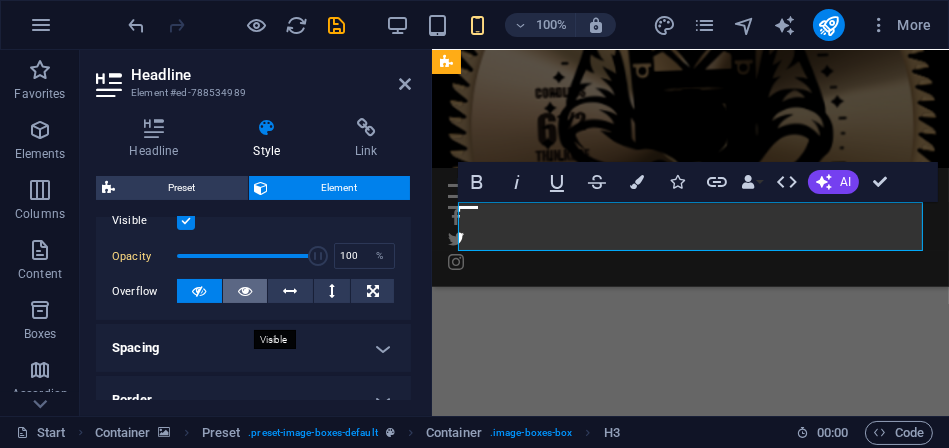 click at bounding box center (245, 291) 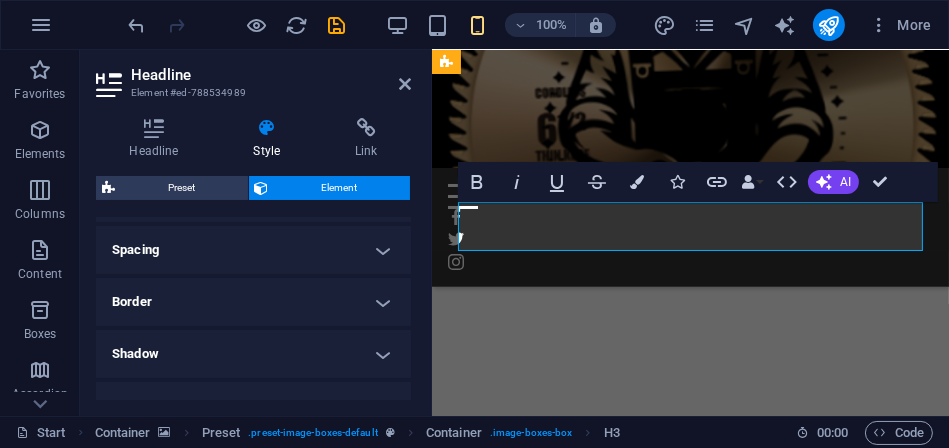 scroll, scrollTop: 374, scrollLeft: 0, axis: vertical 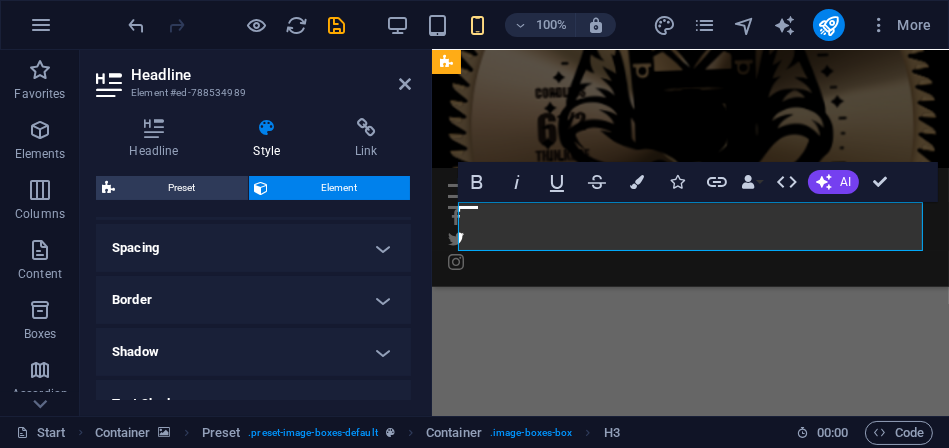 click on "Border" at bounding box center [253, 300] 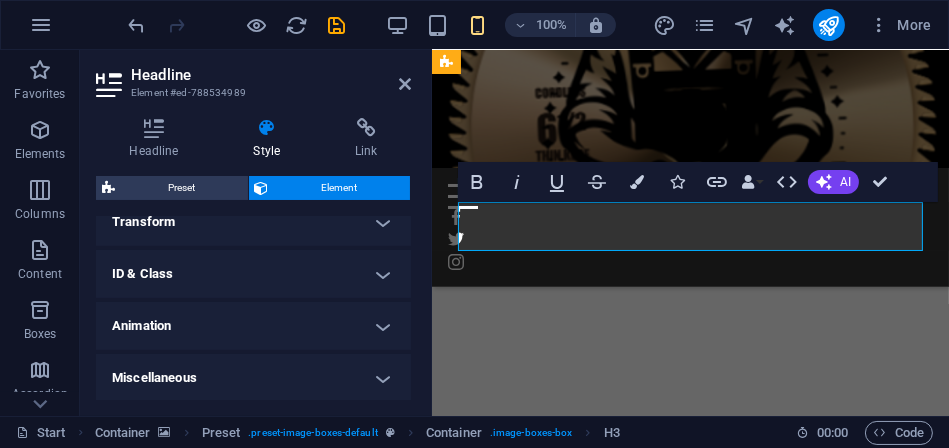 scroll, scrollTop: 768, scrollLeft: 0, axis: vertical 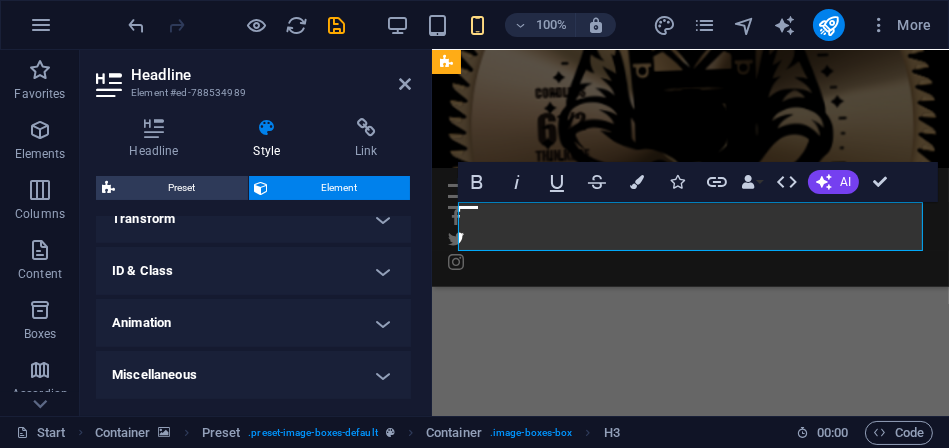 click on "Miscellaneous" at bounding box center [253, 375] 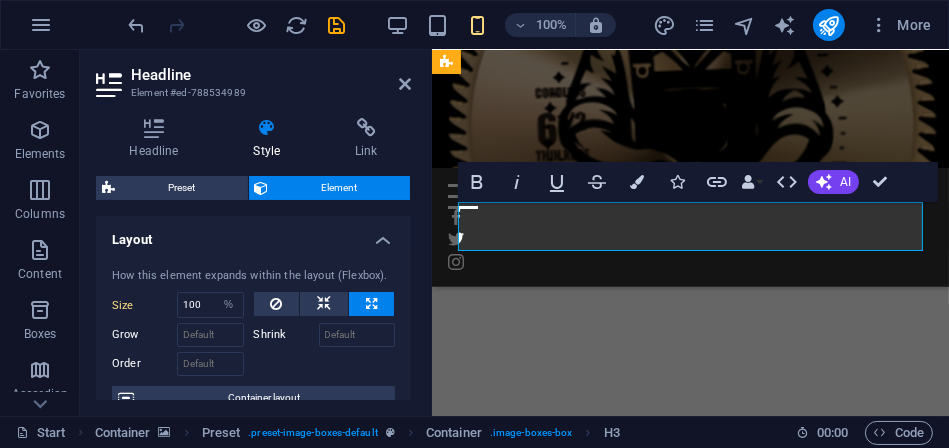 scroll, scrollTop: 0, scrollLeft: 0, axis: both 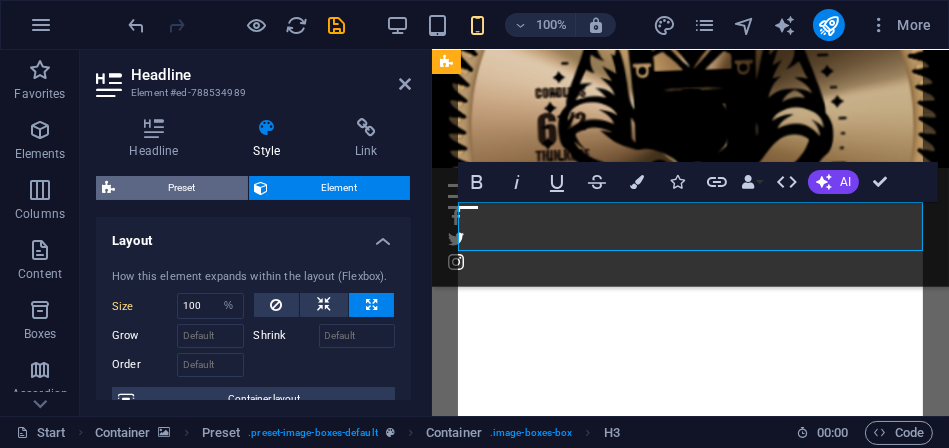 click on "Preset" at bounding box center (181, 188) 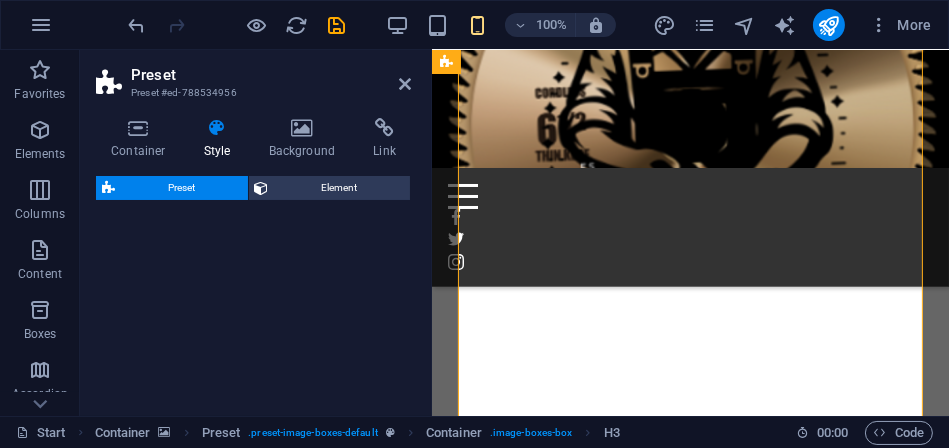select on "px" 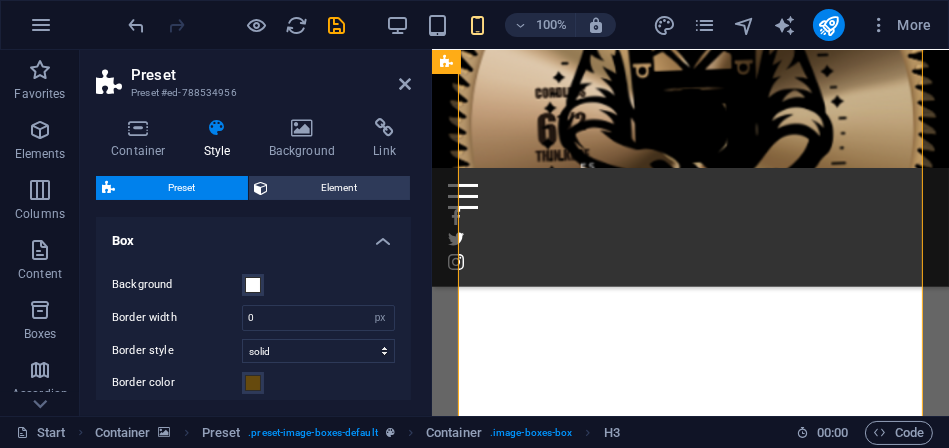 scroll, scrollTop: 9076, scrollLeft: 0, axis: vertical 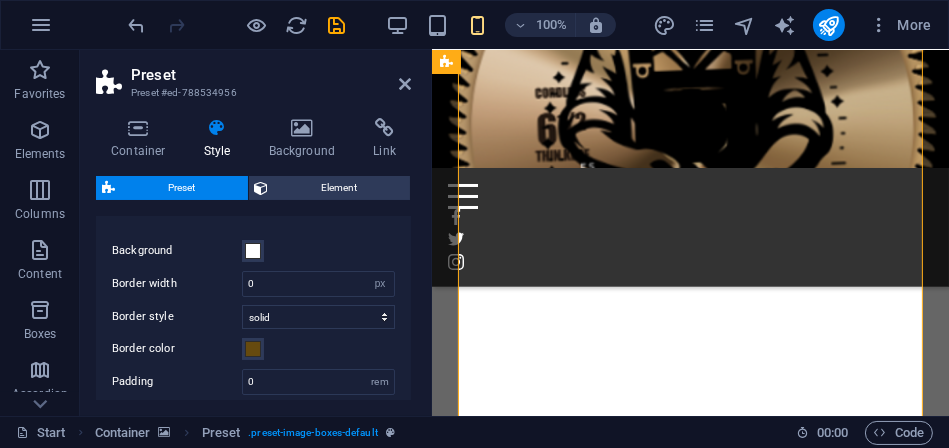 click on "Background" at bounding box center [177, 251] 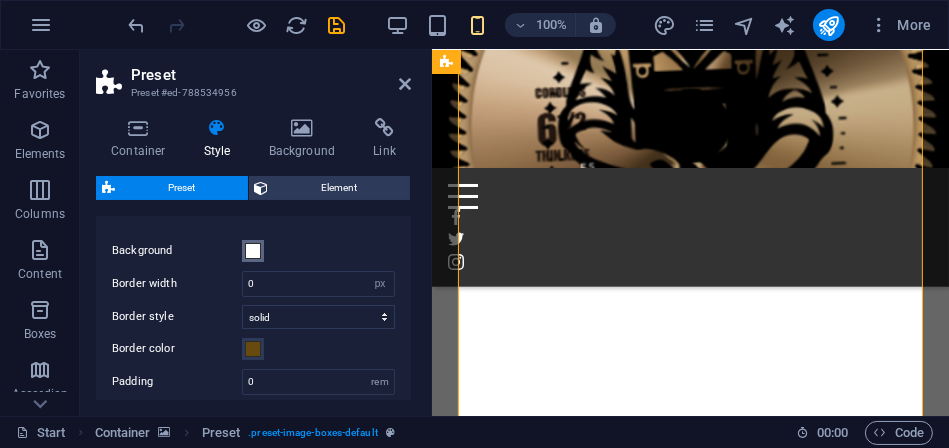 click on "Background" at bounding box center (253, 251) 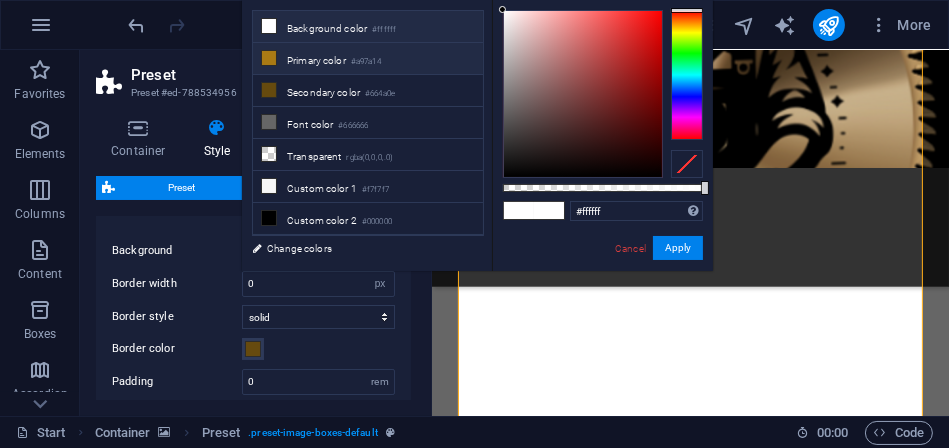 click on "Primary color
#a97a14" at bounding box center (368, 59) 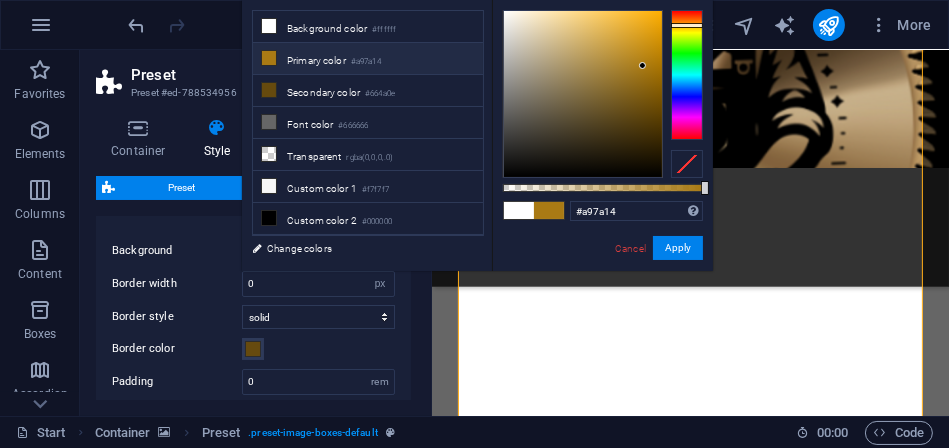 click on "Primary color
#a97a14" at bounding box center (368, 59) 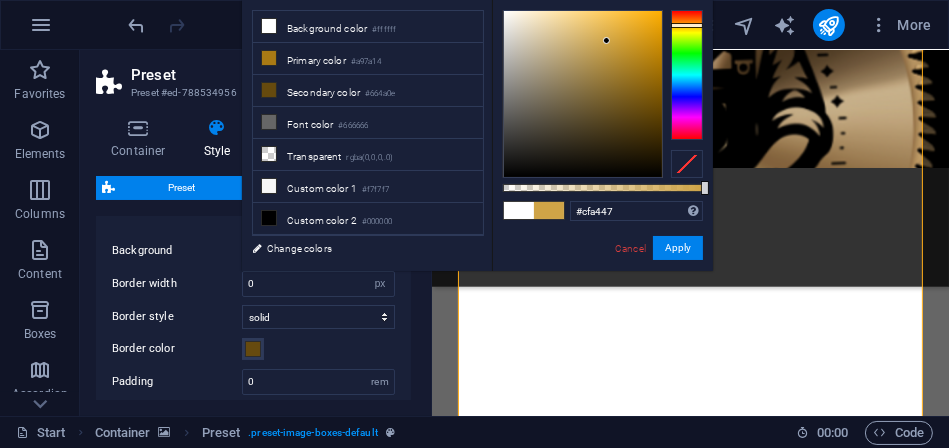 click at bounding box center [583, 94] 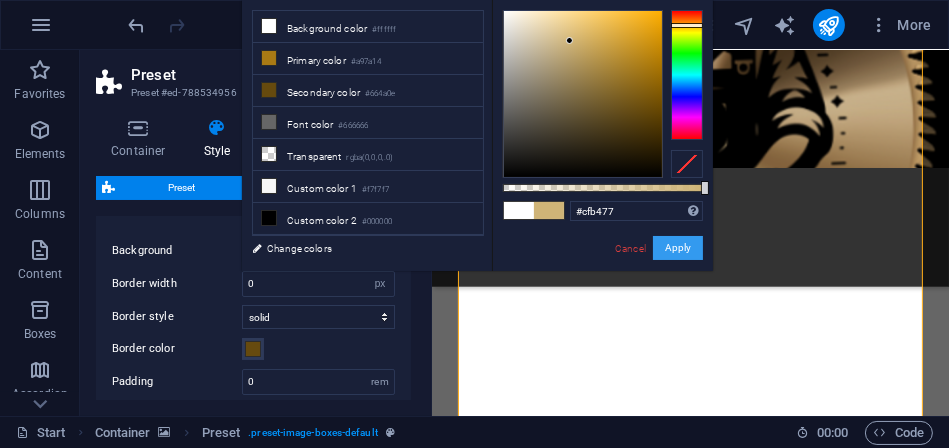 click on "Apply" at bounding box center [678, 248] 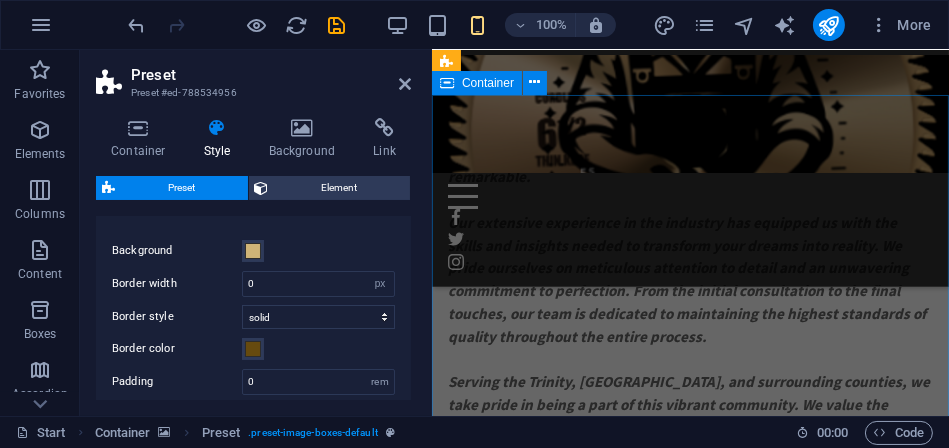 scroll, scrollTop: 10064, scrollLeft: 0, axis: vertical 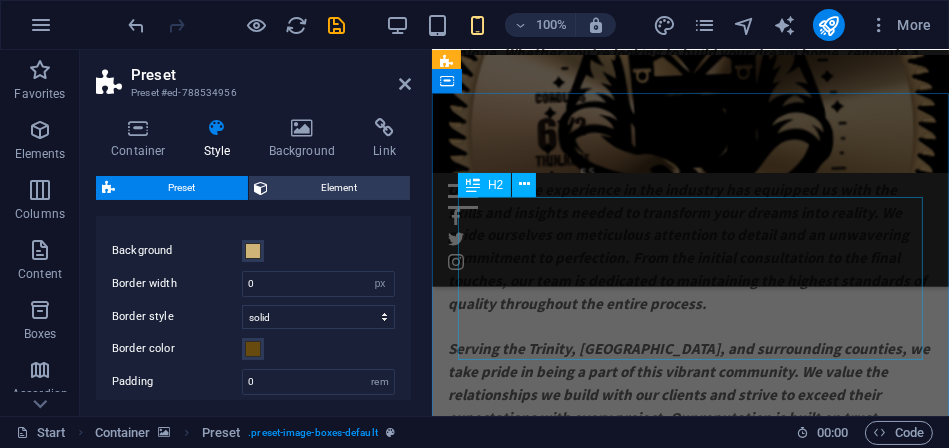 click on "Our Professional  ­Team" at bounding box center (689, 9378) 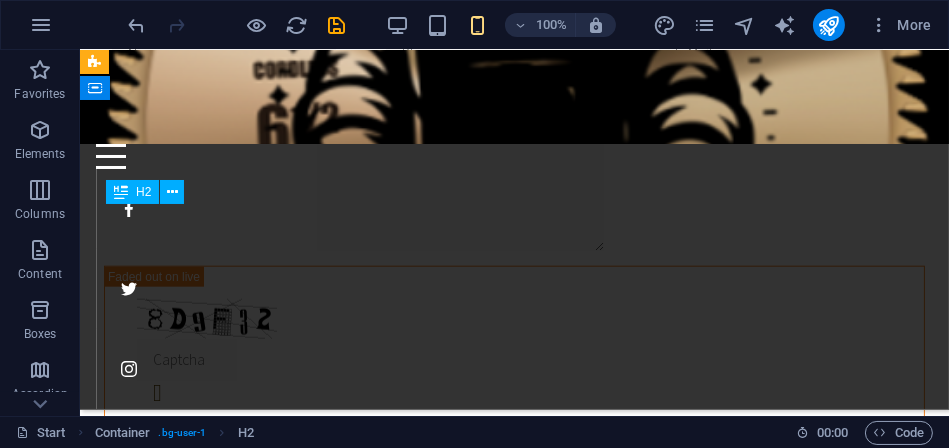 scroll, scrollTop: 8893, scrollLeft: 0, axis: vertical 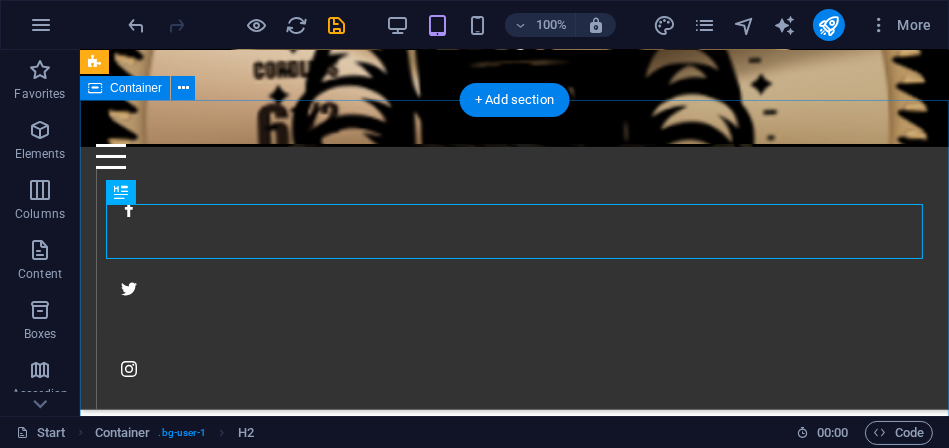click on "Our Professional  ­Team We take care of you [PERSON_NAME] of Lorum ipsum Phone: 001 - 222 222 [PERSON_NAME] of Lorum ipsum Phone: 001 - 222 222 [PERSON_NAME] of Lorum ipsum Phone: 001 - 222 222 [PERSON_NAME] of Lorum ipsum Phone: 001 - 222 222 [PERSON_NAME] of Lorum ipsum Phone: 001 - 222 222 [PERSON_NAME] of Lorum ipsum Phone: 001 - 222 222" at bounding box center (513, 11673) 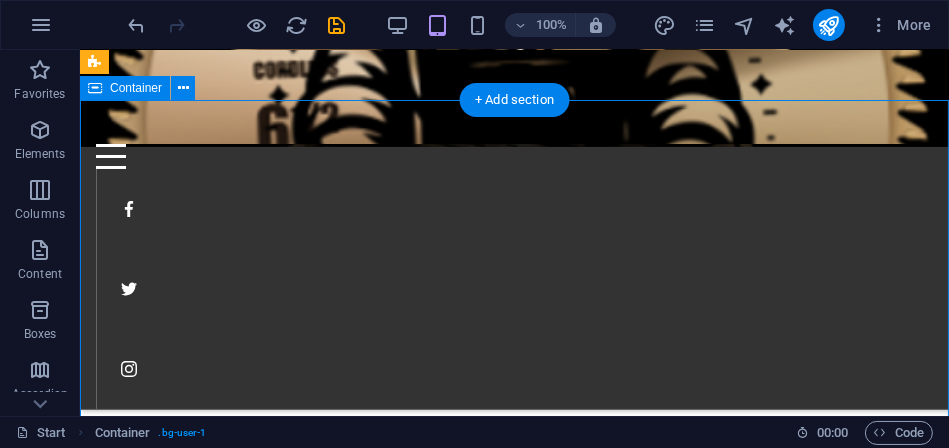click on "Our Professional  ­Team We take care of you [PERSON_NAME] of Lorum ipsum Phone: 001 - 222 222 [PERSON_NAME] of Lorum ipsum Phone: 001 - 222 222 [PERSON_NAME] of Lorum ipsum Phone: 001 - 222 222 [PERSON_NAME] of Lorum ipsum Phone: 001 - 222 222 [PERSON_NAME] of Lorum ipsum Phone: 001 - 222 222 [PERSON_NAME] of Lorum ipsum Phone: 001 - 222 222" at bounding box center (513, 11673) 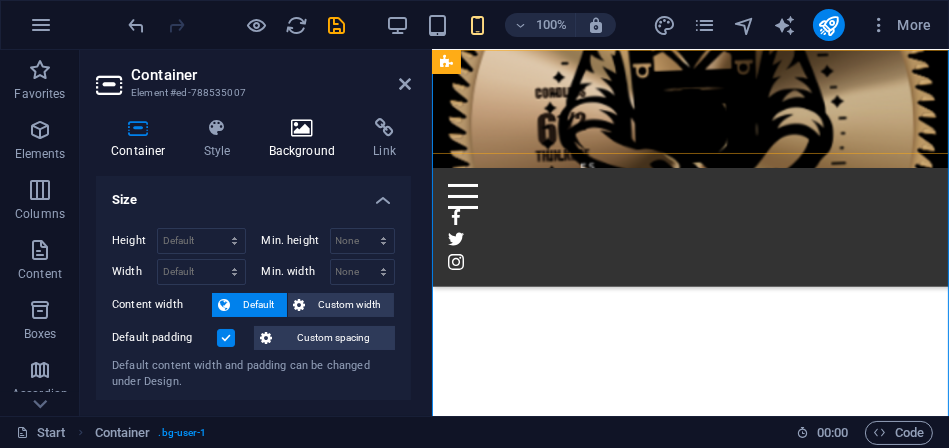 scroll, scrollTop: 10814, scrollLeft: 0, axis: vertical 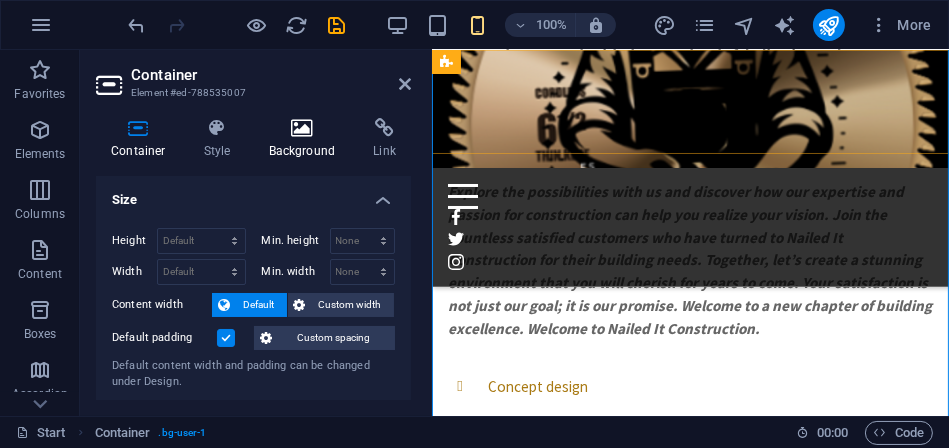 click on "Background" at bounding box center [306, 139] 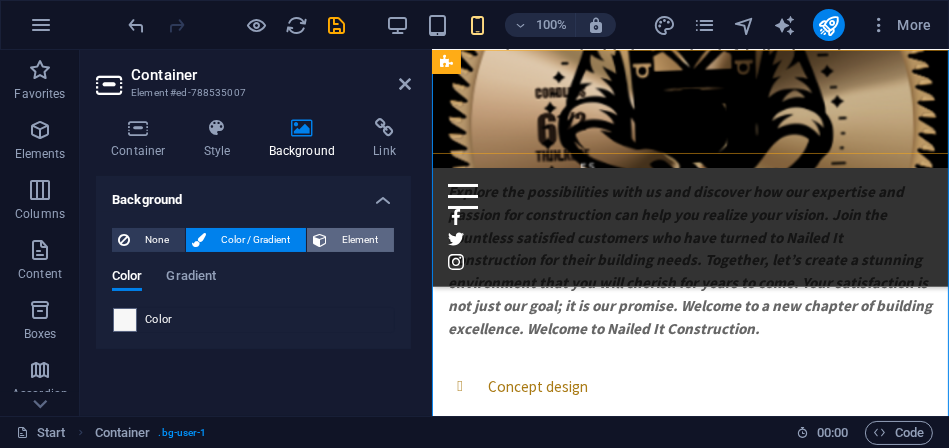 click on "Element" at bounding box center (360, 240) 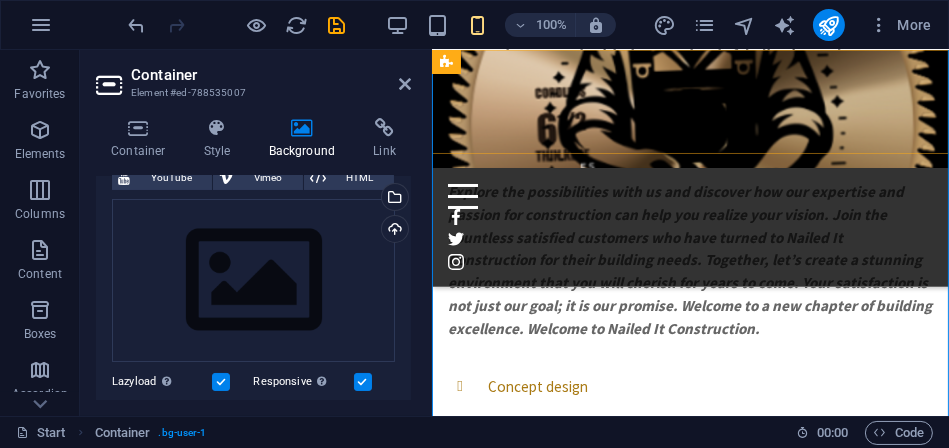 scroll, scrollTop: 156, scrollLeft: 0, axis: vertical 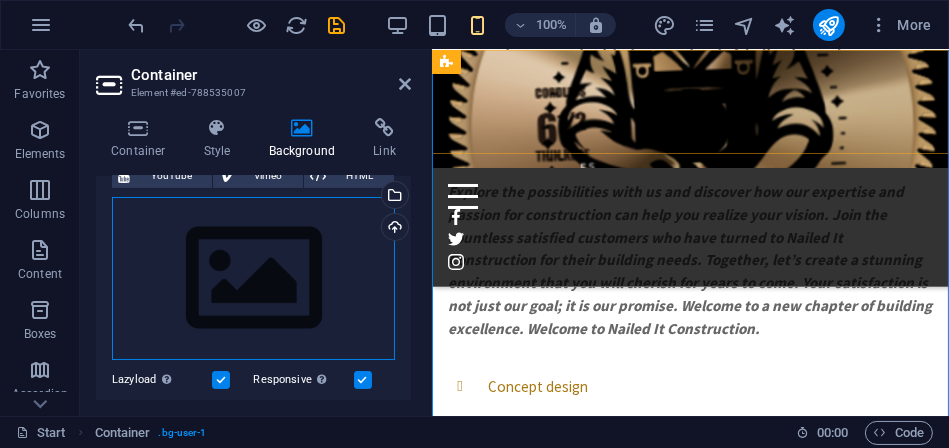 click on "Drag files here, click to choose files or select files from Files or our free stock photos & videos" at bounding box center [253, 279] 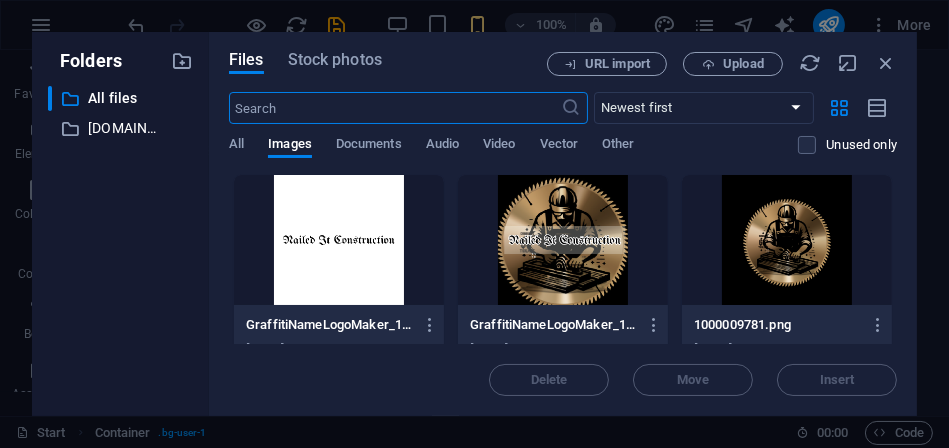 scroll, scrollTop: 30616, scrollLeft: 0, axis: vertical 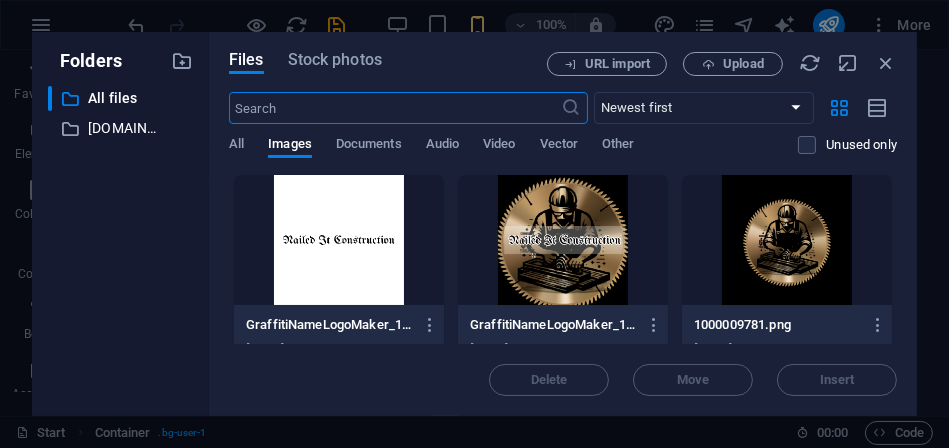 click at bounding box center [787, 240] 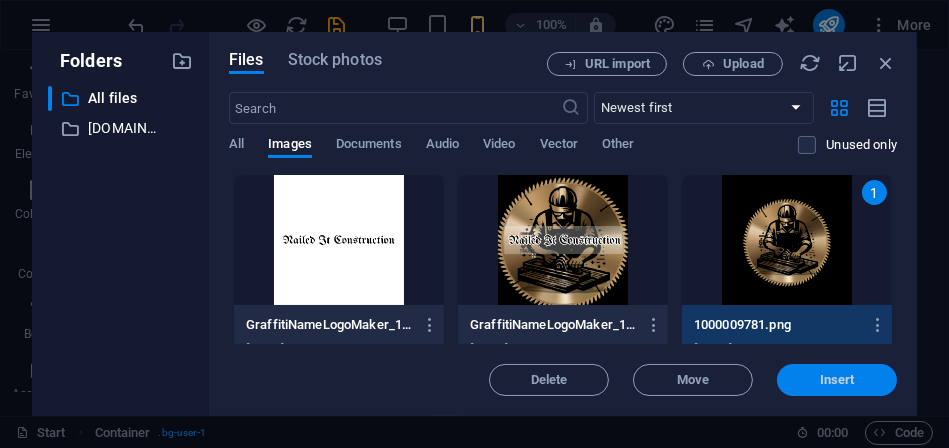 click on "Insert" at bounding box center [837, 380] 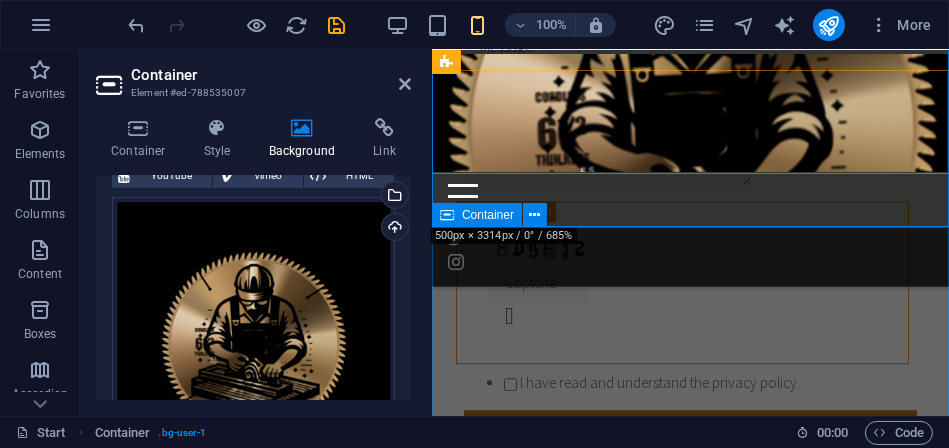 scroll, scrollTop: 13369, scrollLeft: 0, axis: vertical 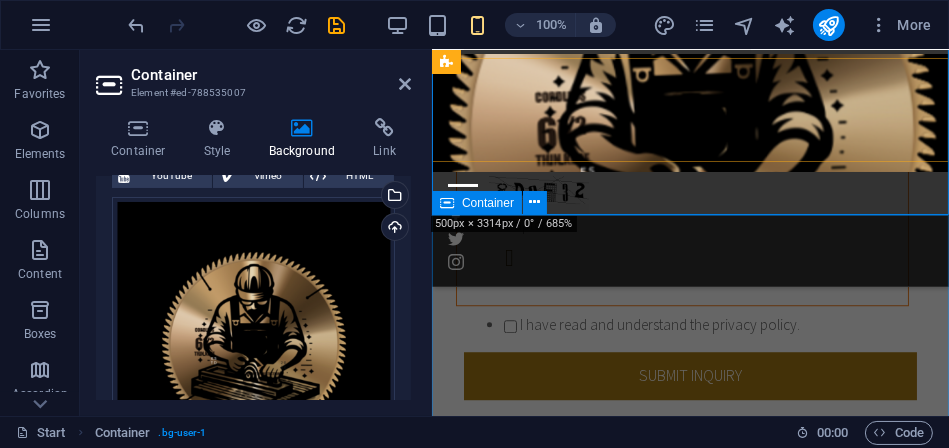 click on "Our  work Impressions of our projects Lorem ipsum dolor sit amet, consetetur sadipscing elitr, sed diam nonumy eirmod tempor invidunt ut labore et dolore magna aliquyam erat, sed diam voluptua. At vero eos et accusam et [PERSON_NAME] duo [PERSON_NAME] et ea rebum. Stet clita kasd gubergren, no sea takimata sanctus est Lorem ipsum dolor sit amet." at bounding box center (689, 14028) 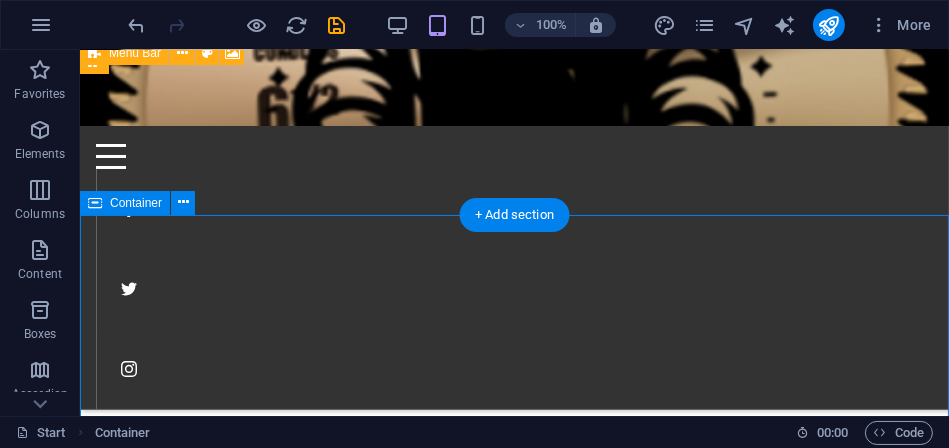 scroll, scrollTop: 14179, scrollLeft: 0, axis: vertical 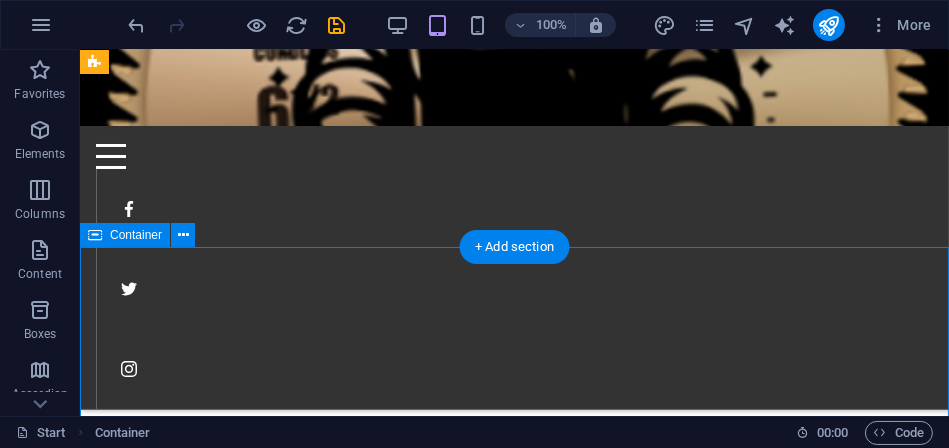 click on "Our  work Impressions of our projects Lorem ipsum dolor sit amet, consetetur sadipscing elitr, sed diam nonumy eirmod tempor invidunt ut labore et dolore magna aliquyam erat, sed diam voluptua. At vero eos et accusam et [PERSON_NAME] duo [PERSON_NAME] et ea rebum. Stet clita kasd gubergren, no sea takimata sanctus est Lorem ipsum dolor sit amet." at bounding box center [513, 14749] 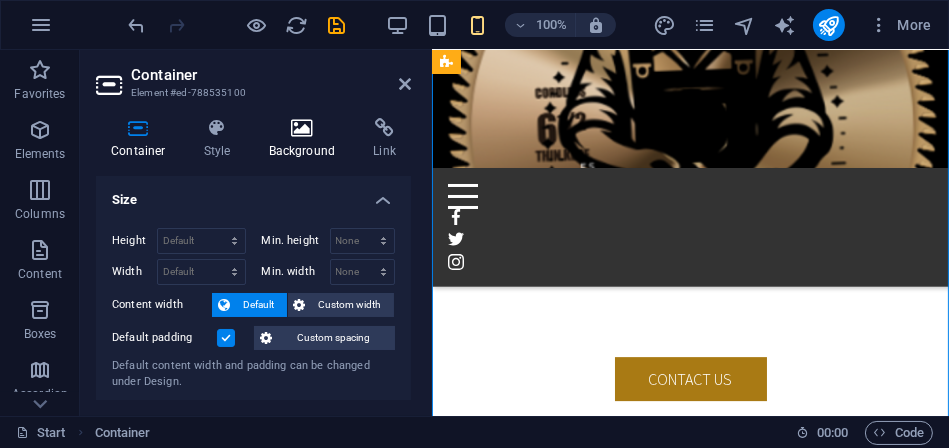 scroll, scrollTop: 14204, scrollLeft: 0, axis: vertical 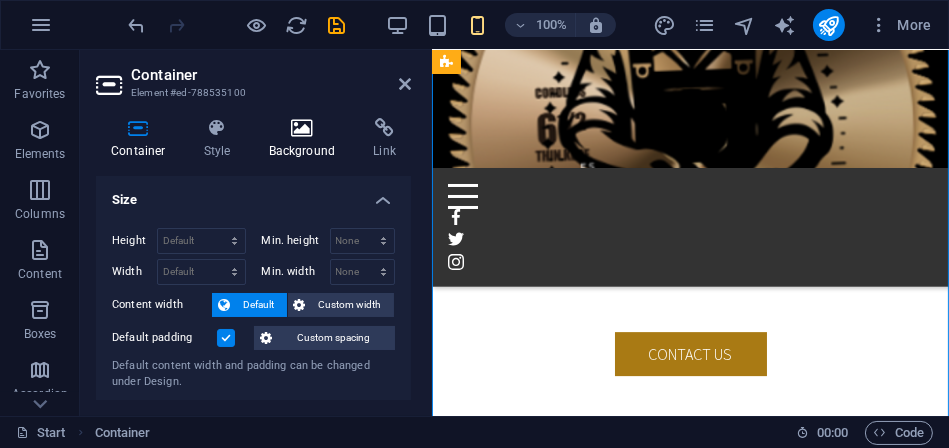 click on "Background" at bounding box center [306, 139] 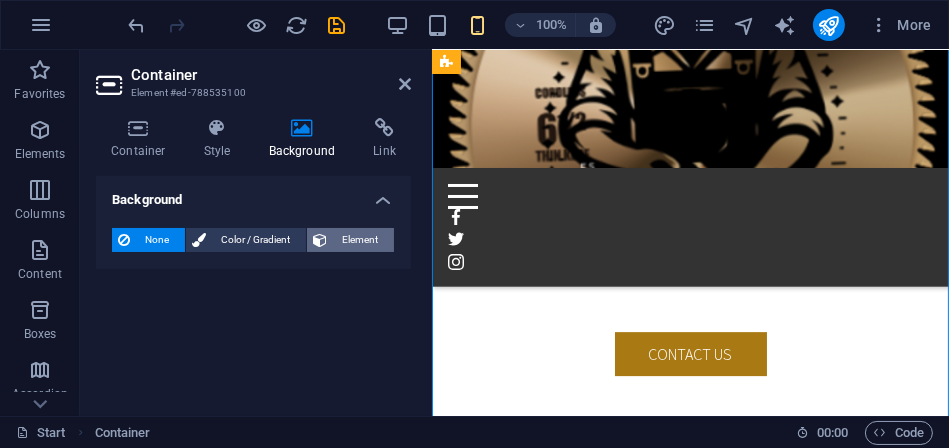 click on "Element" at bounding box center (360, 240) 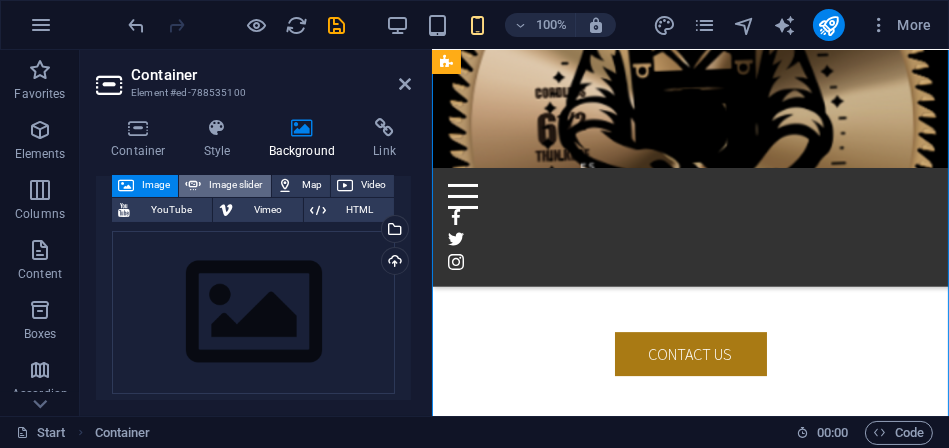 scroll, scrollTop: 123, scrollLeft: 0, axis: vertical 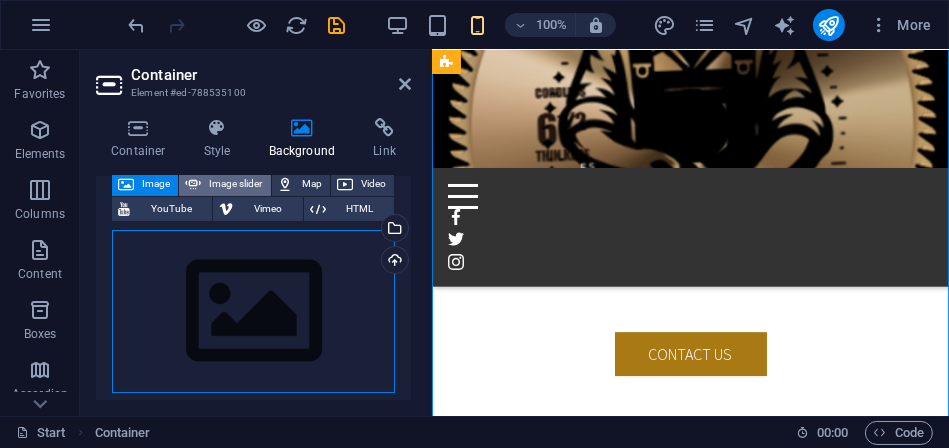 click on "Drag files here, click to choose files or select files from Files or our free stock photos & videos" at bounding box center (253, 312) 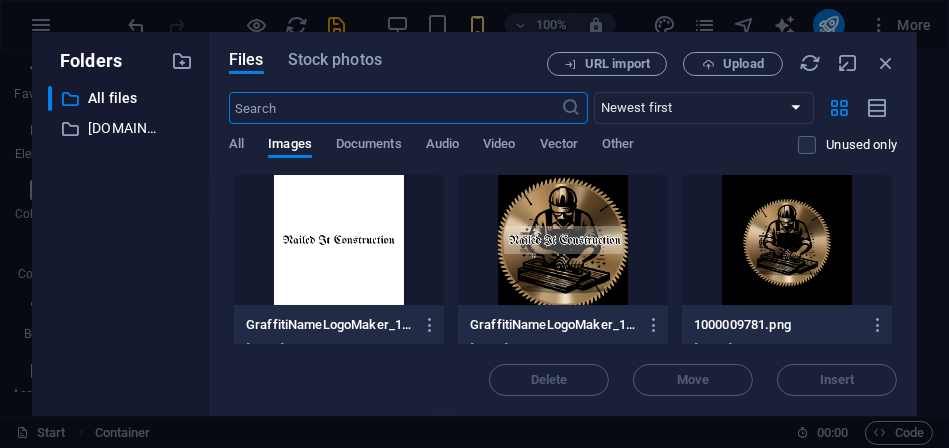 scroll, scrollTop: 31779, scrollLeft: 0, axis: vertical 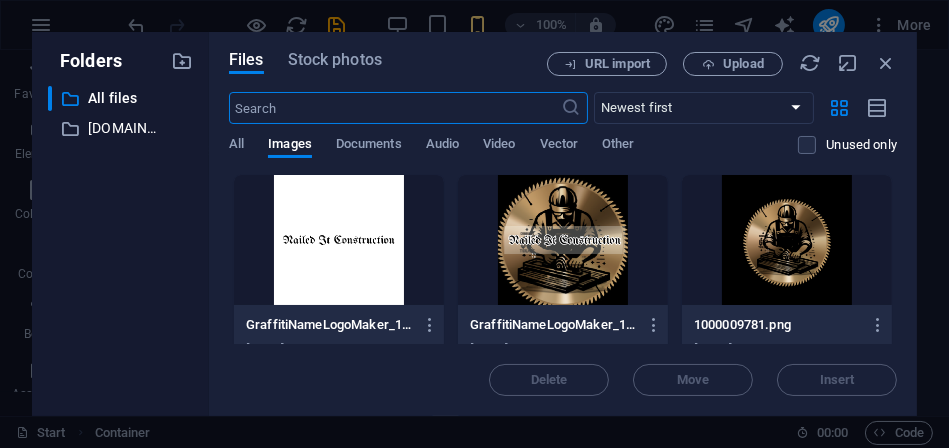 click at bounding box center (787, 240) 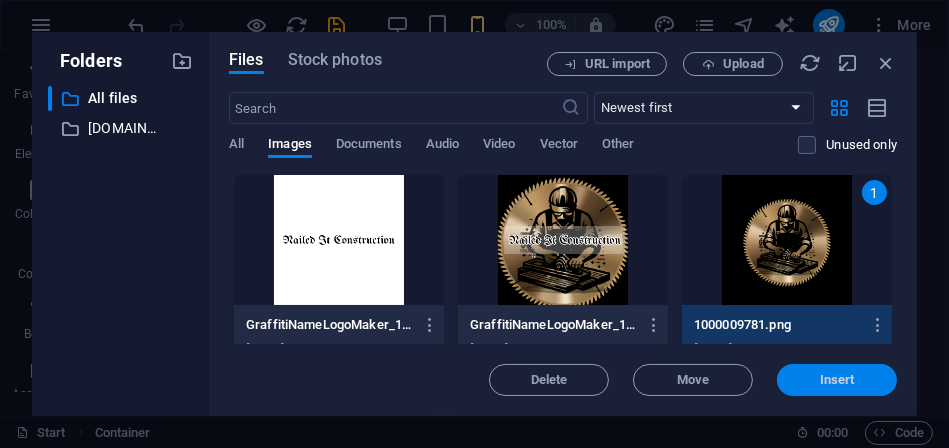 click on "Insert" at bounding box center (837, 380) 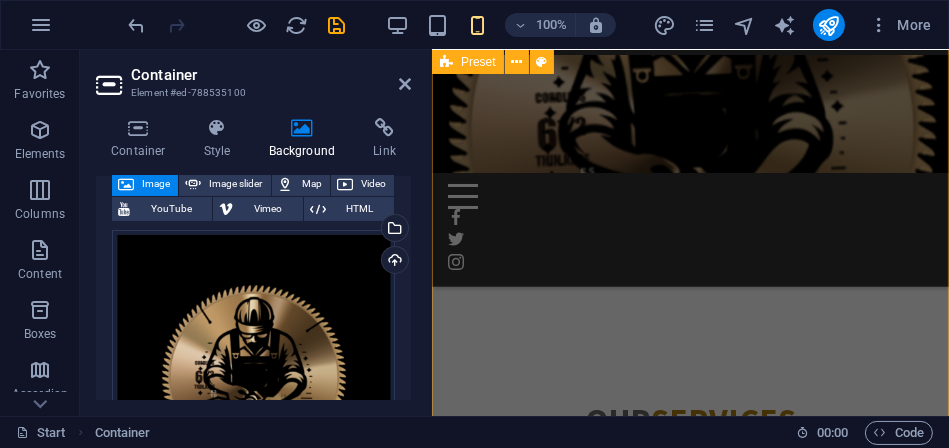 scroll, scrollTop: 16943, scrollLeft: 0, axis: vertical 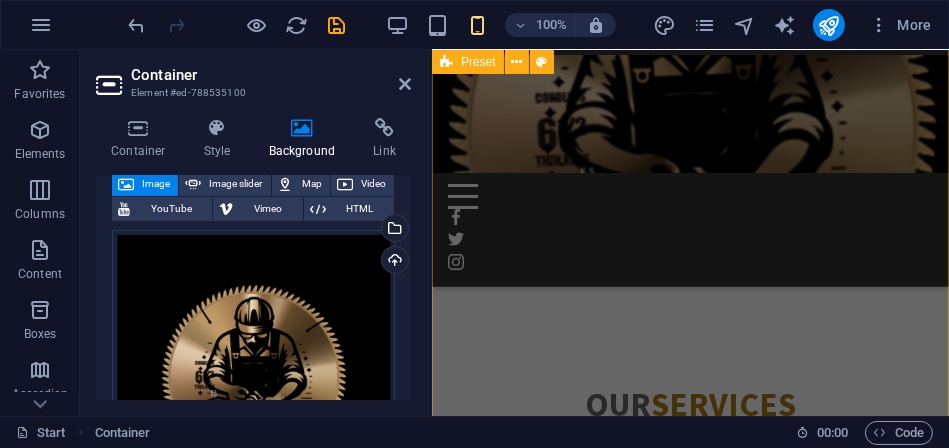 click on "Contact us Address ,  ,  Phone Email: [EMAIL_ADDRESS] Services Furniture remodeling Doorstep repair General carpentry Wood installation working hours [DATE] - [DATE] 8pm - 4pm [DATE] 8pm - 2pm Latest Project" at bounding box center (689, 15575) 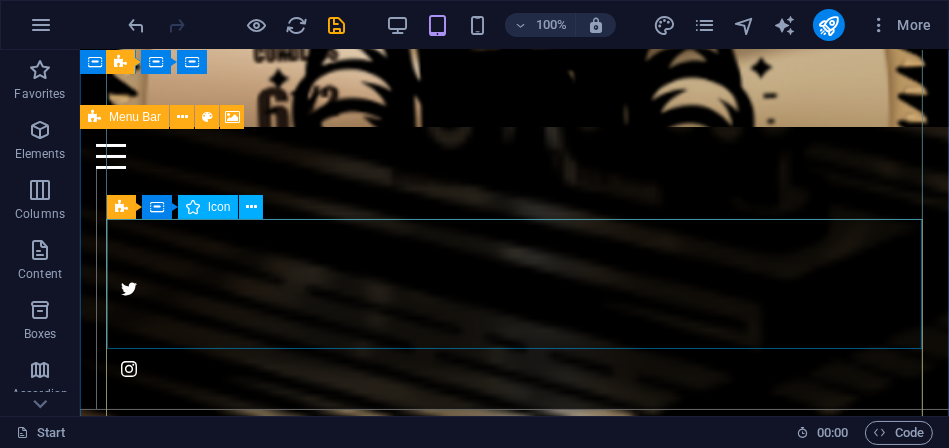 scroll, scrollTop: 3167, scrollLeft: 0, axis: vertical 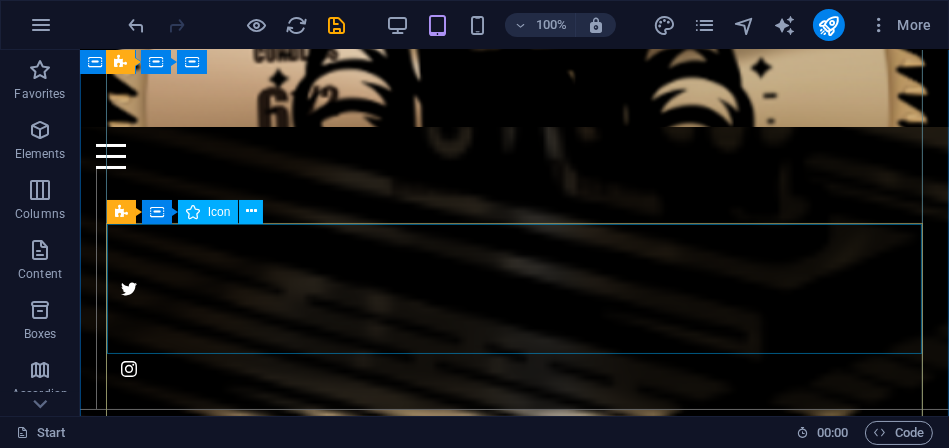 click at bounding box center (513, 5259) 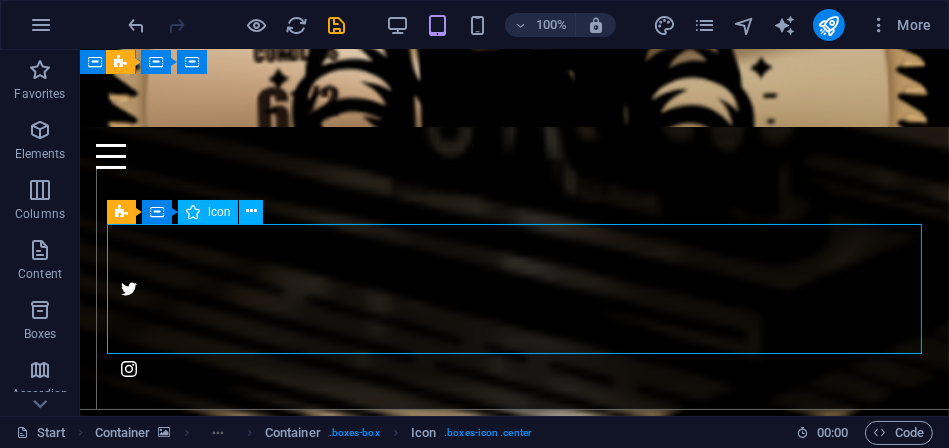 click at bounding box center (513, 5259) 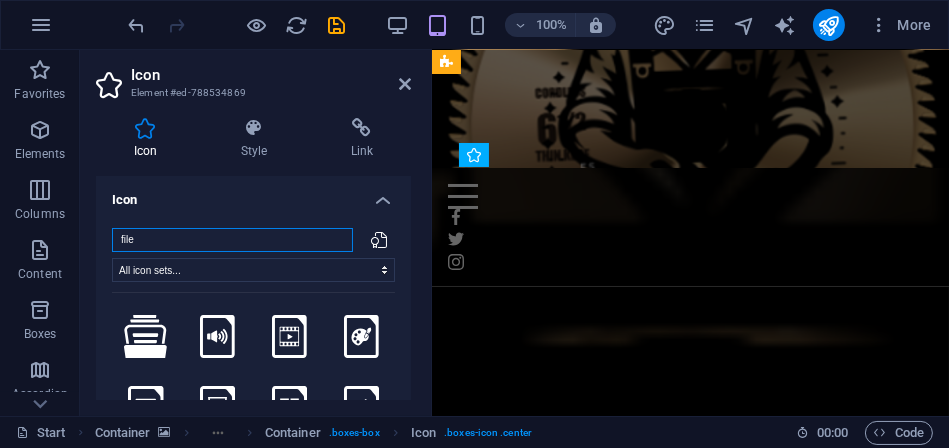 scroll, scrollTop: 4850, scrollLeft: 0, axis: vertical 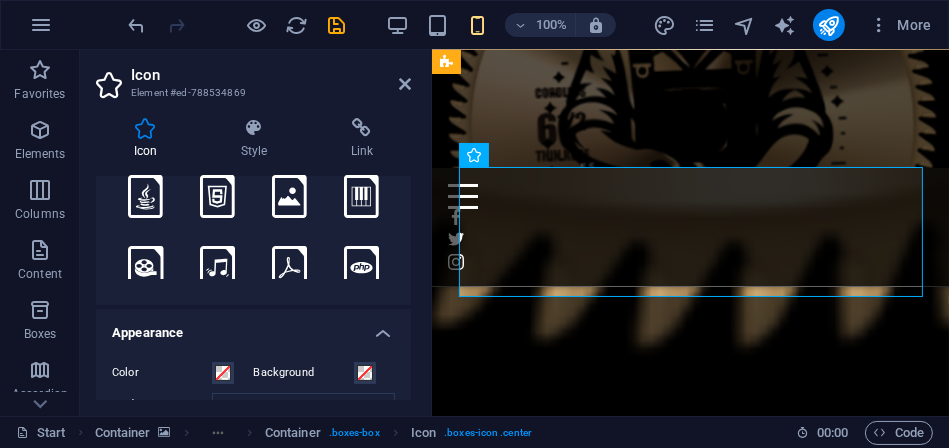 click on "Background" at bounding box center [304, 373] 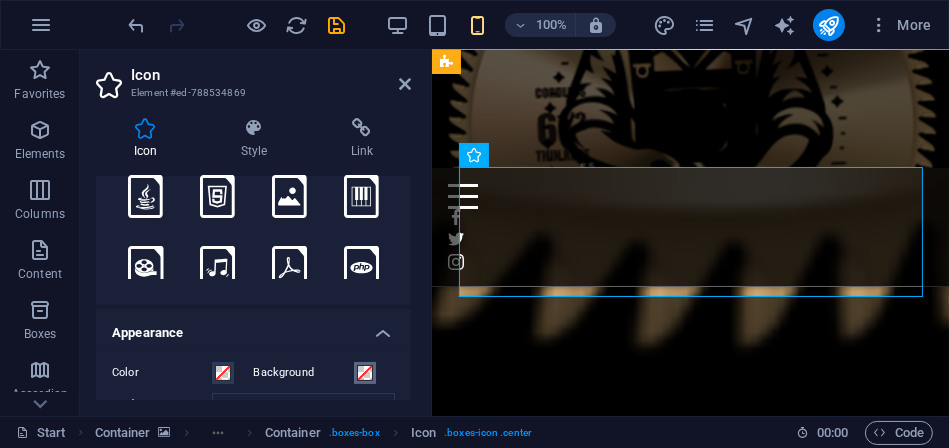click on "Background" at bounding box center [365, 373] 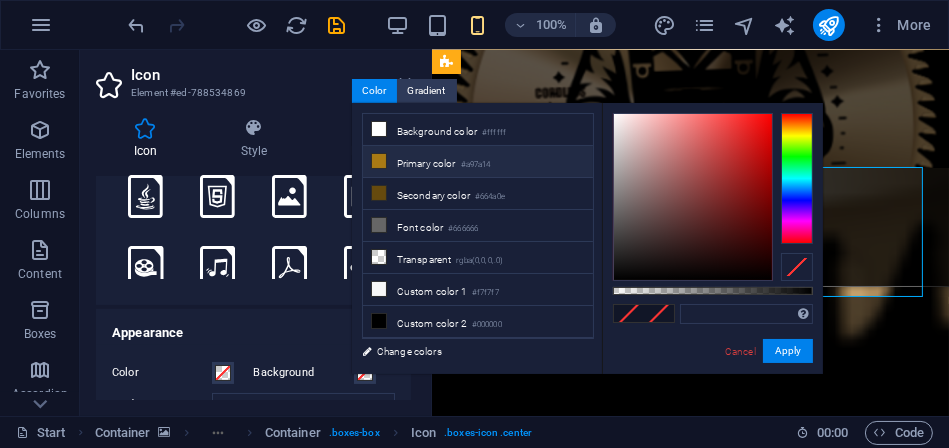 click at bounding box center [379, 161] 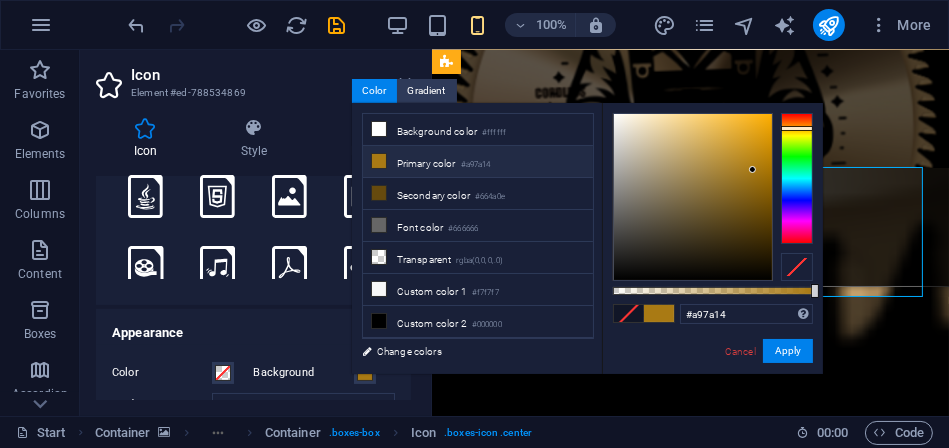 click at bounding box center (693, 197) 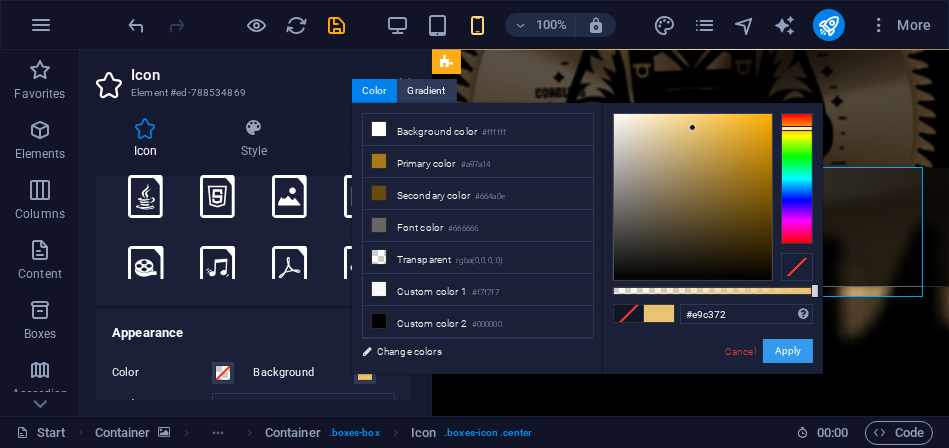 click on "Apply" at bounding box center (788, 351) 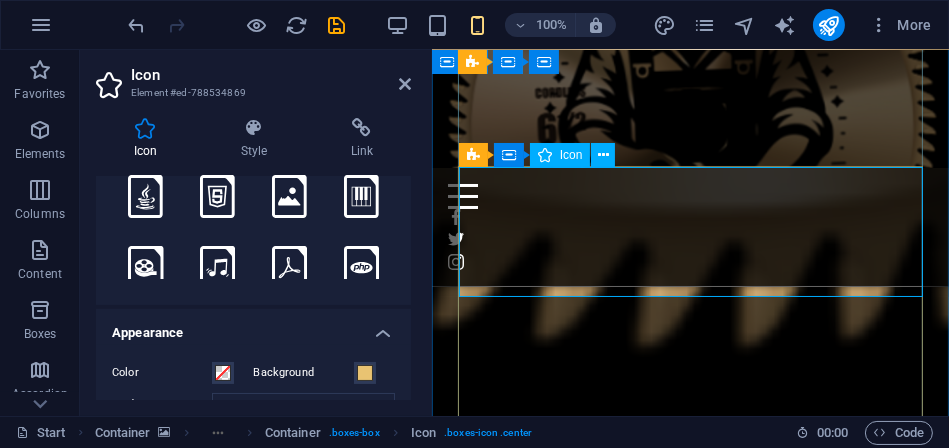 click at bounding box center [689, 6577] 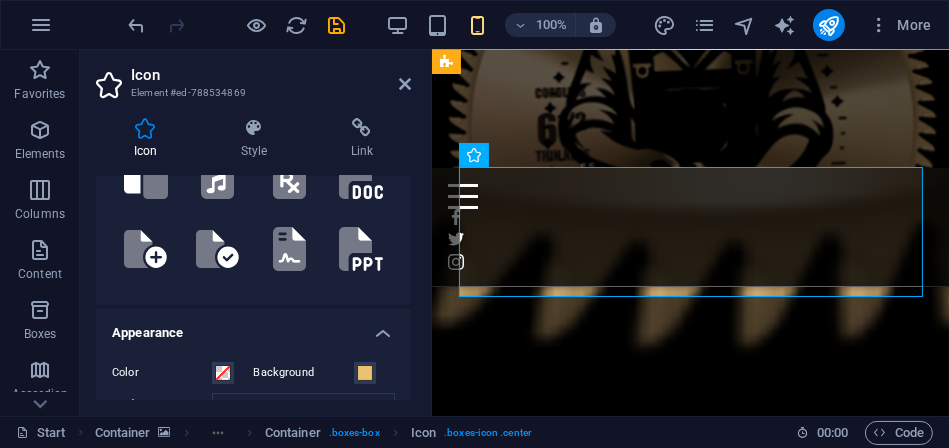 scroll, scrollTop: 781, scrollLeft: 0, axis: vertical 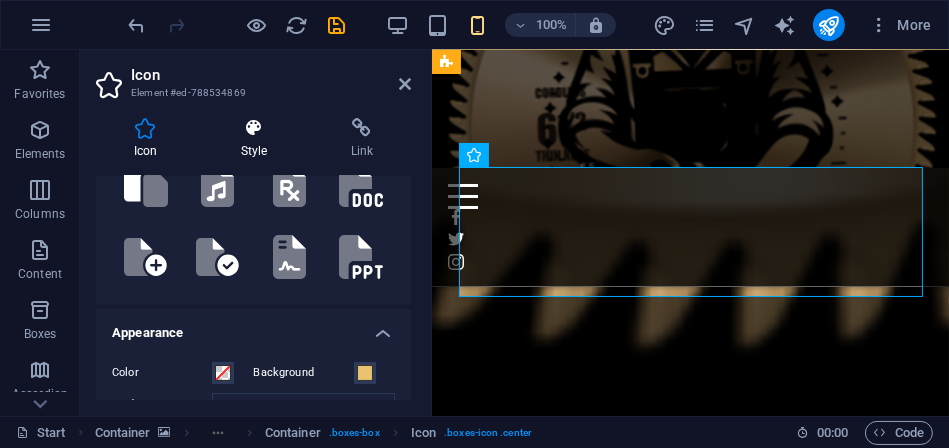 click on "Style" at bounding box center (258, 139) 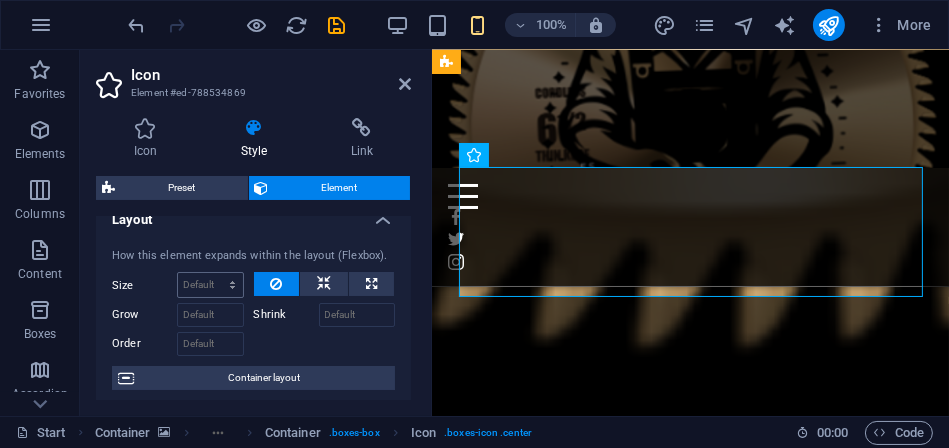 scroll, scrollTop: 20, scrollLeft: 0, axis: vertical 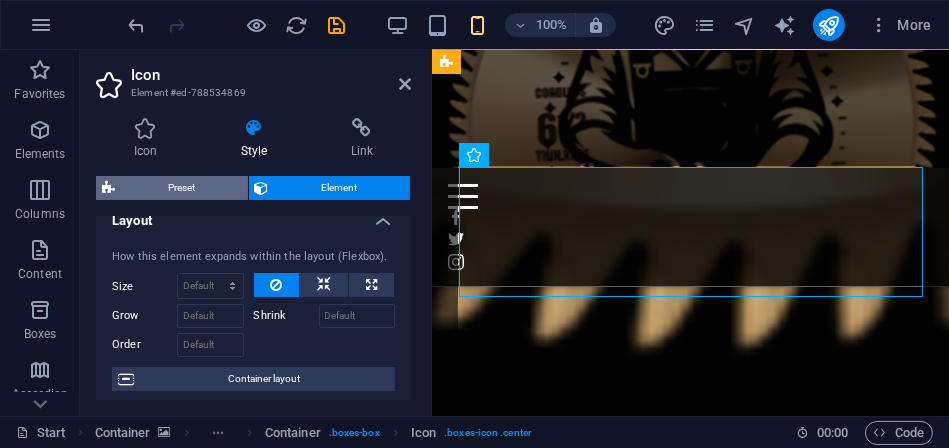 click on "Preset" at bounding box center (181, 188) 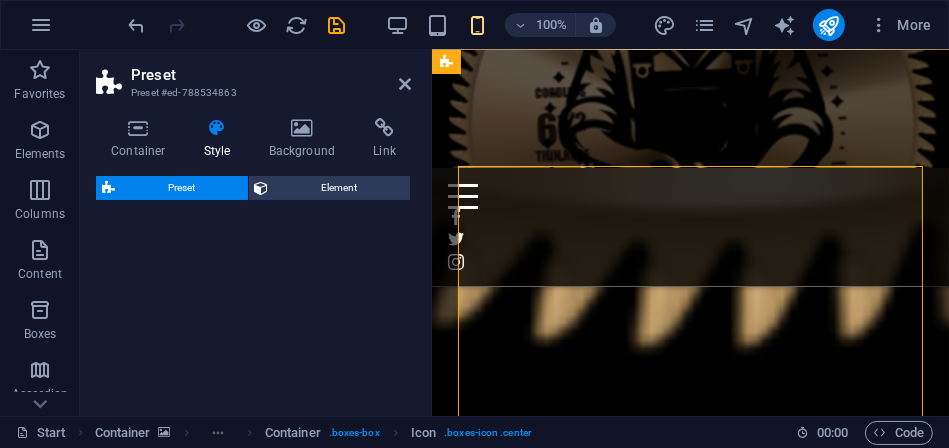 select on "px" 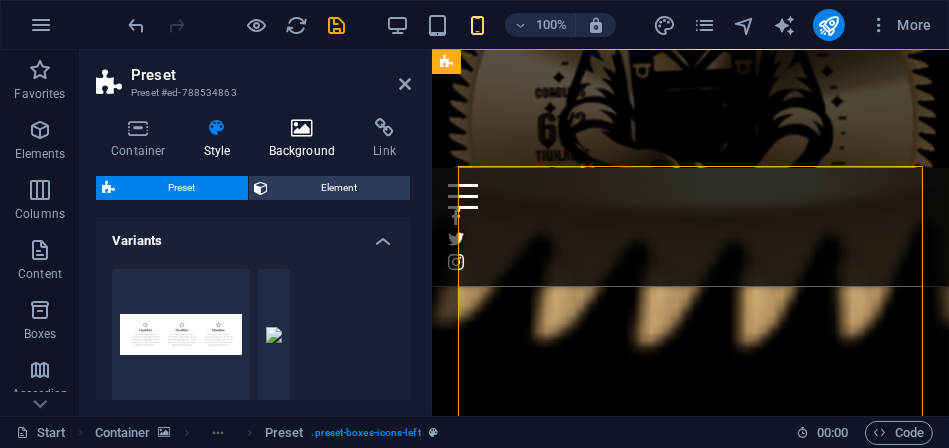 click on "Background" at bounding box center [306, 139] 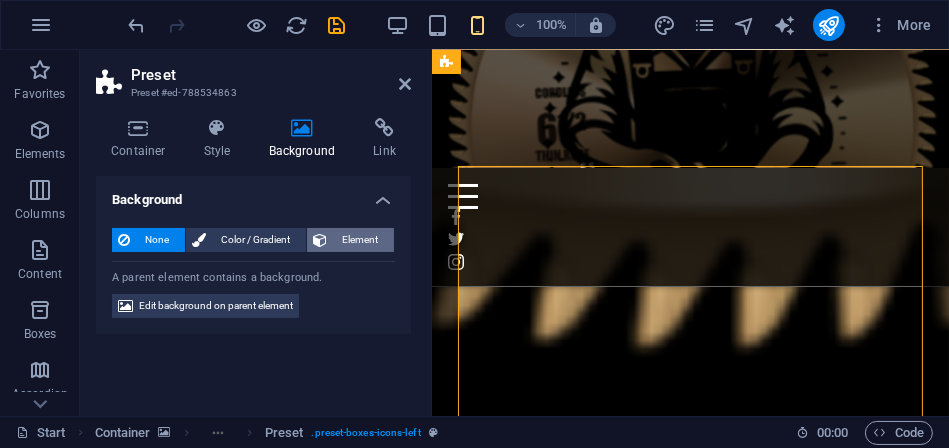 click on "Element" at bounding box center [360, 240] 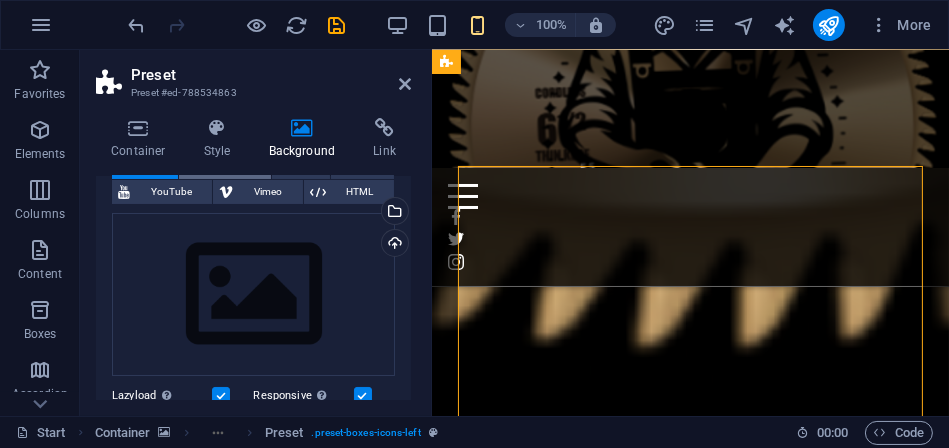 scroll, scrollTop: 143, scrollLeft: 0, axis: vertical 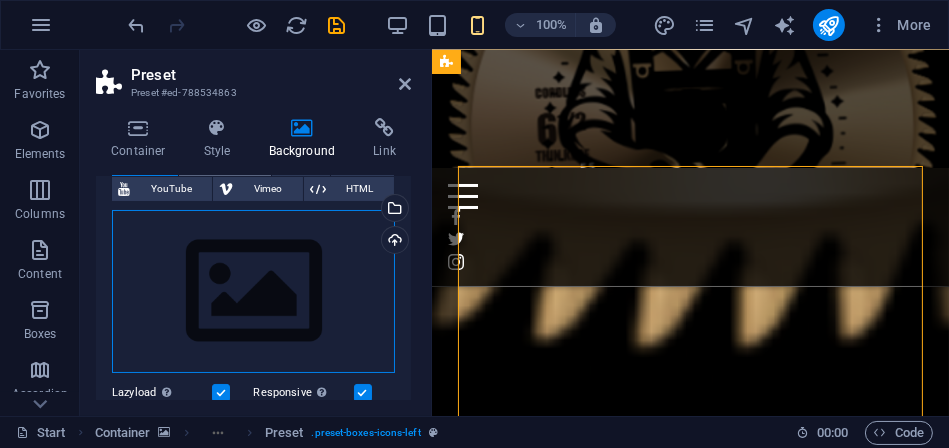 click on "Drag files here, click to choose files or select files from Files or our free stock photos & videos" at bounding box center (253, 292) 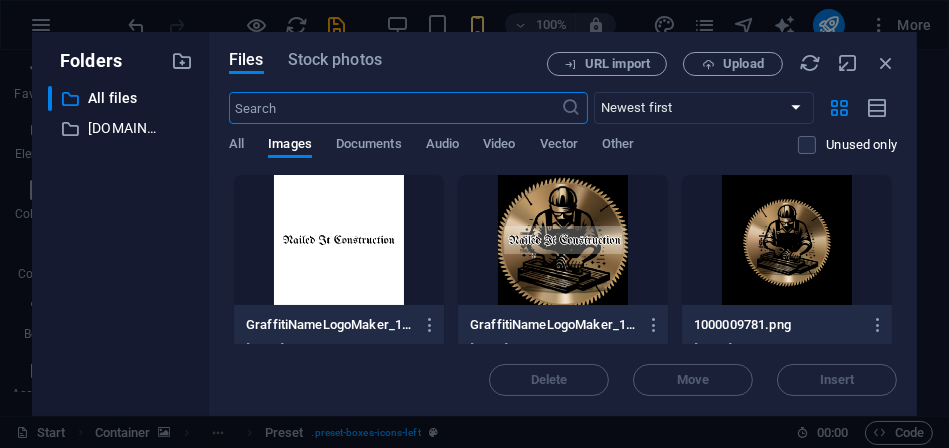 scroll, scrollTop: 21928, scrollLeft: 0, axis: vertical 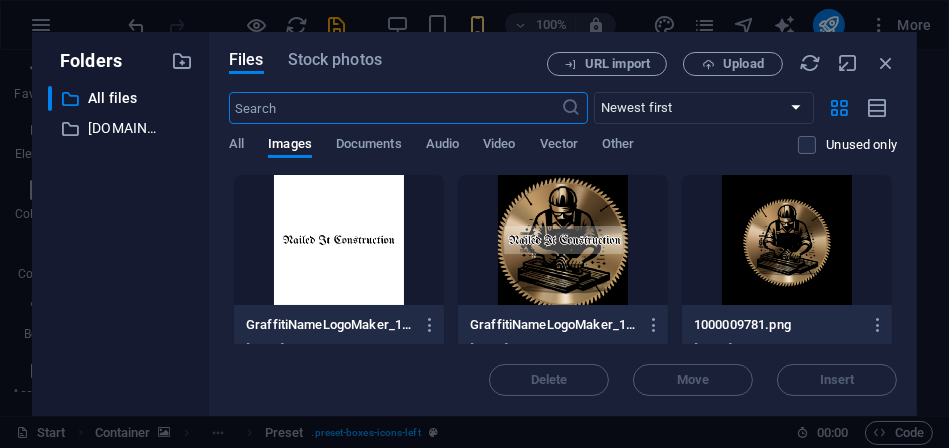 click at bounding box center (787, 240) 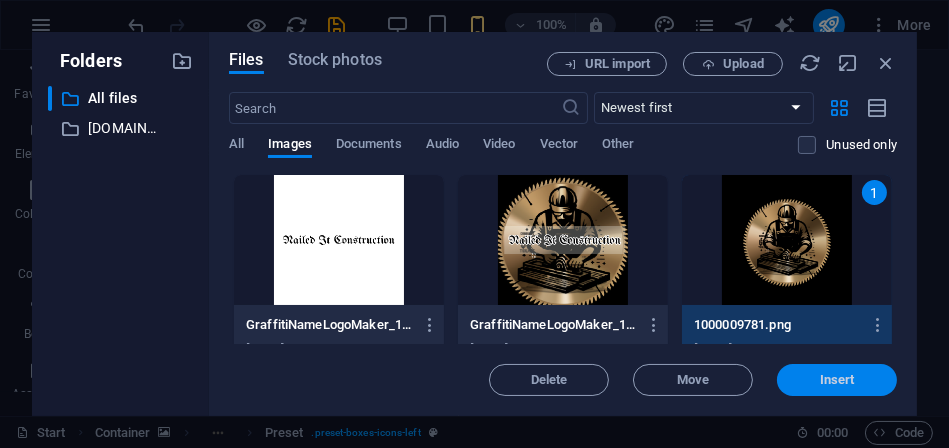 click on "Insert" at bounding box center (837, 380) 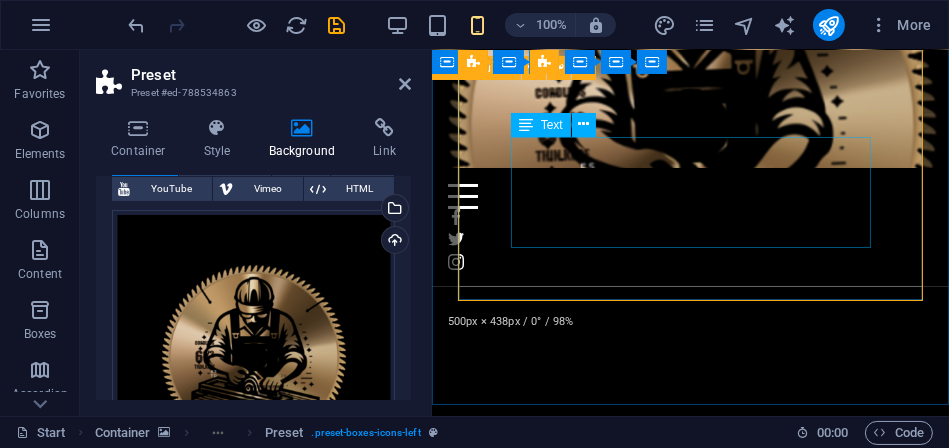 scroll, scrollTop: 5120, scrollLeft: 0, axis: vertical 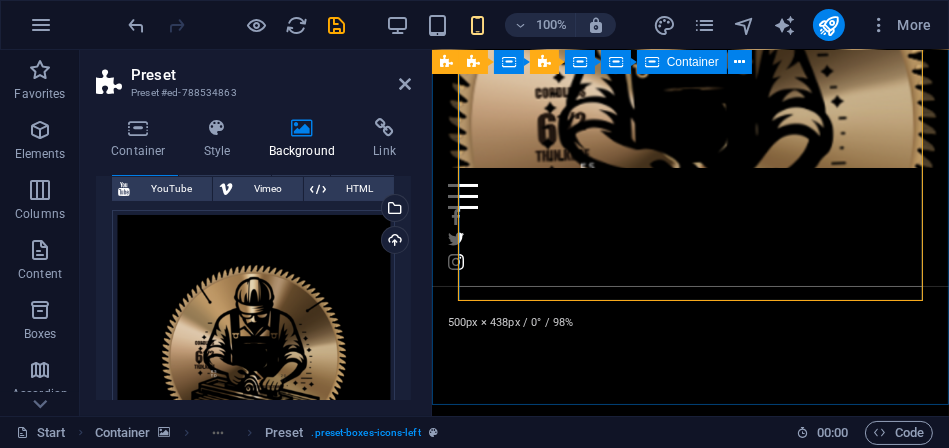 click on "Over  20 Years  experience Lorem ipsum dolor sit amet, consectetur adipisicing elit. Veritatis, dolorem!" at bounding box center [689, 6823] 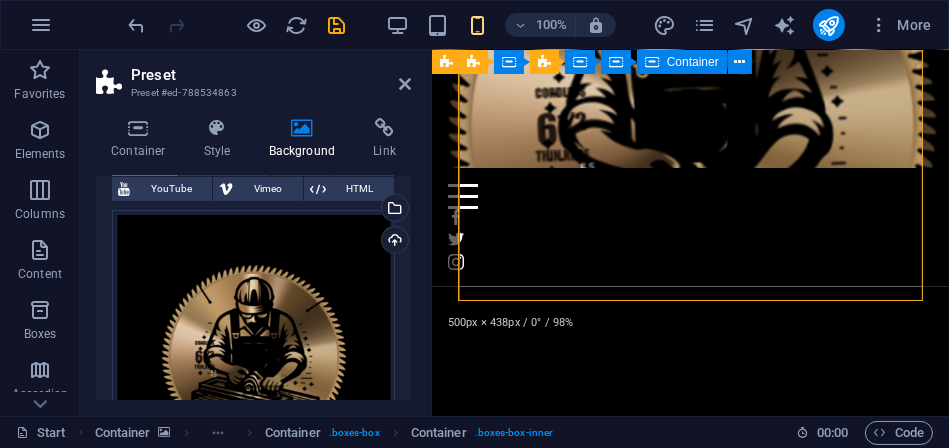 click on "Over  20 Years  experience Lorem ipsum dolor sit amet, consectetur adipisicing elit. Veritatis, dolorem!" at bounding box center (689, 6823) 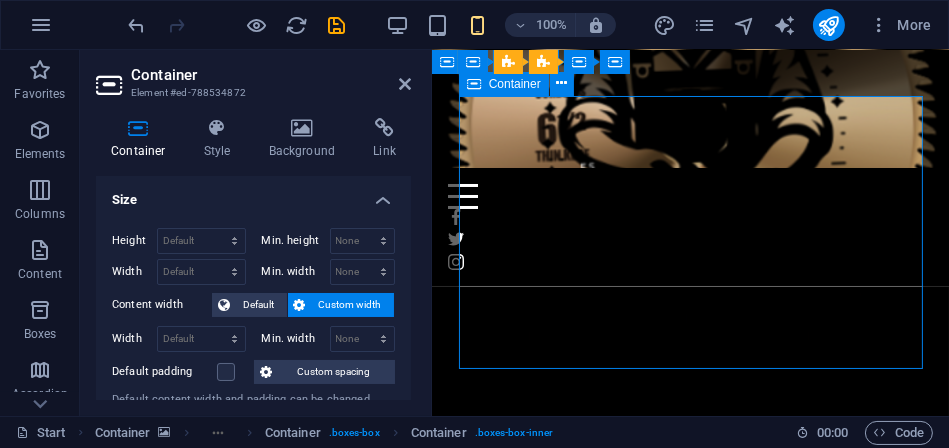 scroll, scrollTop: 5052, scrollLeft: 0, axis: vertical 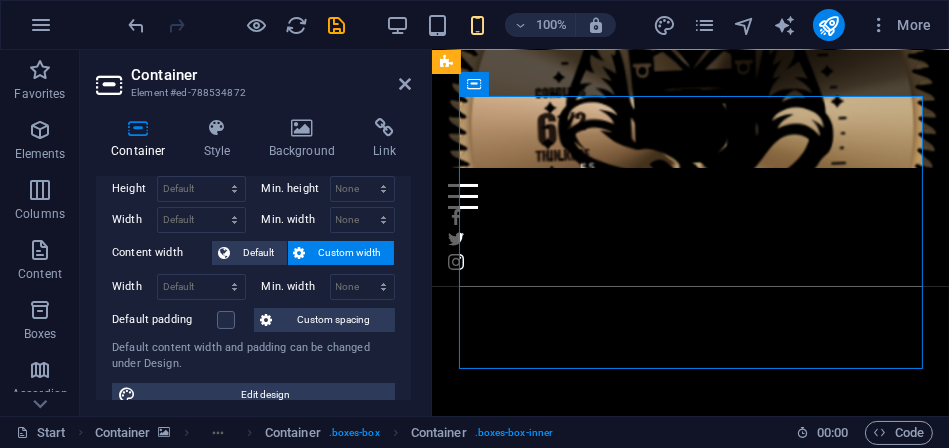 click on "Min. width" at bounding box center (296, 286) 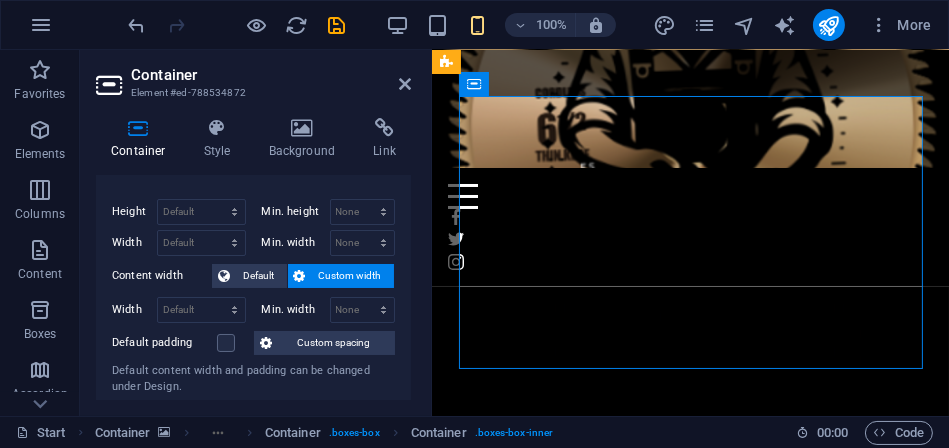 scroll, scrollTop: 0, scrollLeft: 0, axis: both 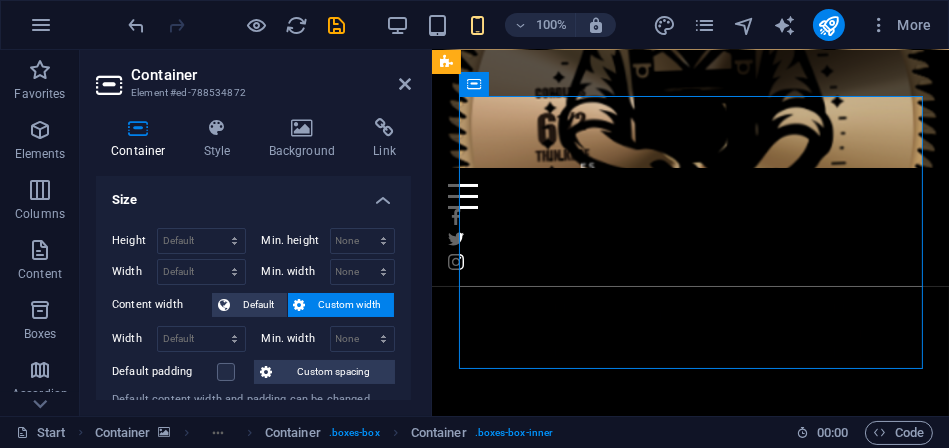 click on "Custom width" at bounding box center [350, 305] 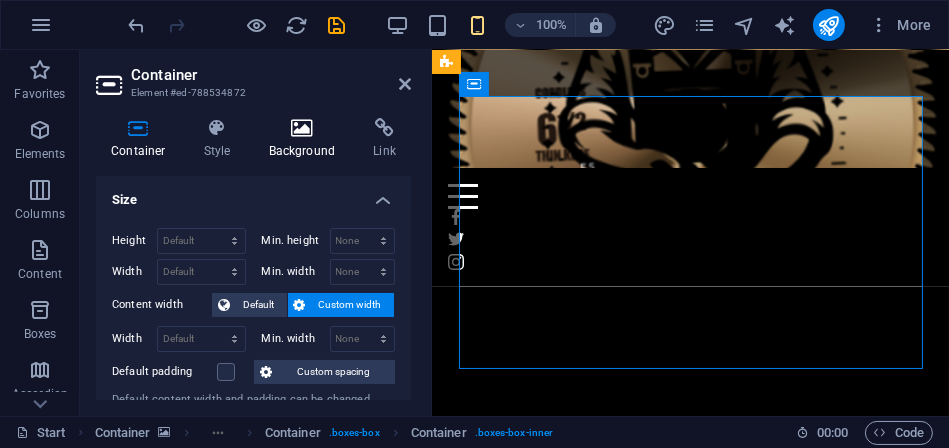 click on "Background" at bounding box center (306, 139) 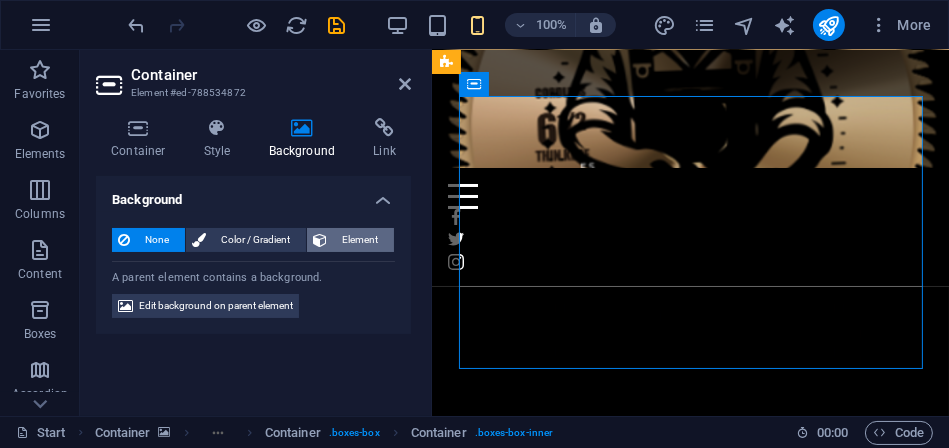click on "Element" at bounding box center [350, 240] 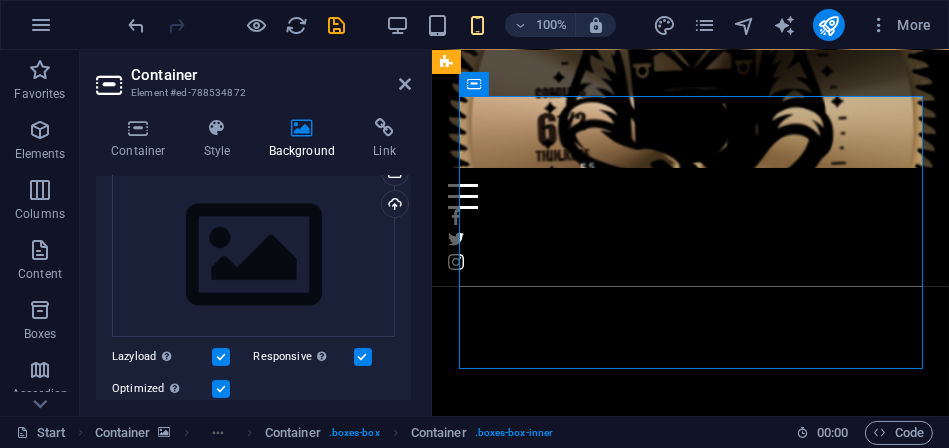 scroll, scrollTop: 176, scrollLeft: 0, axis: vertical 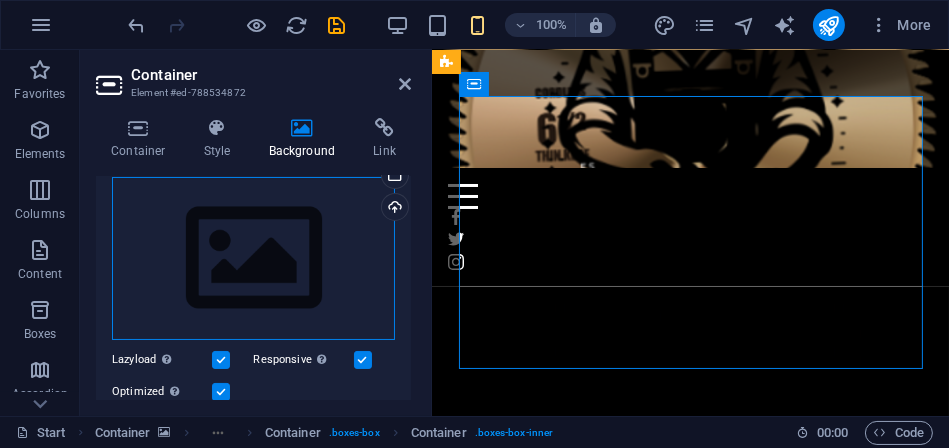 click on "Drag files here, click to choose files or select files from Files or our free stock photos & videos" at bounding box center (253, 259) 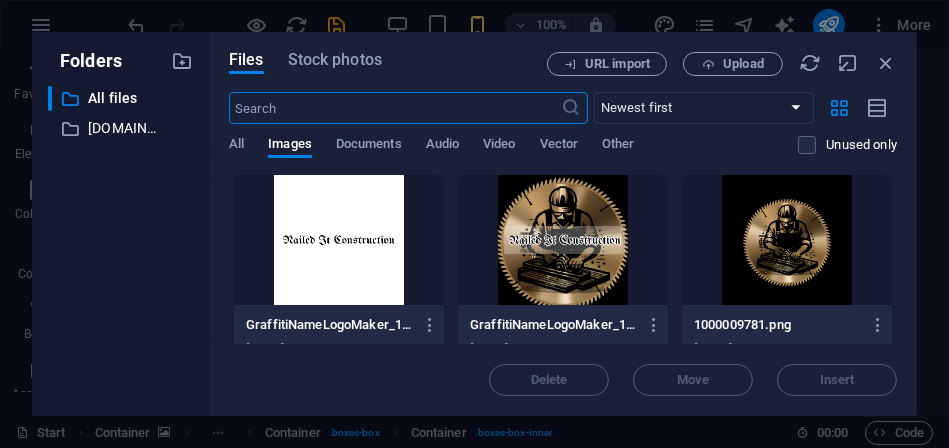 scroll, scrollTop: 22324, scrollLeft: 0, axis: vertical 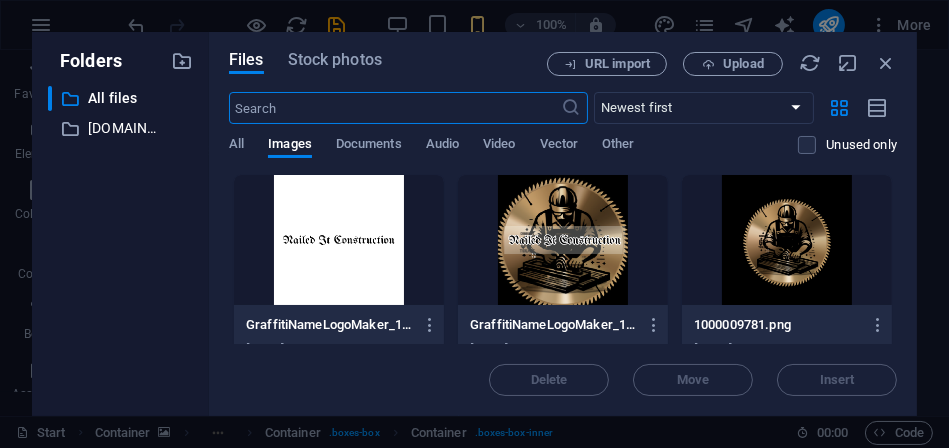 click at bounding box center [787, 240] 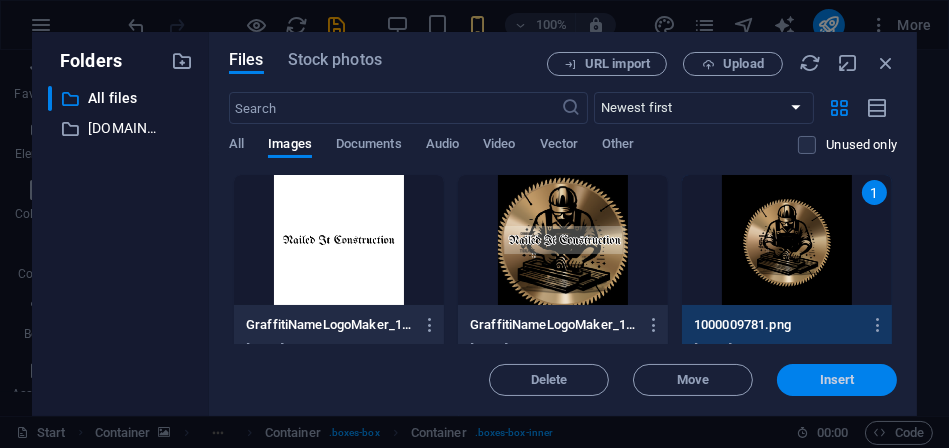click on "Insert" at bounding box center (837, 380) 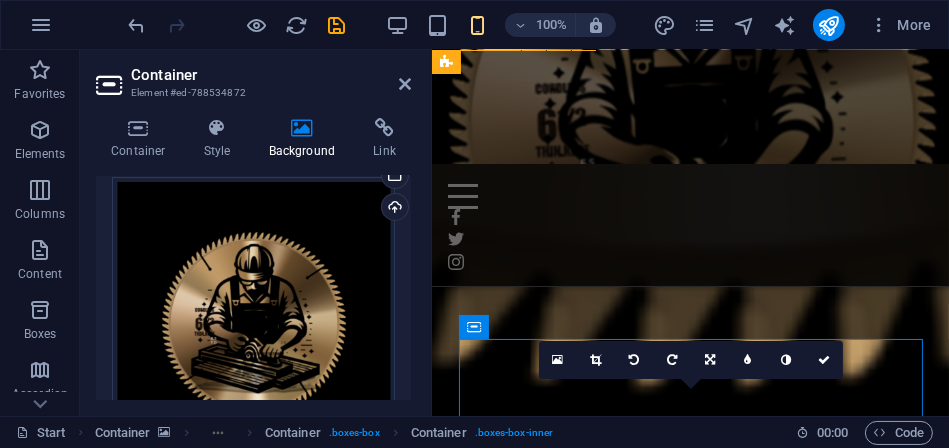 scroll, scrollTop: 4809, scrollLeft: 0, axis: vertical 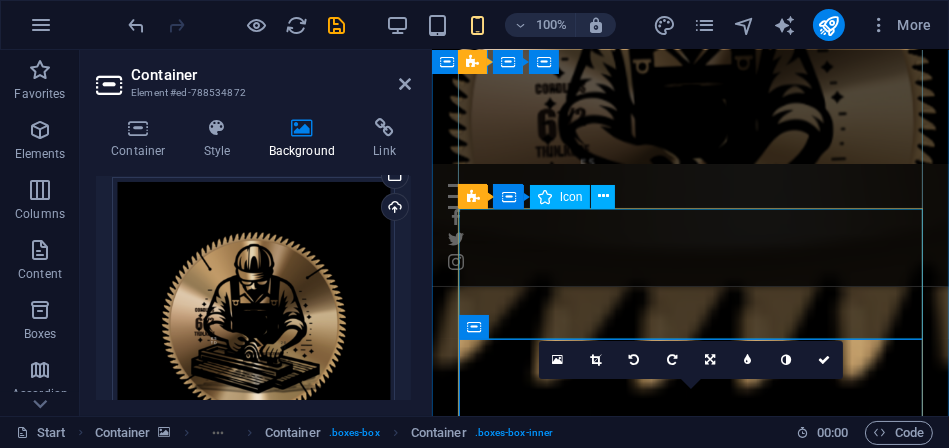 click at bounding box center (689, 7022) 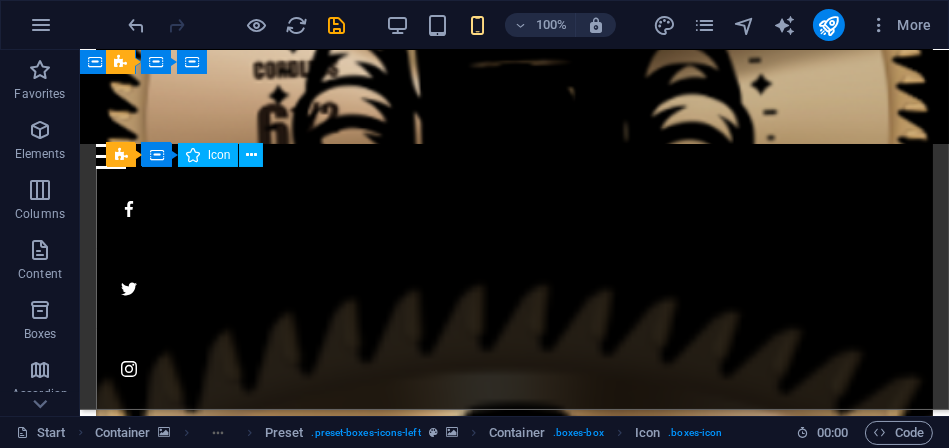 scroll, scrollTop: 3224, scrollLeft: 0, axis: vertical 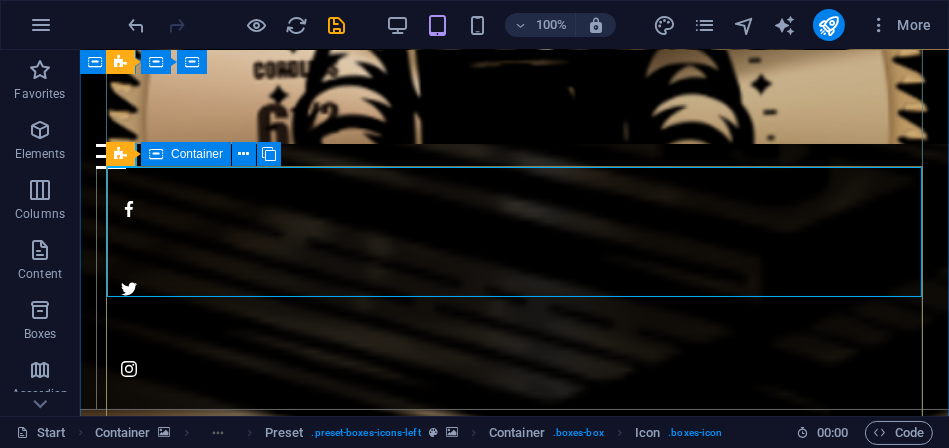 click at bounding box center (156, 154) 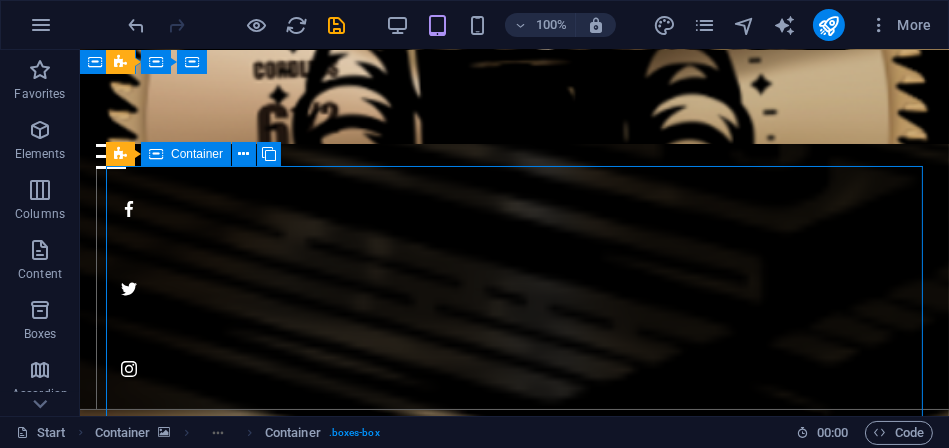 click on "Container" at bounding box center (197, 154) 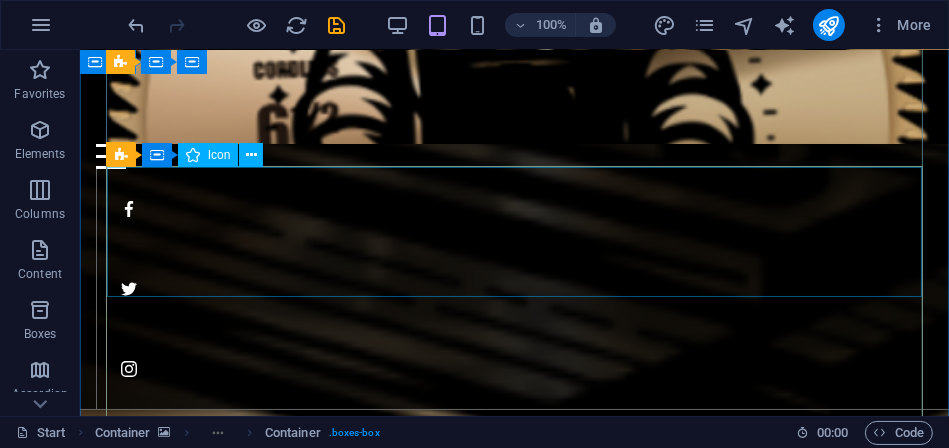 click on "Icon" at bounding box center (219, 155) 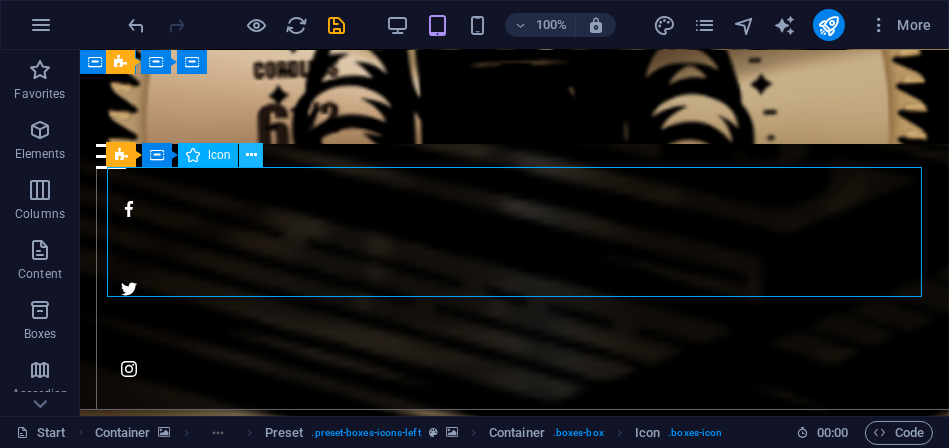 click at bounding box center [251, 155] 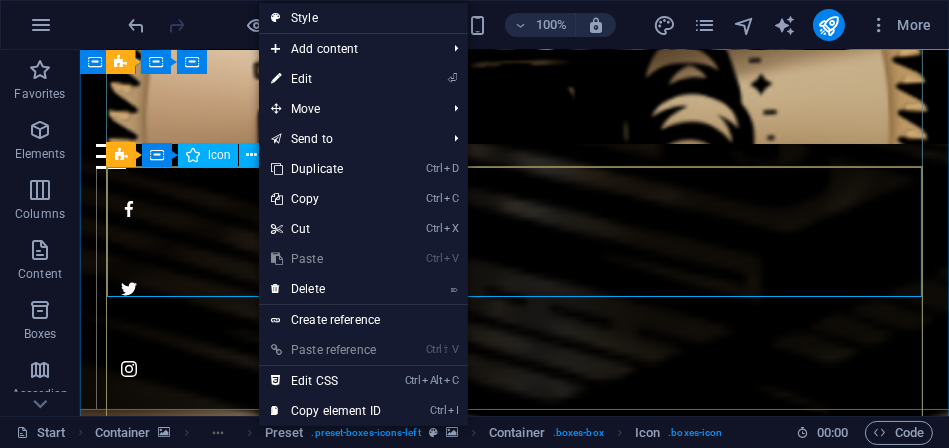 click at bounding box center [513, 5569] 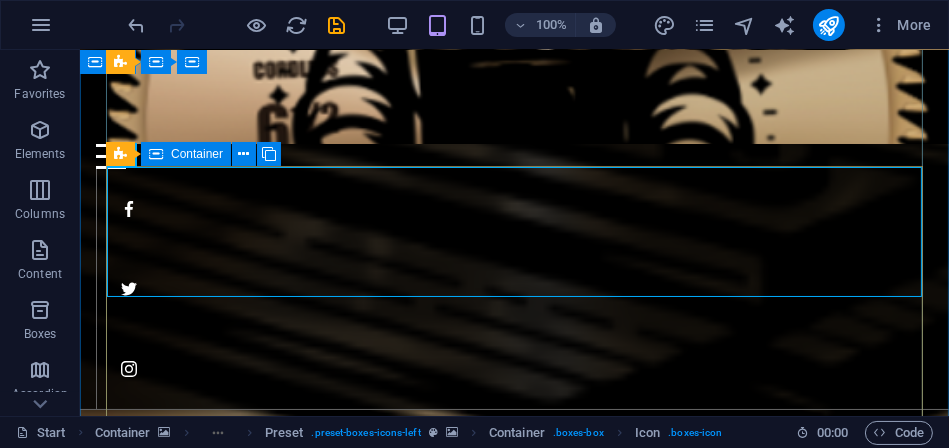 click on "Container" at bounding box center [197, 154] 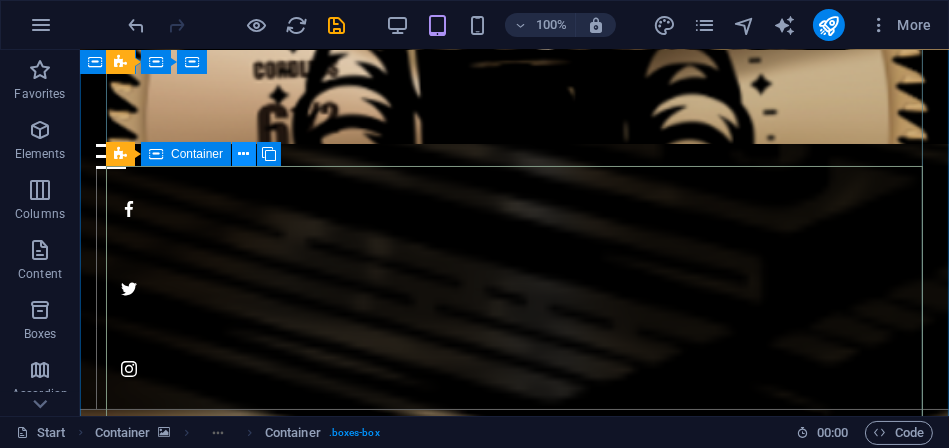 click at bounding box center [244, 154] 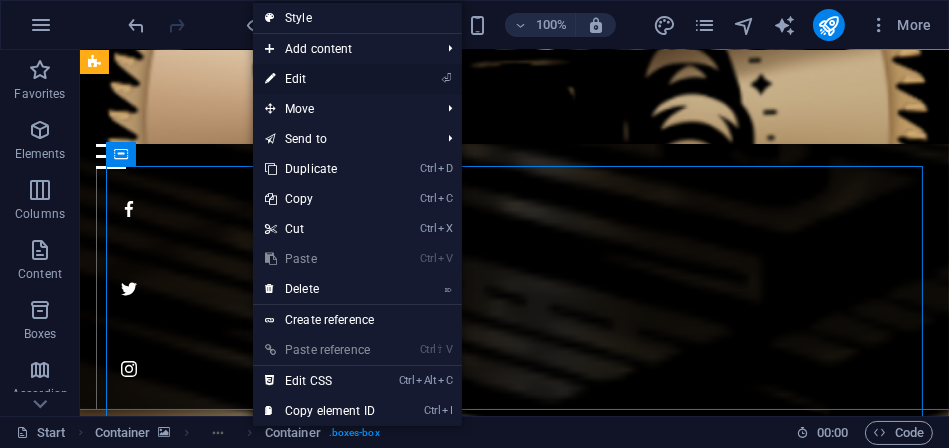 click on "⏎  Edit" at bounding box center [320, 79] 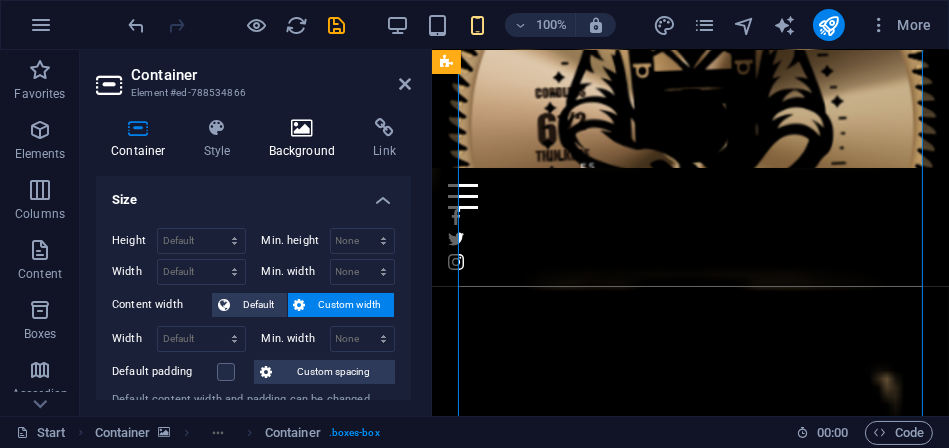 scroll, scrollTop: 4986, scrollLeft: 0, axis: vertical 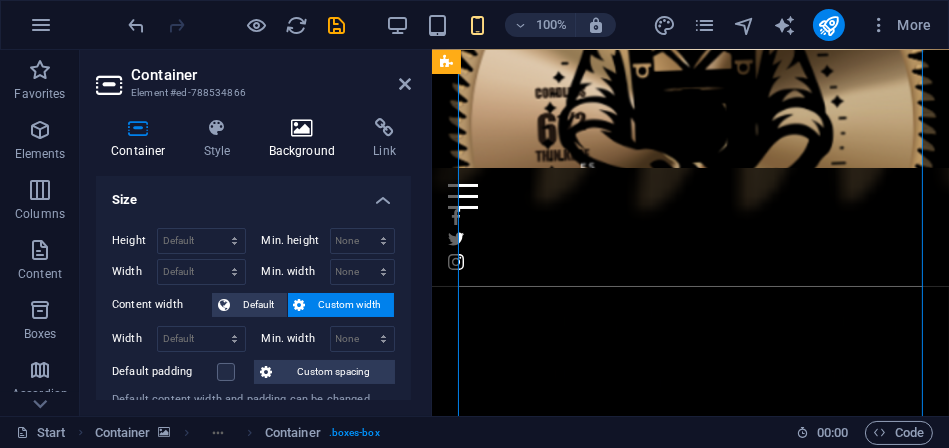 click on "Background" at bounding box center (306, 139) 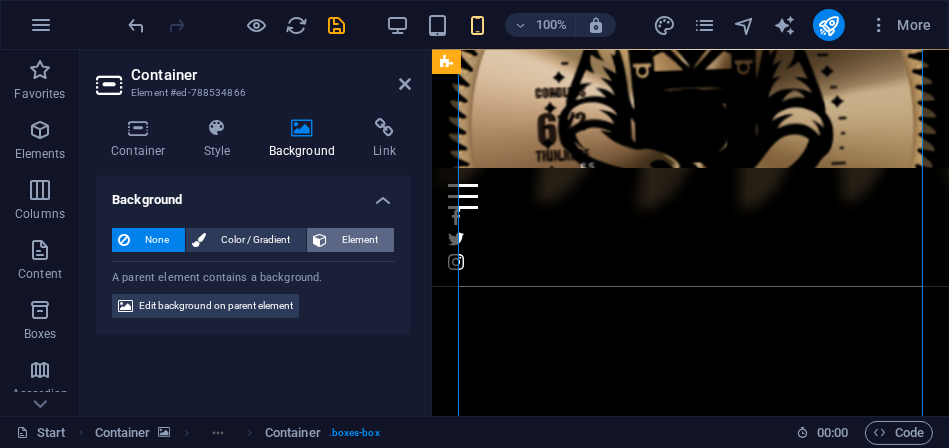 click on "Element" at bounding box center [360, 240] 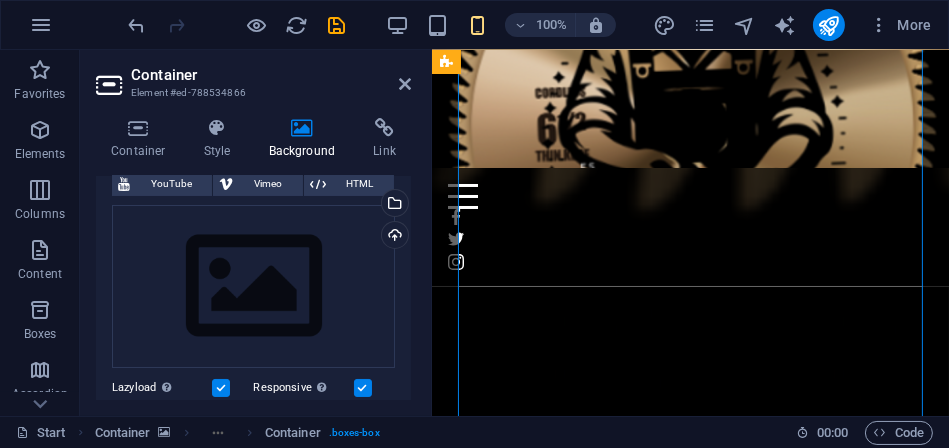 scroll, scrollTop: 151, scrollLeft: 0, axis: vertical 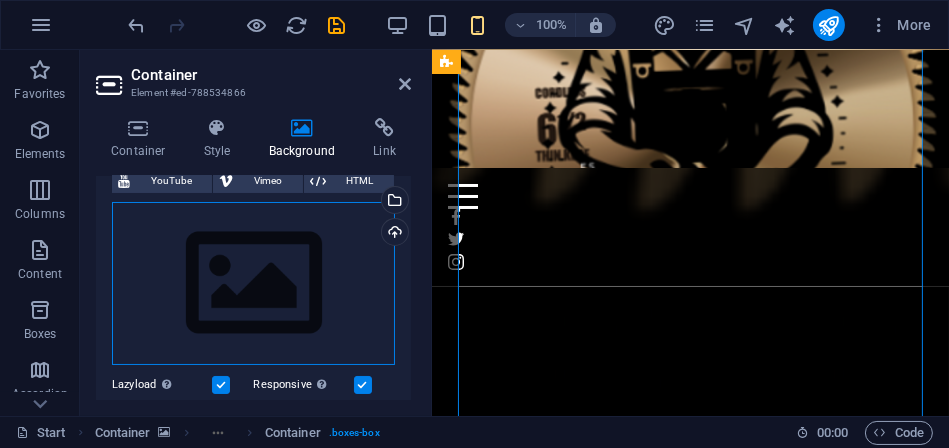 click on "Drag files here, click to choose files or select files from Files or our free stock photos & videos" at bounding box center [253, 284] 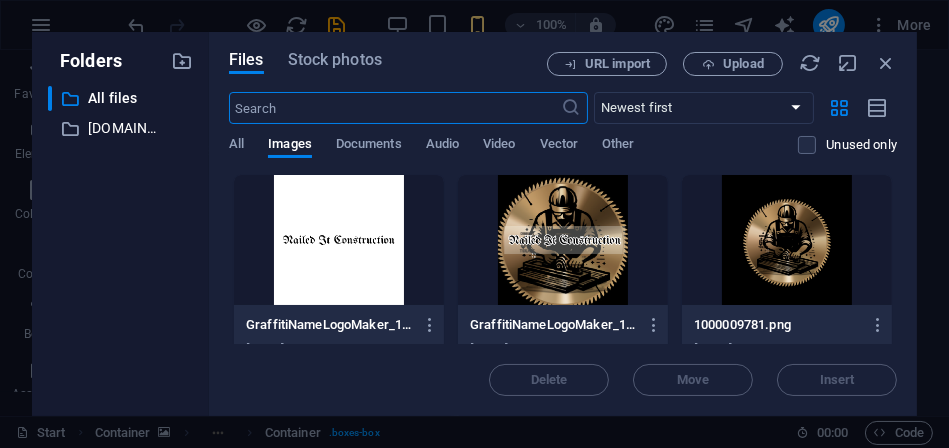 scroll, scrollTop: 22258, scrollLeft: 0, axis: vertical 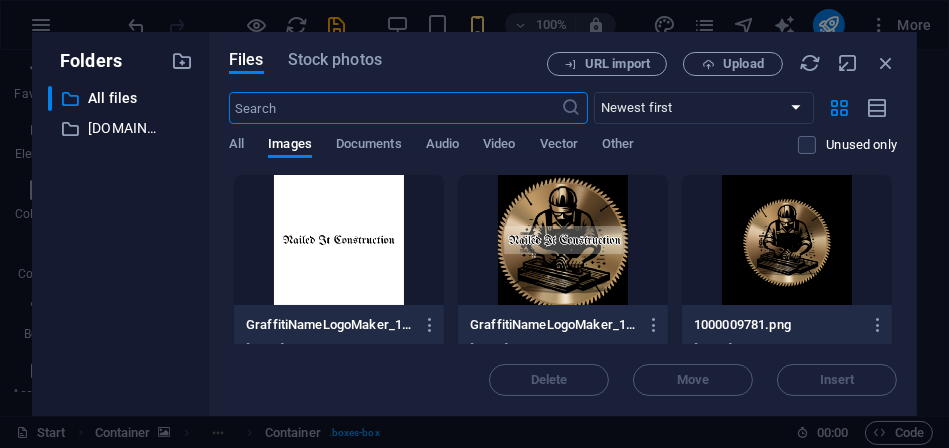 click at bounding box center [787, 240] 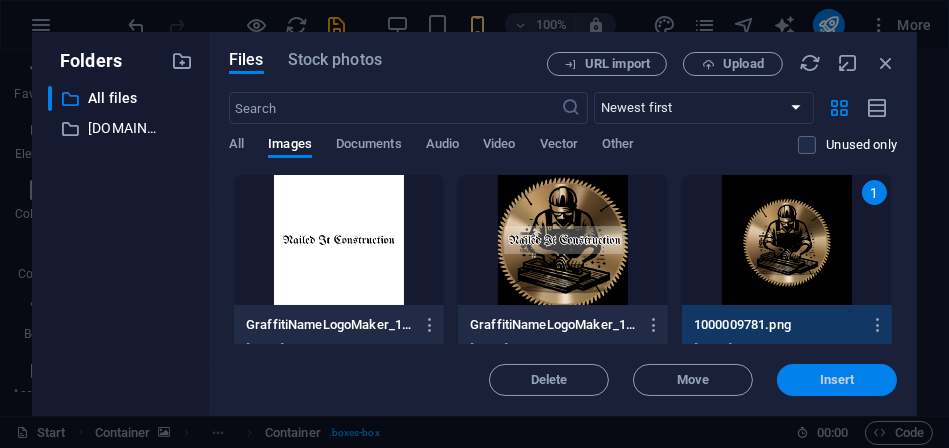 click on "Insert" at bounding box center [837, 380] 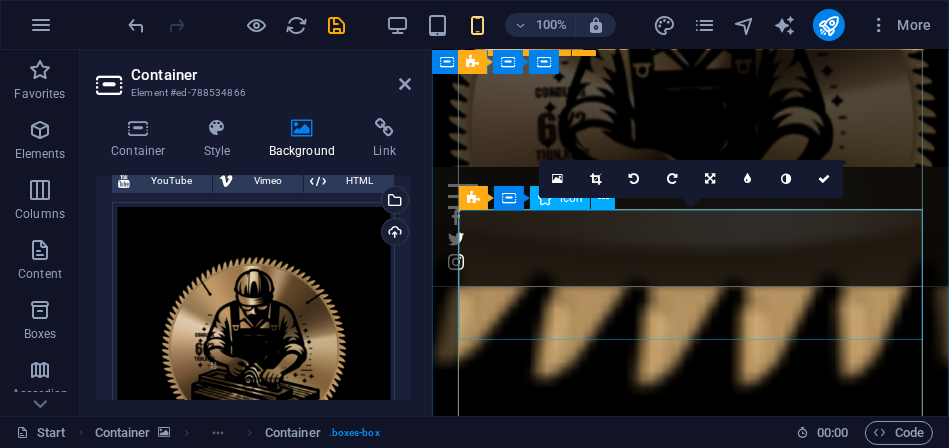 scroll, scrollTop: 4805, scrollLeft: 0, axis: vertical 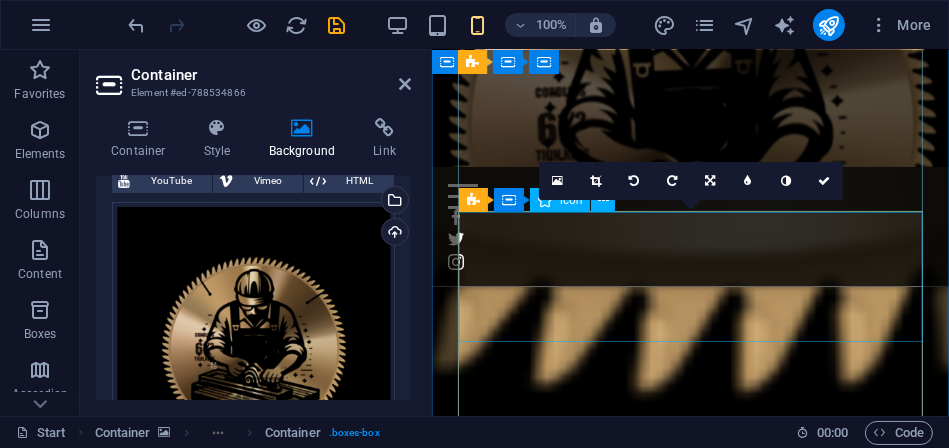 click at bounding box center [689, 7430] 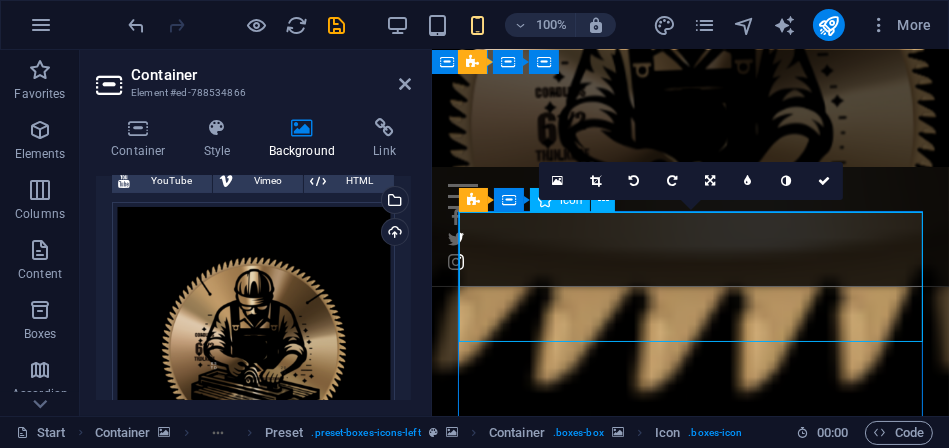 click at bounding box center (689, 7430) 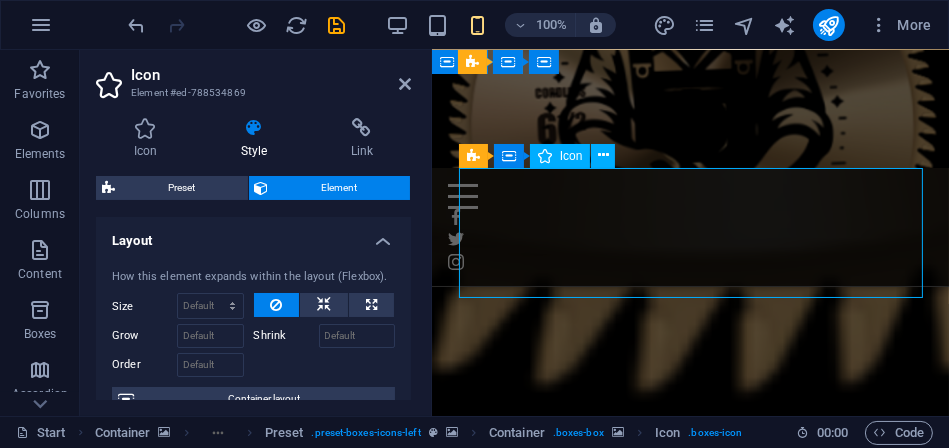 scroll, scrollTop: 4850, scrollLeft: 0, axis: vertical 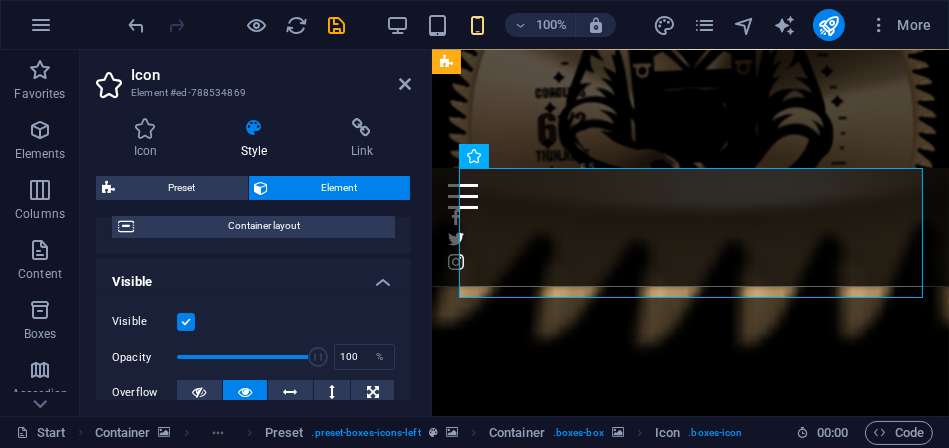 click on "Container layout" at bounding box center [264, 226] 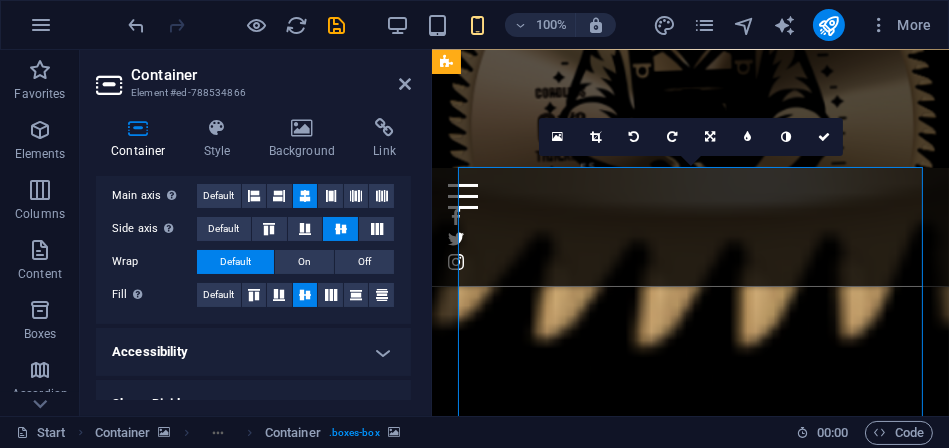 scroll, scrollTop: 159, scrollLeft: 0, axis: vertical 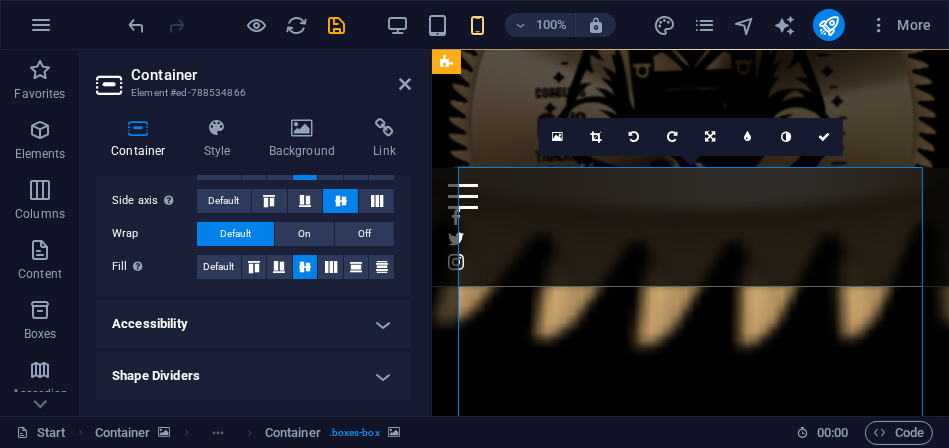 click on "Alignment Determines the flex direction. Default Main axis Determine how elements should behave along the main axis inside this container (justify content). Default Side axis Control the vertical direction of the element inside of the container (align items). Default Wrap Default On Off Fill Controls the distances and direction of elements on the y-axis across several lines (align content). Default" at bounding box center [253, 201] 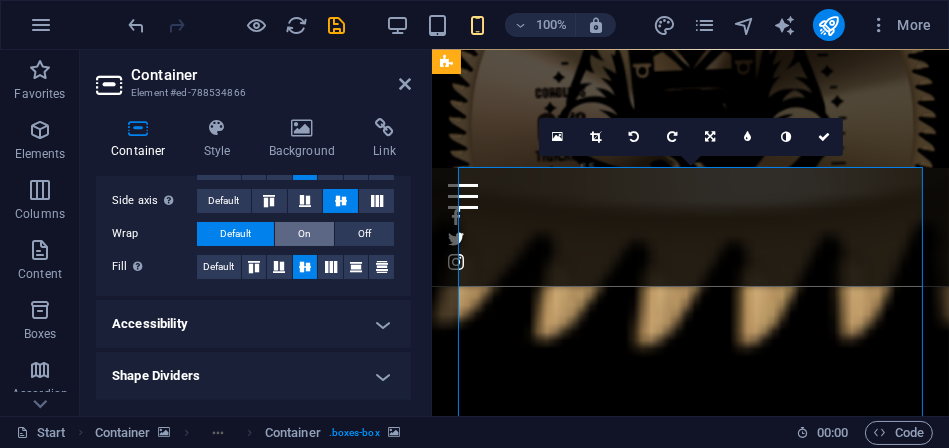click on "On" at bounding box center (304, 234) 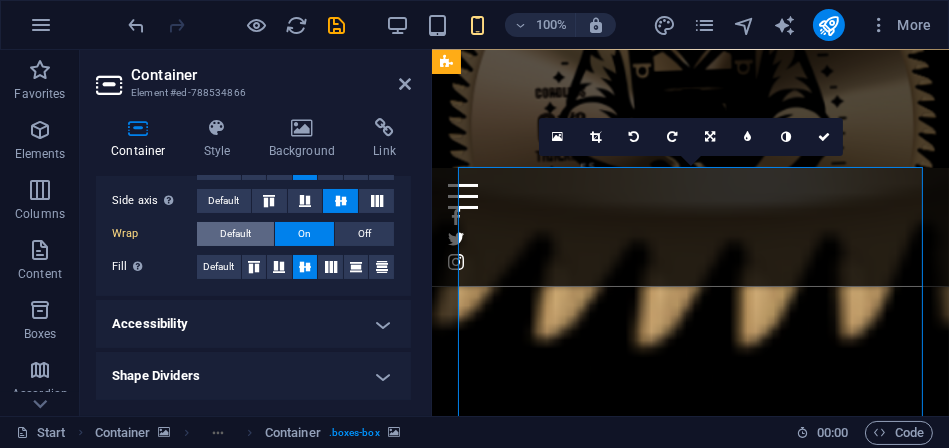 click on "Default" at bounding box center (235, 234) 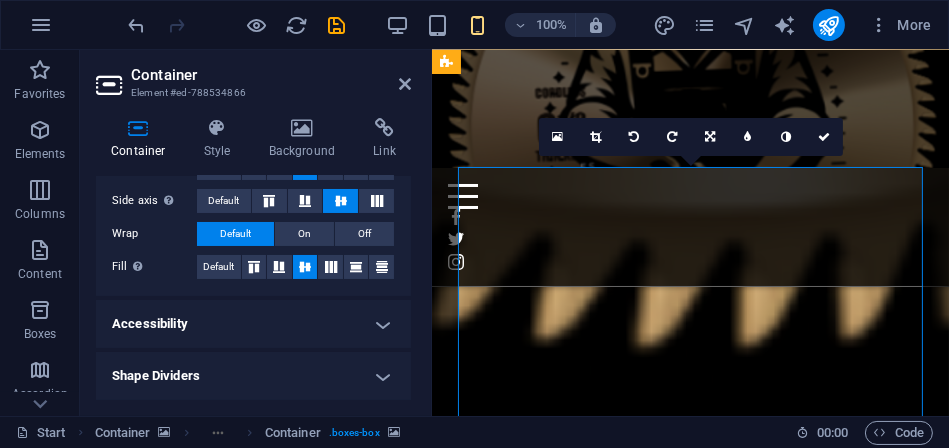 scroll, scrollTop: 158, scrollLeft: 0, axis: vertical 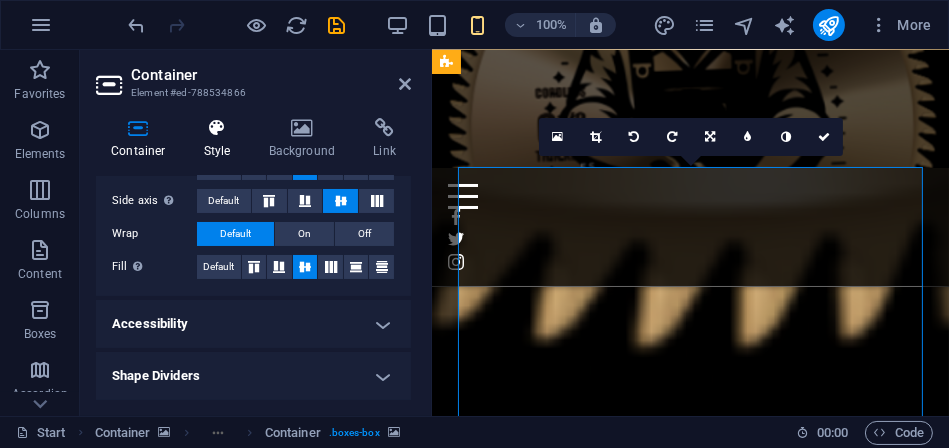 click on "Style" at bounding box center [221, 139] 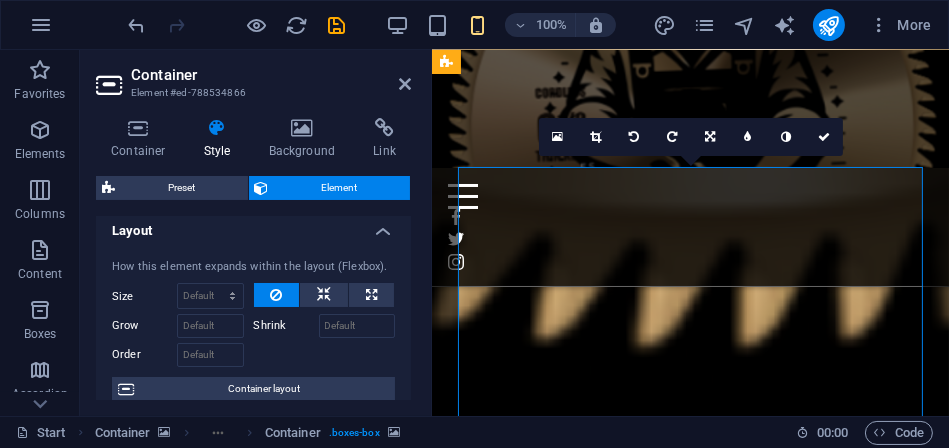 scroll, scrollTop: 0, scrollLeft: 0, axis: both 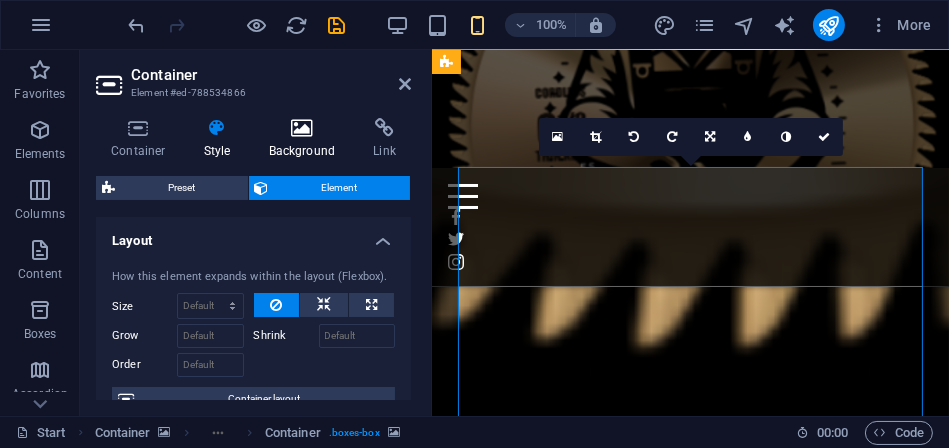 click at bounding box center (302, 128) 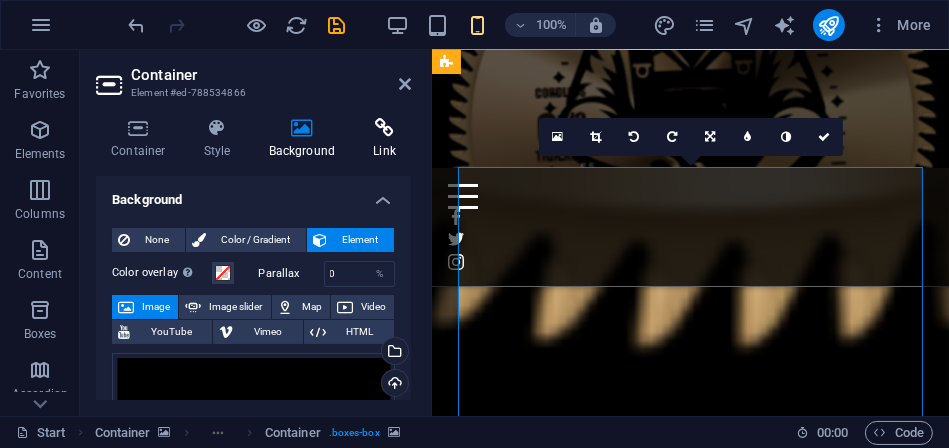 click on "Link" at bounding box center [384, 139] 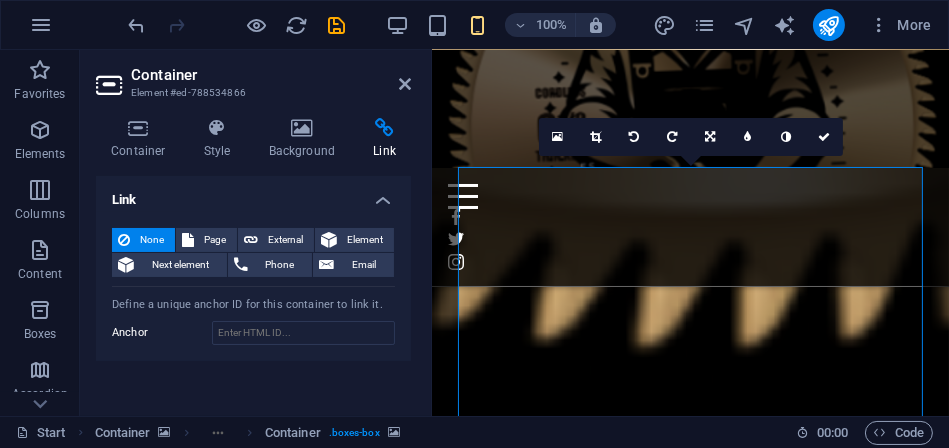 click on "Container Element #ed-788534866
Container Style Background Link Size Height Default px rem % vh vw Min. height None px rem % vh vw Width Default px rem % em vh vw Min. width None px rem % vh vw Content width Default Custom width Width Default px rem % em vh vw Min. width None px rem % vh vw Default padding Custom spacing Default content width and padding can be changed under Design. Edit design Layout (Flexbox) Alignment Determines the flex direction. Default Main axis Determine how elements should behave along the main axis inside this container (justify content). Default Side axis Control the vertical direction of the element inside of the container (align items). Default Wrap Default On Off Fill Controls the distances and direction of elements on the y-axis across several lines (align content). Default Accessibility ARIA helps assistive technologies (like screen readers) to understand the role, state, and behavior of web elements Role The ARIA role defines the purpose of an element.  None" at bounding box center (256, 233) 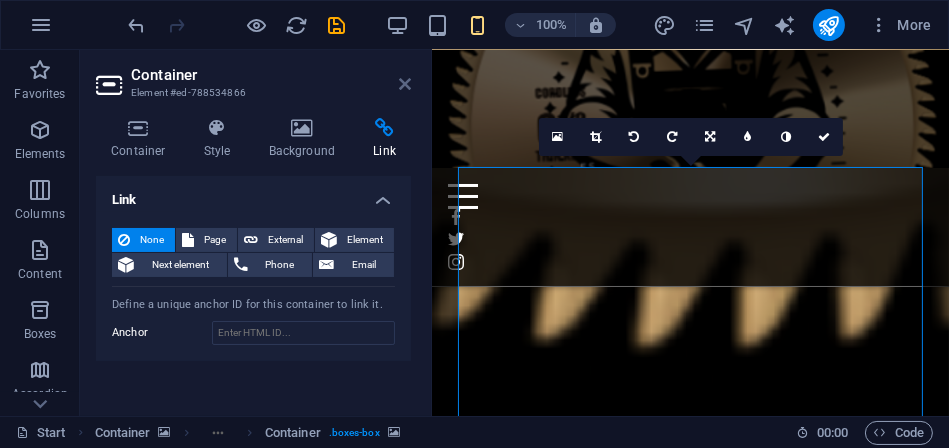 click at bounding box center [405, 84] 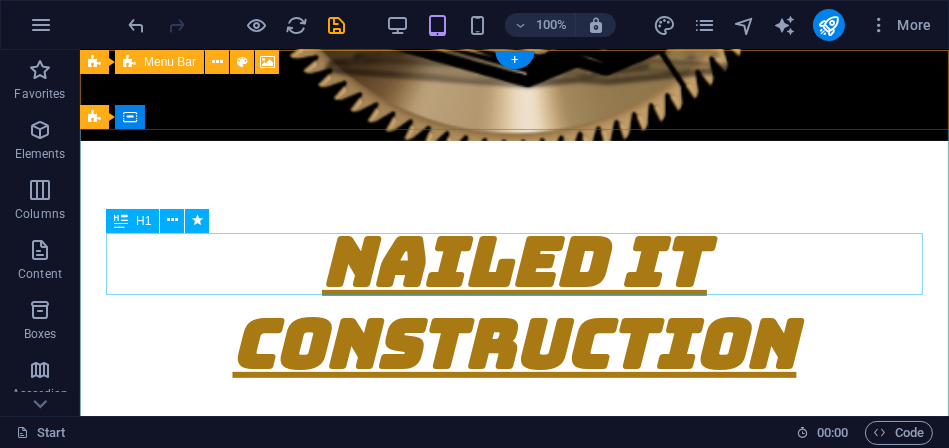 scroll, scrollTop: 0, scrollLeft: 0, axis: both 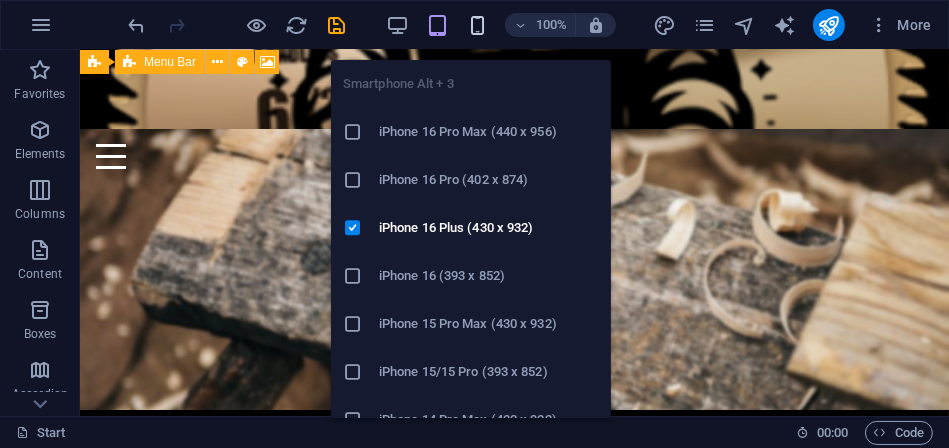 click at bounding box center (477, 25) 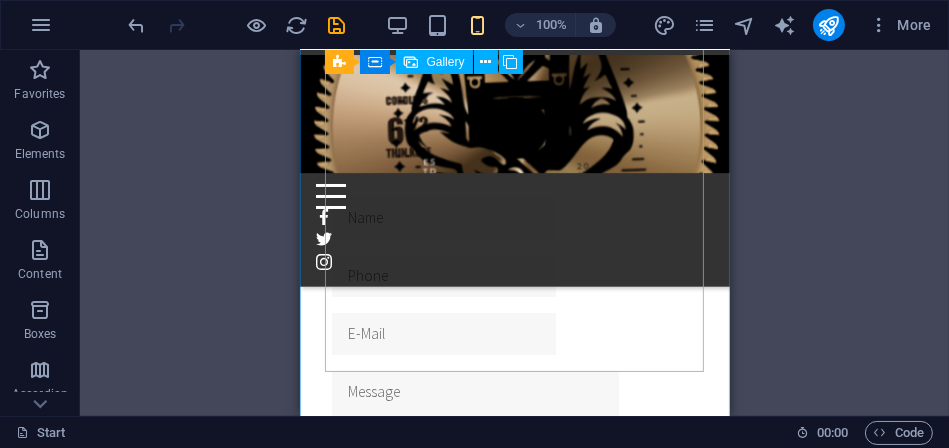 scroll, scrollTop: 16204, scrollLeft: 0, axis: vertical 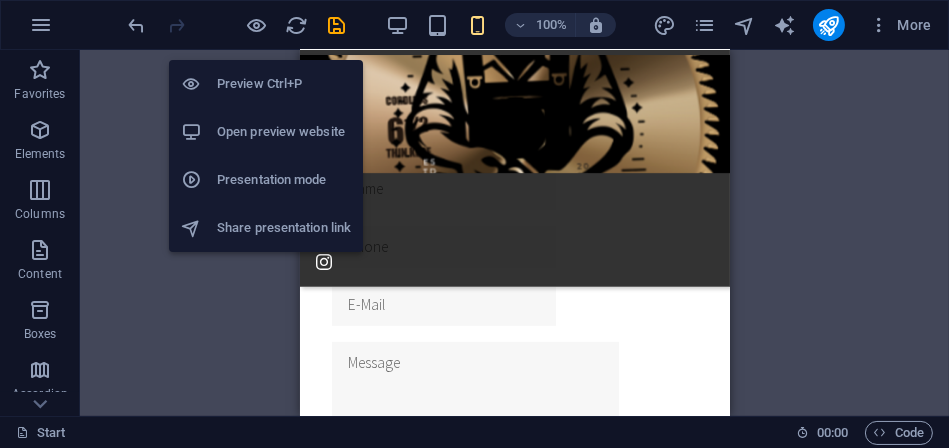 click on "Preview Ctrl+P" at bounding box center (284, 84) 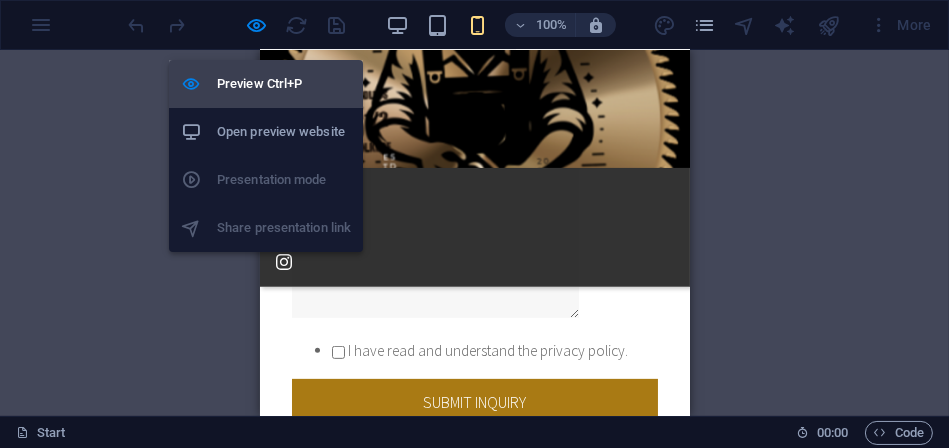 type 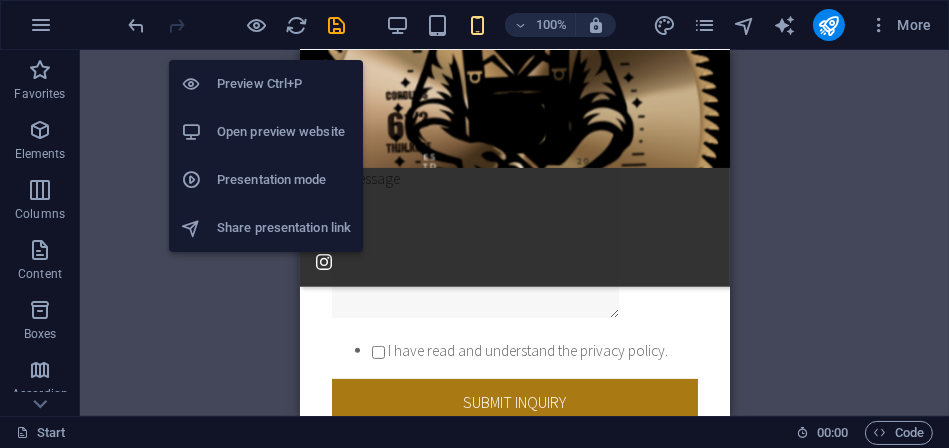 type 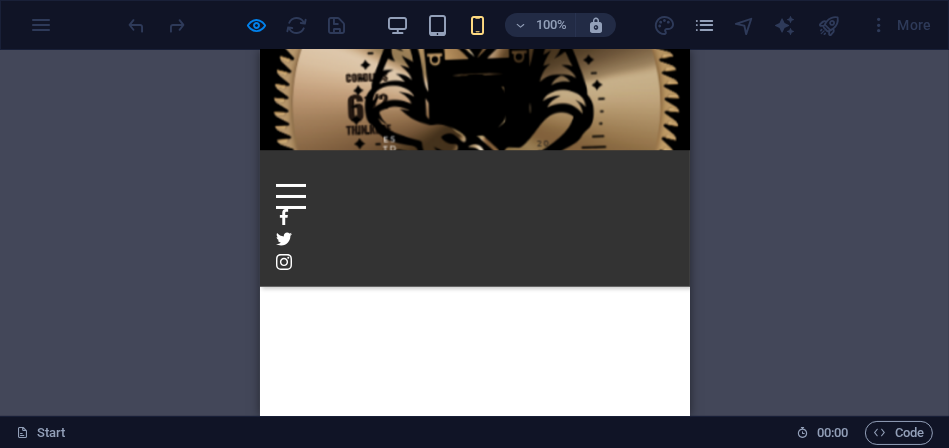 scroll, scrollTop: 11158, scrollLeft: 0, axis: vertical 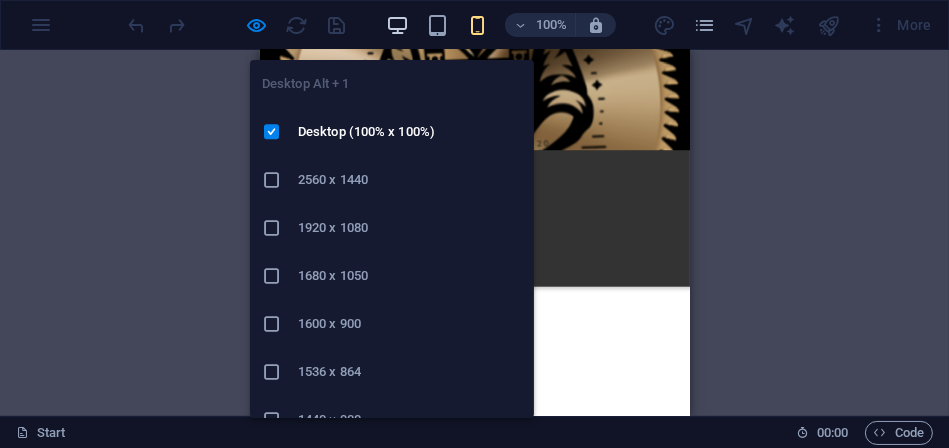 click at bounding box center [397, 25] 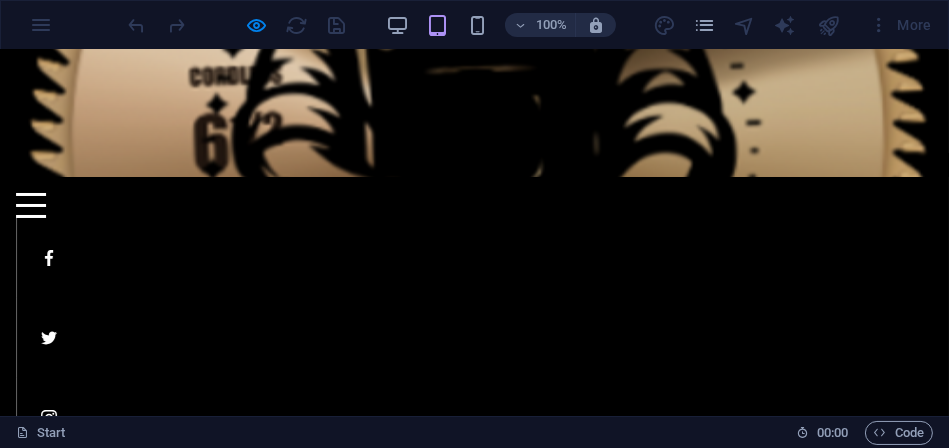 scroll, scrollTop: 0, scrollLeft: 0, axis: both 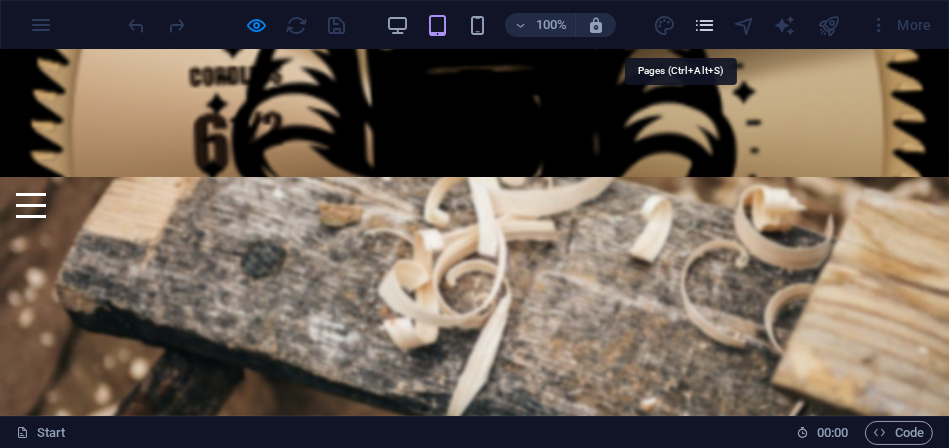 click at bounding box center [704, 25] 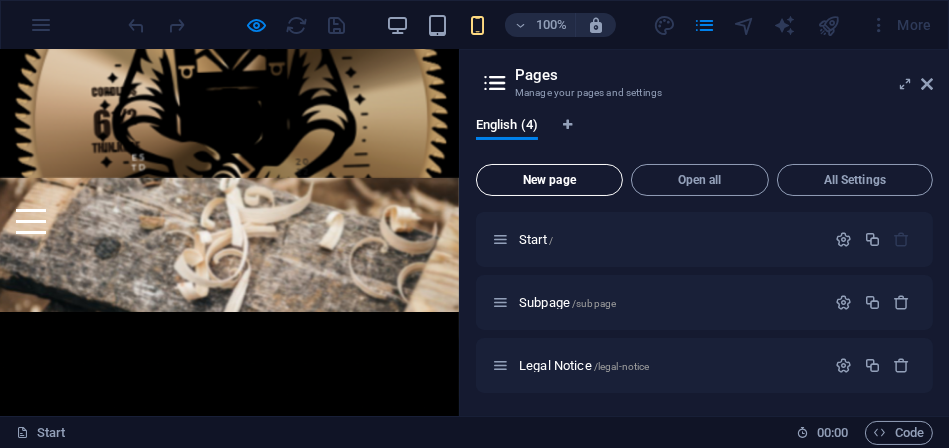click on "New page" at bounding box center [549, 180] 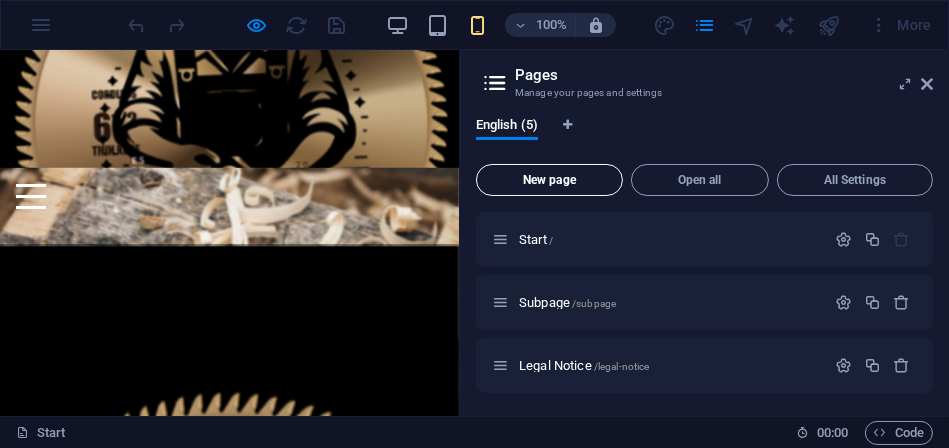 scroll, scrollTop: 260, scrollLeft: 0, axis: vertical 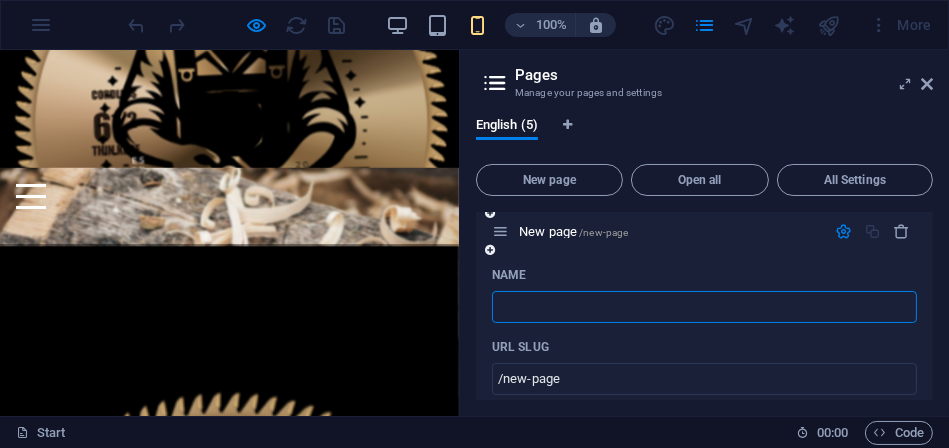 type 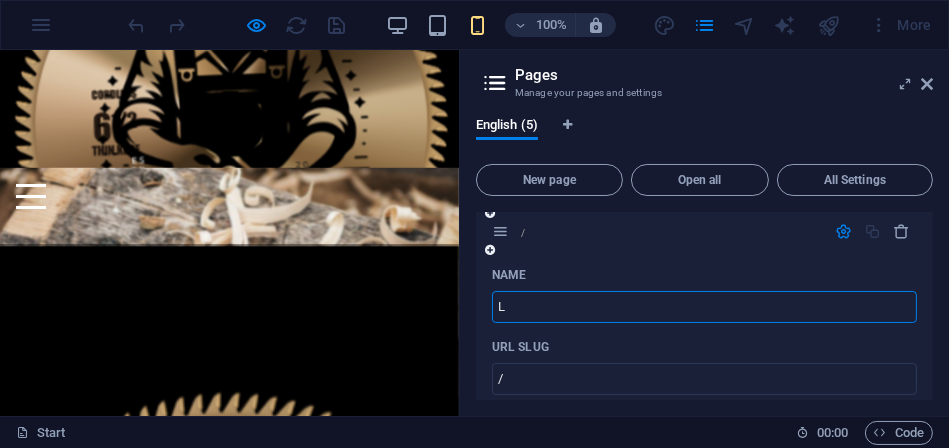 type on "L" 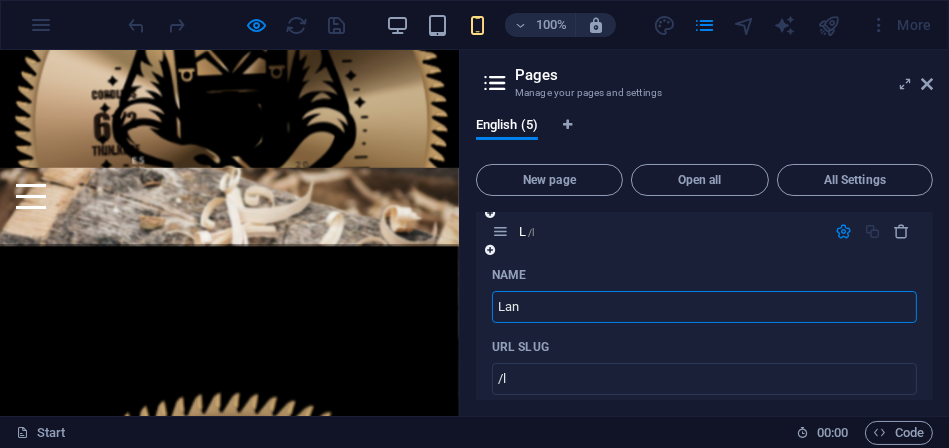 type on "Land" 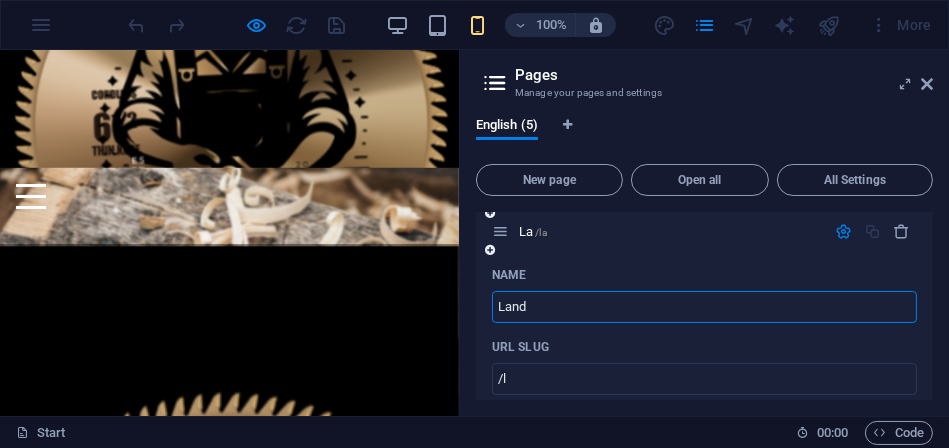 type on "/la" 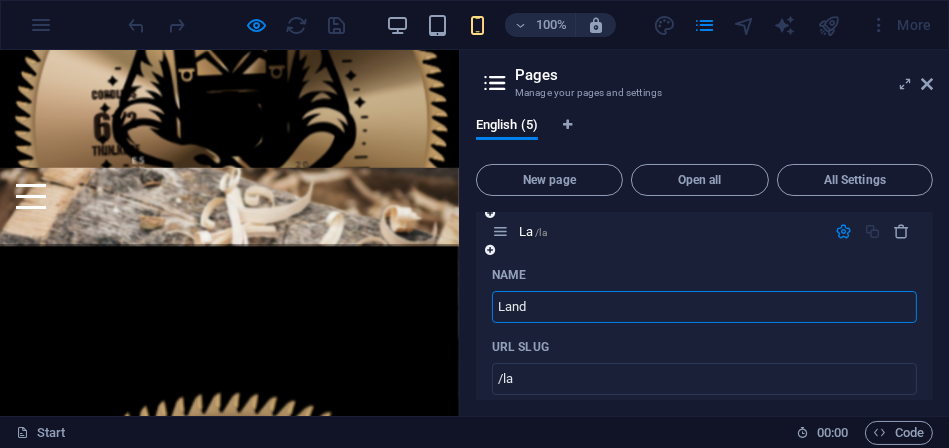 type on "[PERSON_NAME]" 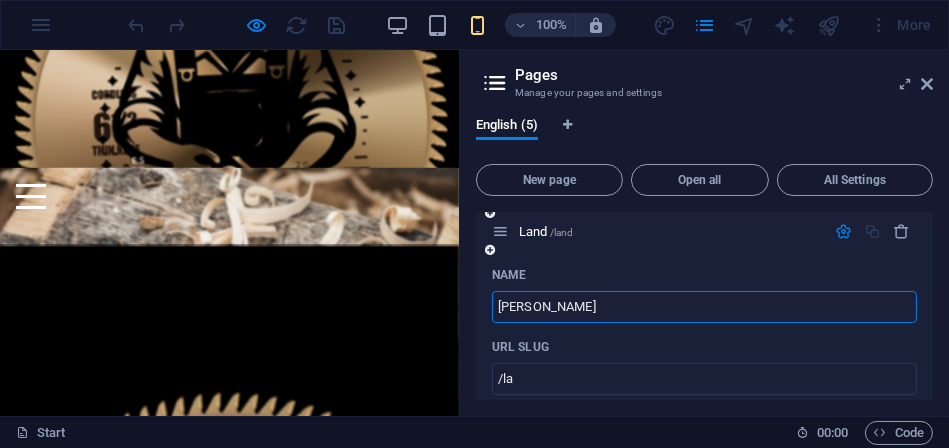 type on "/land" 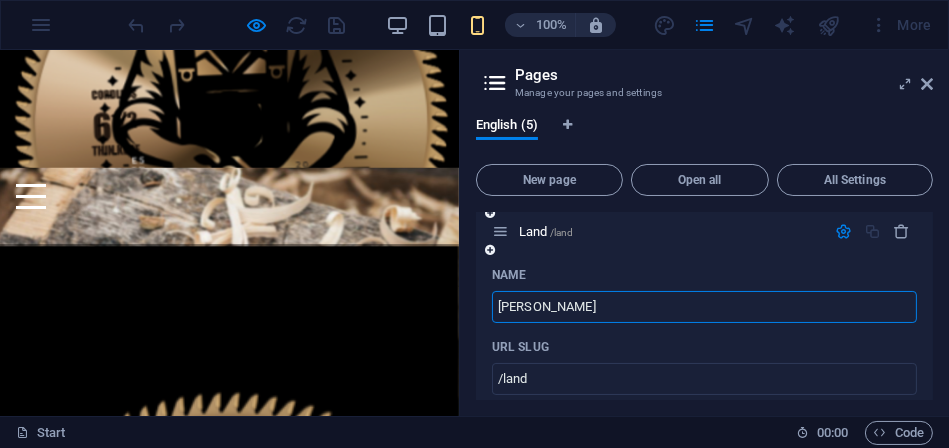 type on "[PERSON_NAME]" 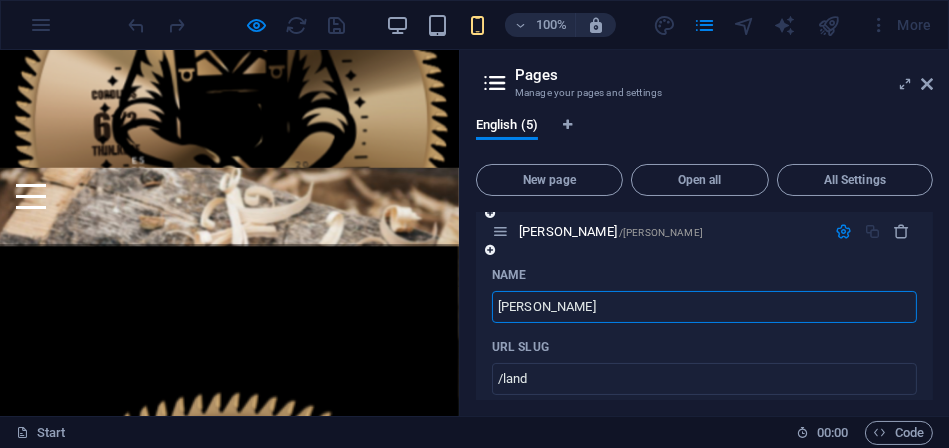 type on "/[PERSON_NAME]" 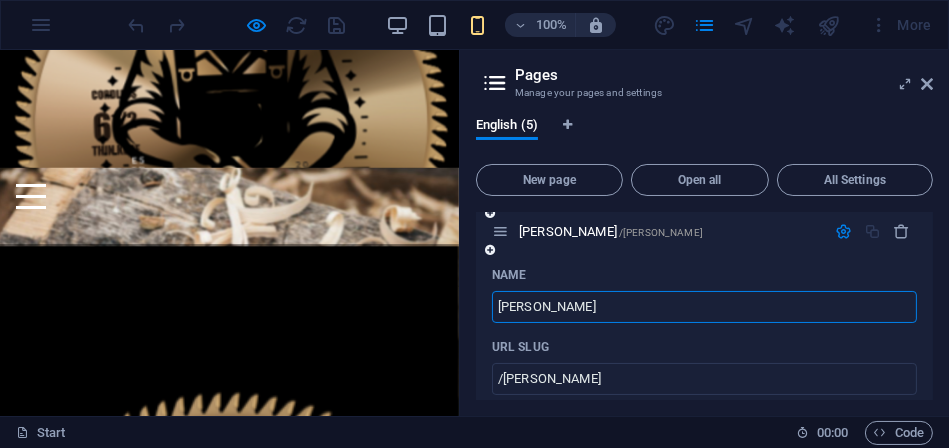 type on "[PERSON_NAME]" 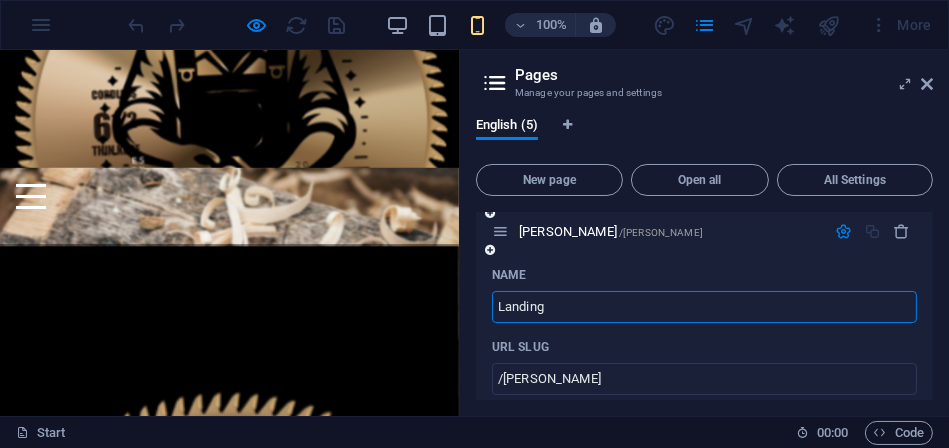 type on "Landing" 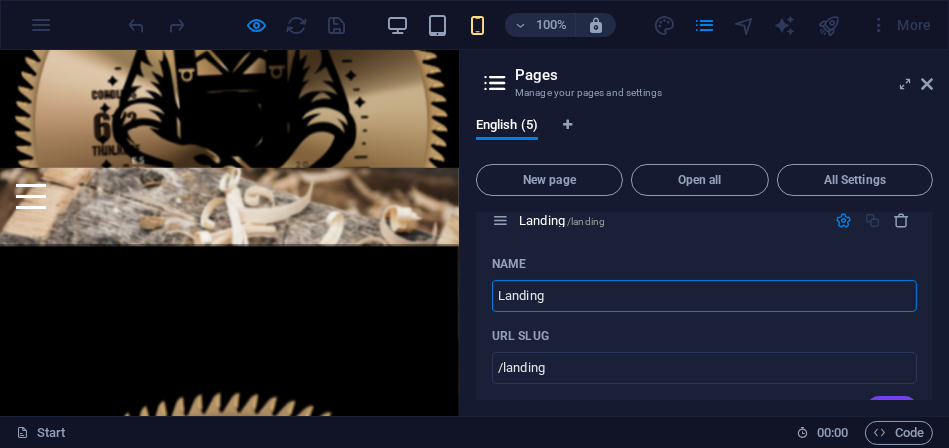 scroll, scrollTop: 272, scrollLeft: 0, axis: vertical 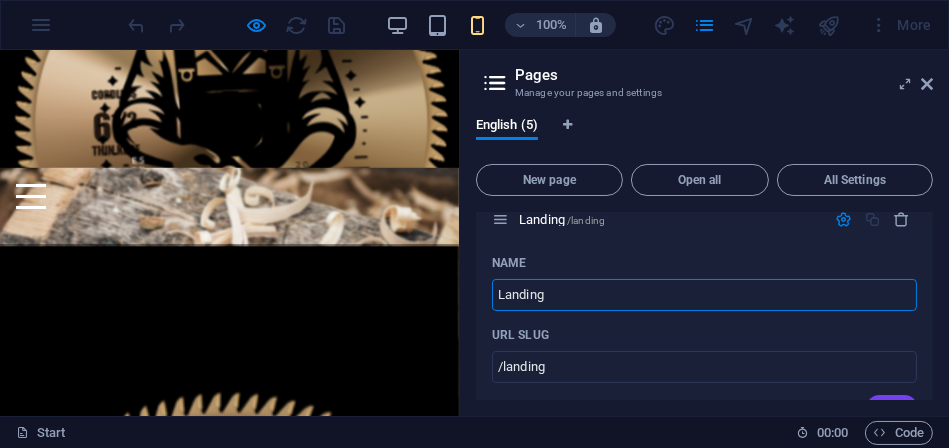 type on "Landing" 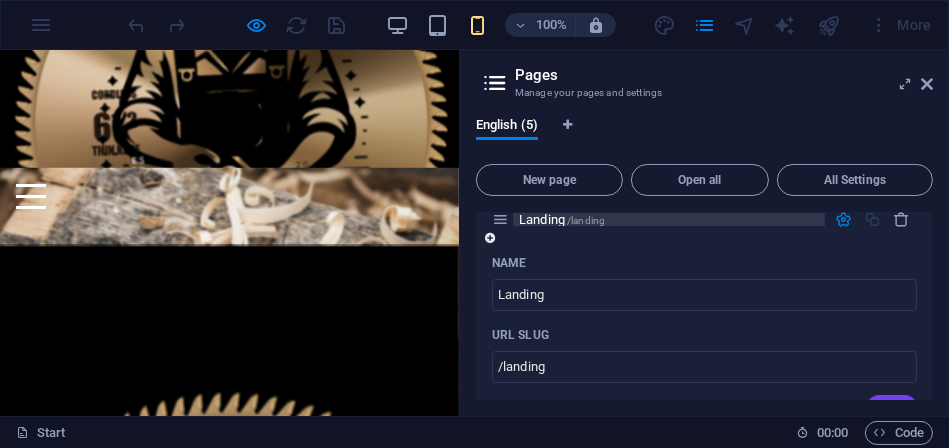 click on "Landing /landing" at bounding box center [562, 219] 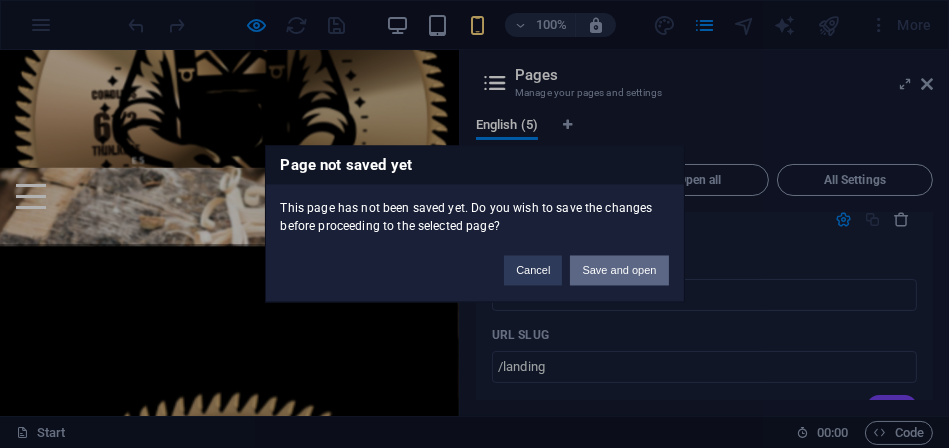 click on "Save and open" at bounding box center (619, 271) 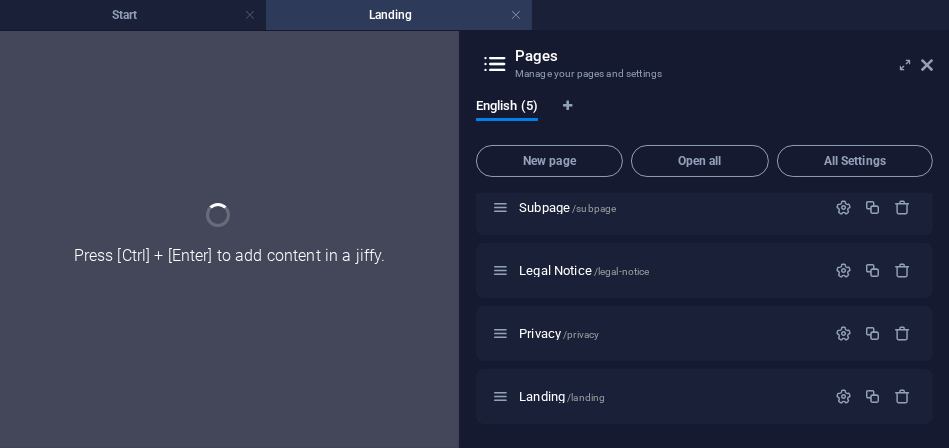 scroll, scrollTop: 75, scrollLeft: 0, axis: vertical 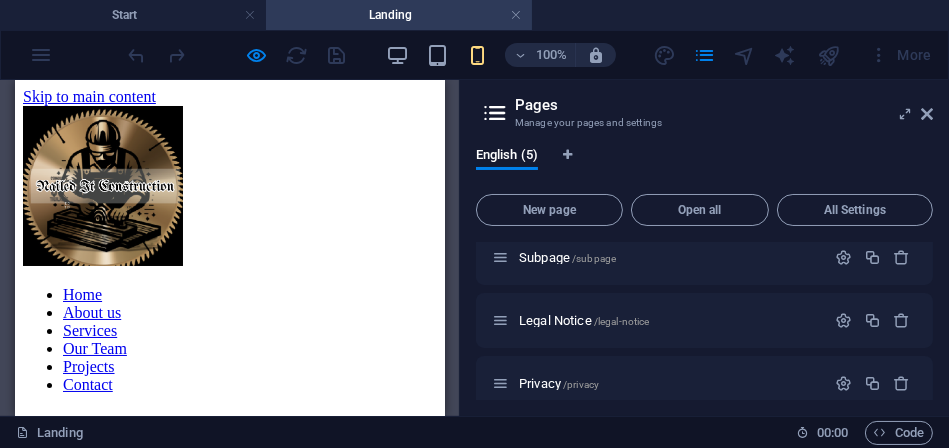 click on "Drop content here or  Add elements  Paste clipboard" at bounding box center (229, 1993) 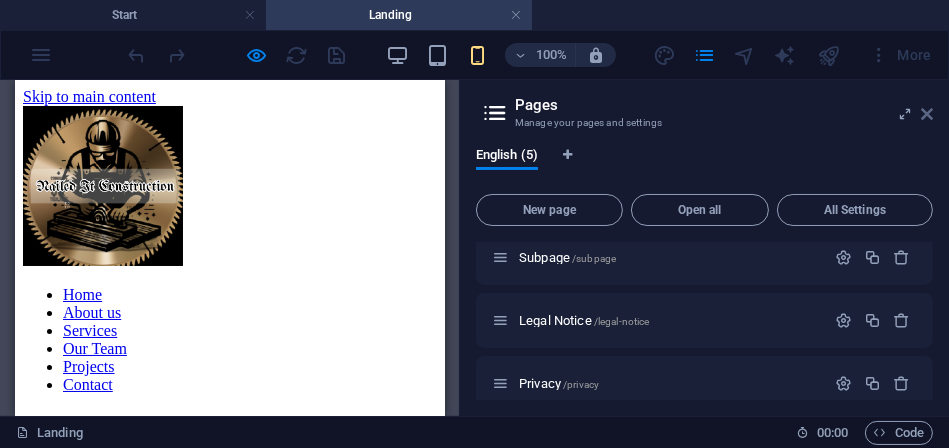 click at bounding box center (927, 114) 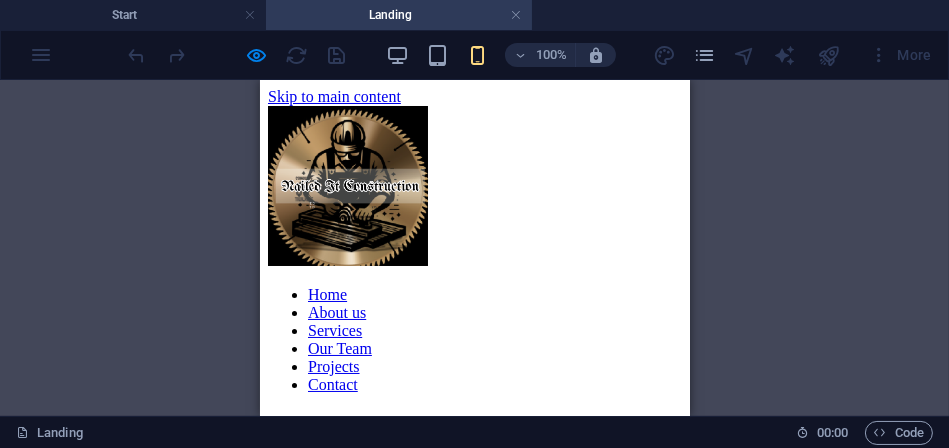 click at bounding box center [474, 187] 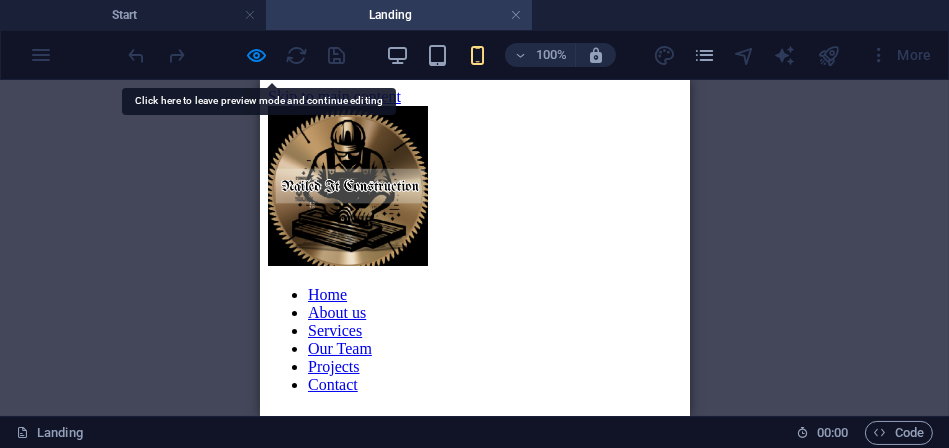 click at bounding box center [474, 187] 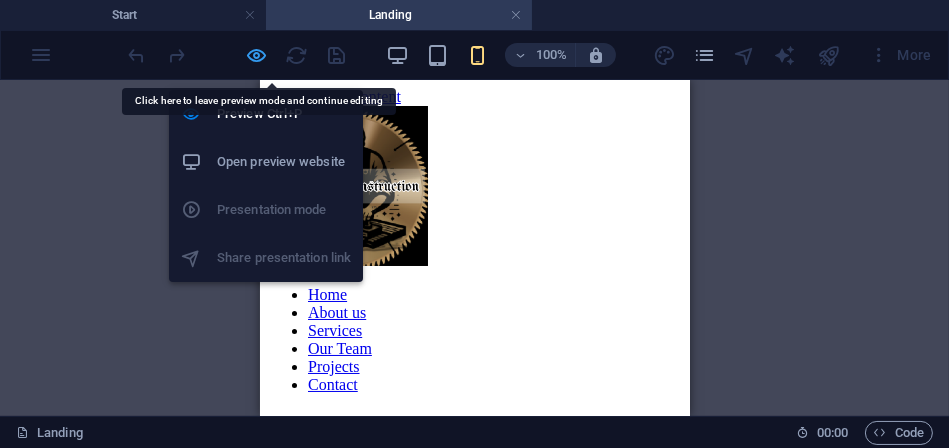 click at bounding box center (257, 55) 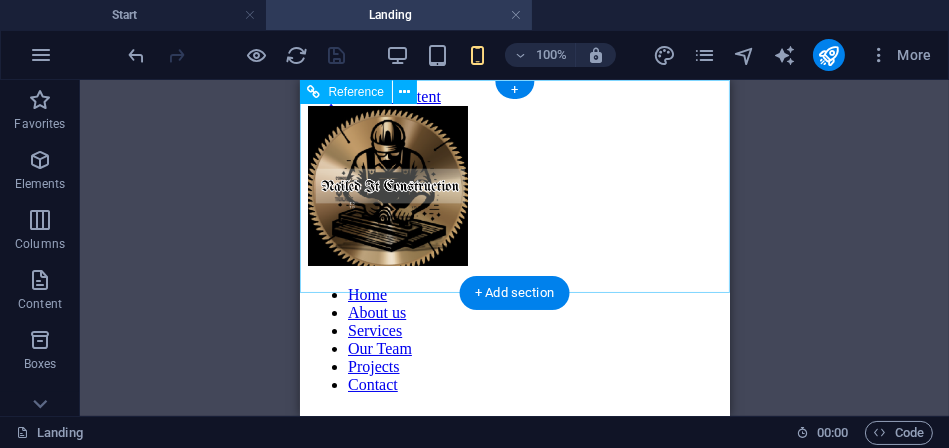click at bounding box center [514, 187] 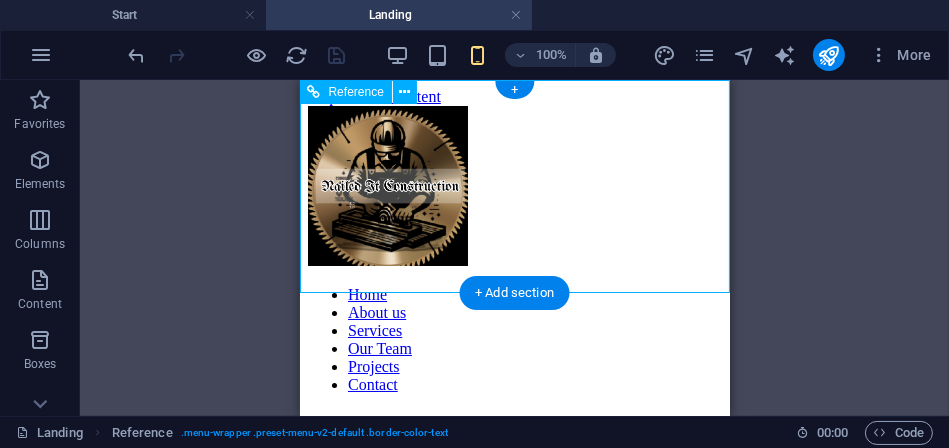 click at bounding box center (514, 187) 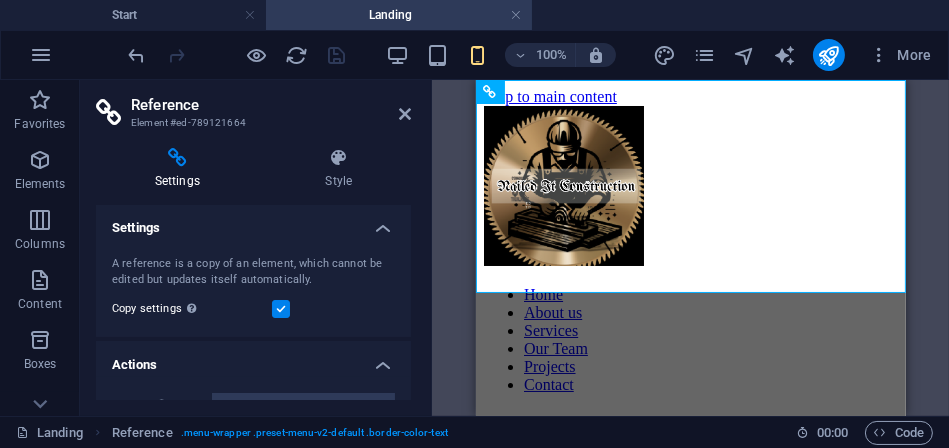 scroll, scrollTop: 0, scrollLeft: 0, axis: both 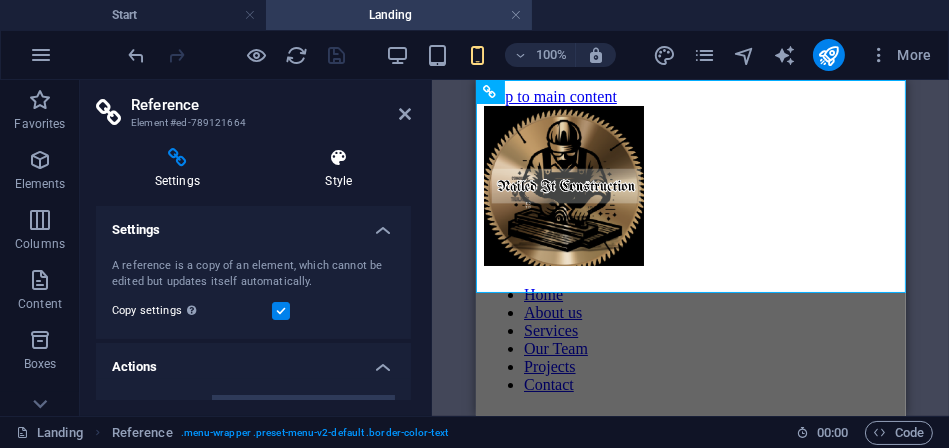 click on "Style" at bounding box center [339, 169] 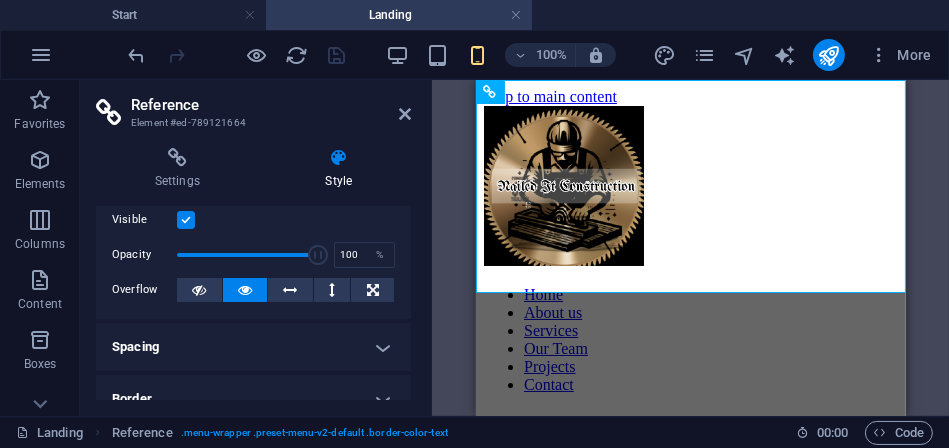 scroll, scrollTop: 0, scrollLeft: 0, axis: both 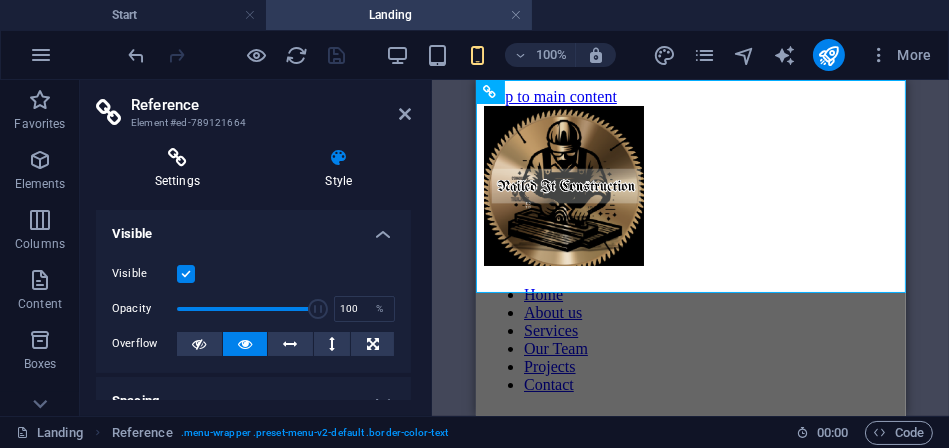 click on "Settings" at bounding box center [181, 169] 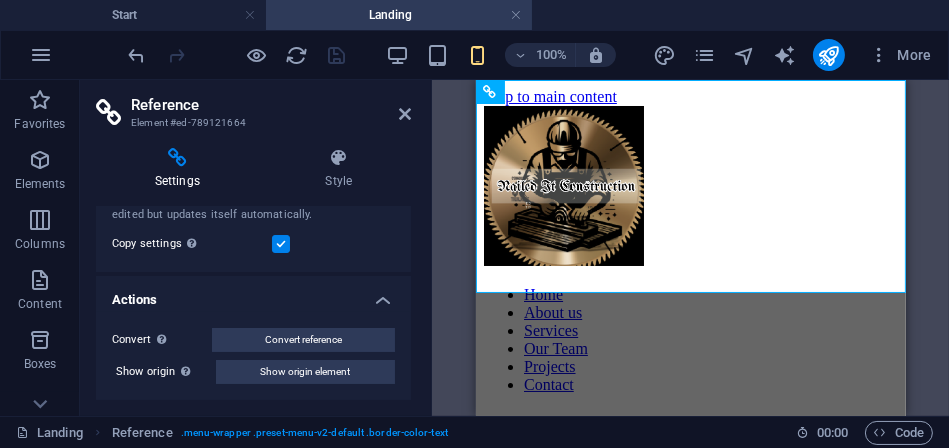 scroll, scrollTop: 0, scrollLeft: 0, axis: both 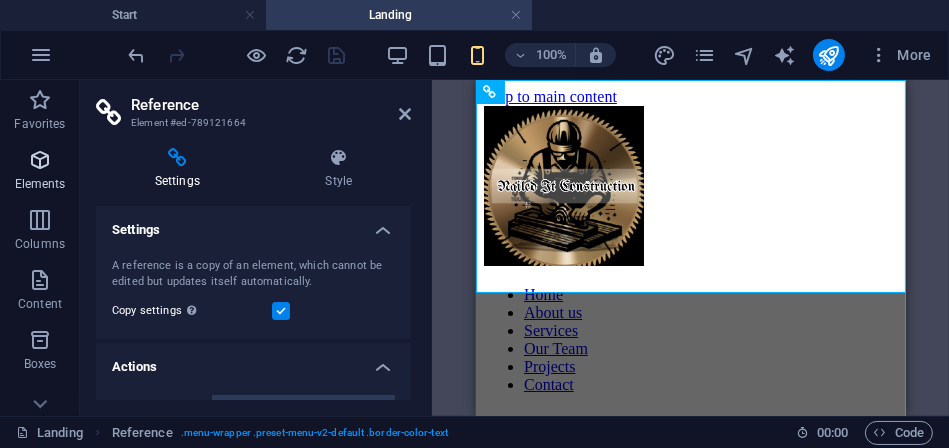 click on "Elements" at bounding box center [40, 184] 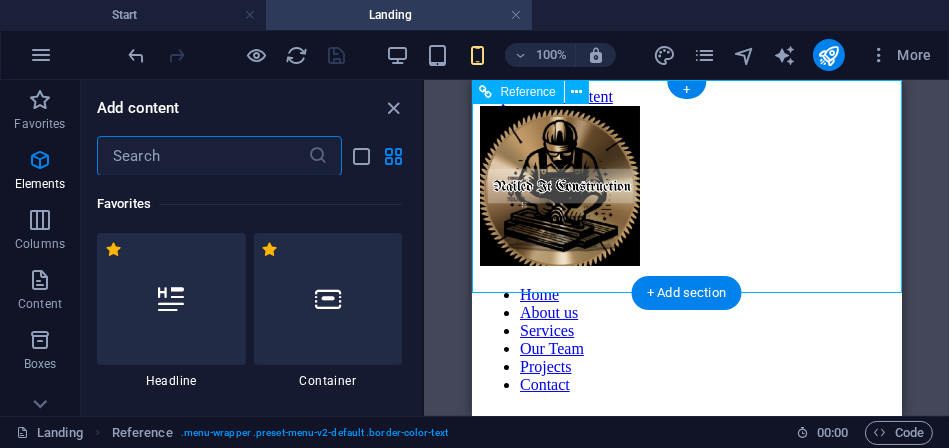 scroll, scrollTop: 212, scrollLeft: 0, axis: vertical 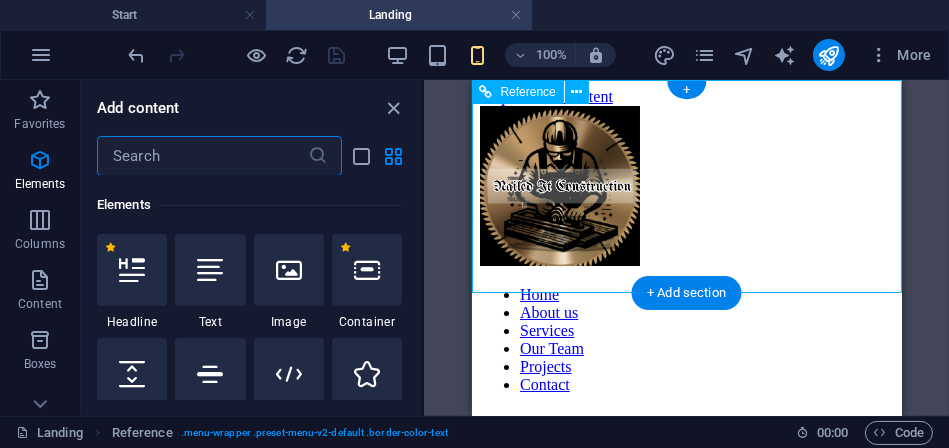 click at bounding box center [686, 187] 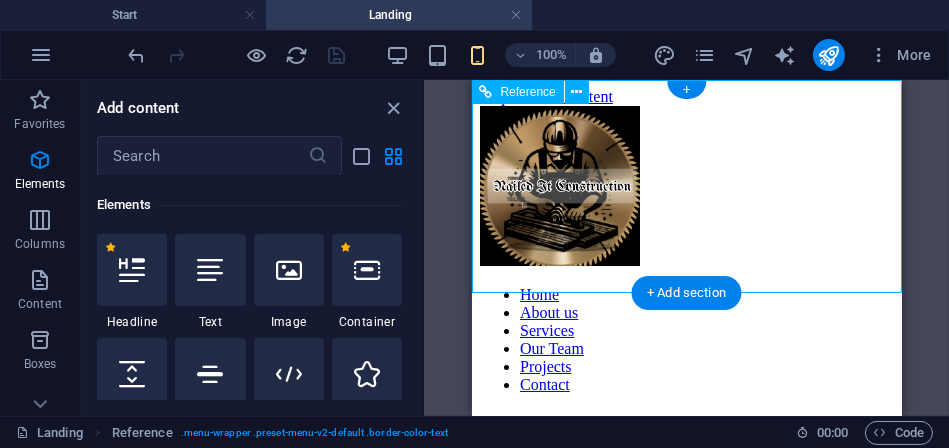 scroll, scrollTop: 212, scrollLeft: 0, axis: vertical 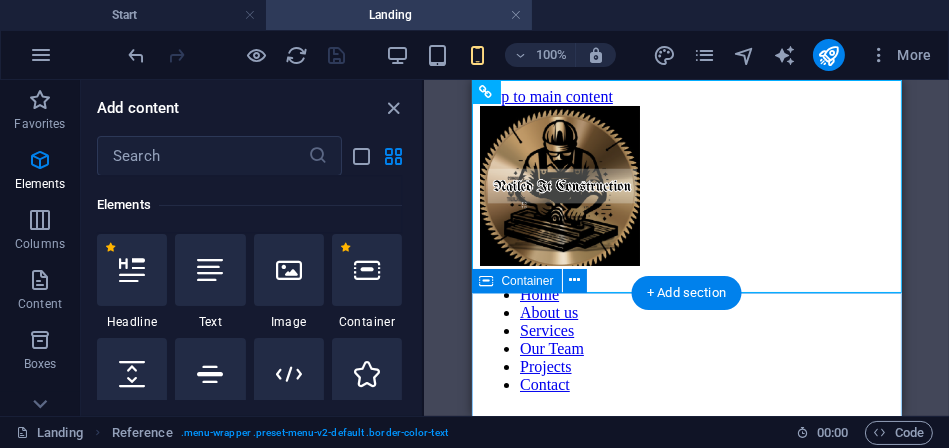click on "Drop content here or  Add elements  Paste clipboard" at bounding box center [686, 2064] 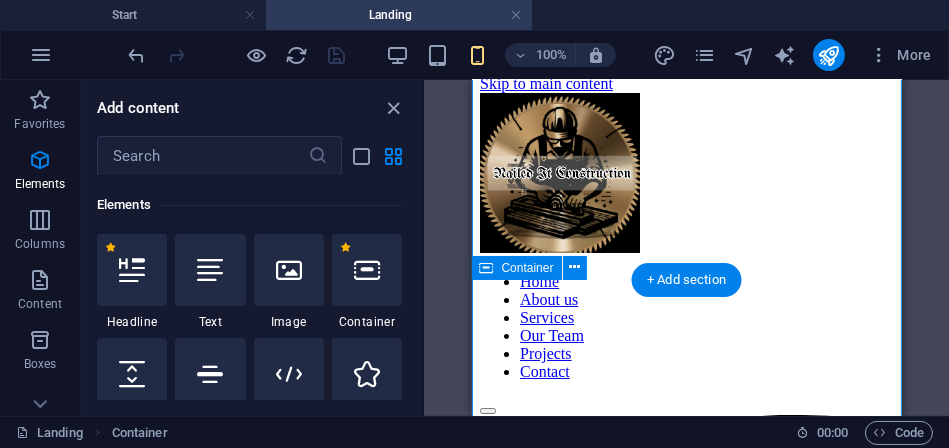 scroll, scrollTop: 6, scrollLeft: 0, axis: vertical 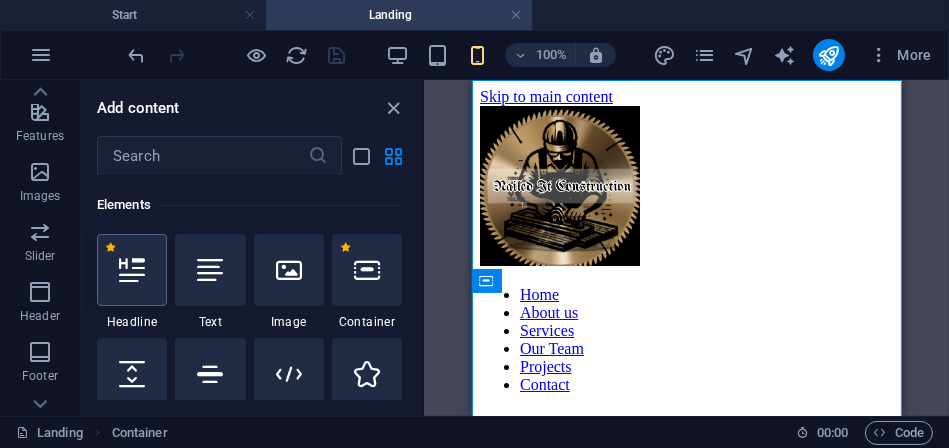click at bounding box center (132, 270) 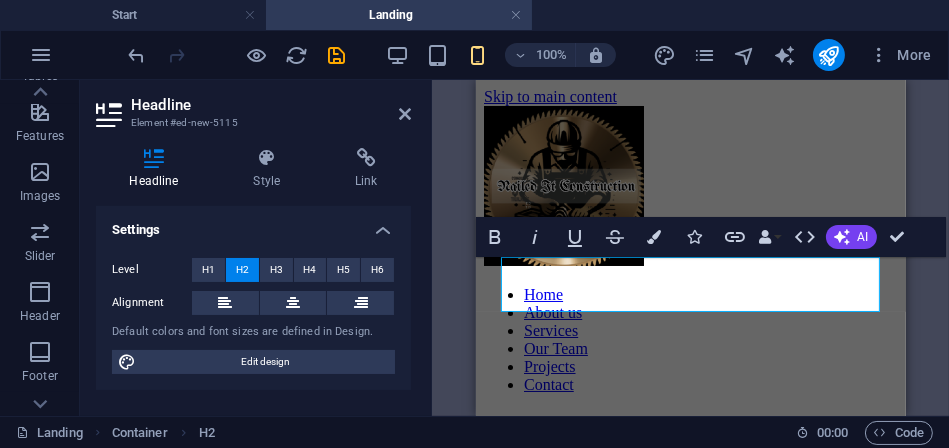 scroll, scrollTop: 139, scrollLeft: 0, axis: vertical 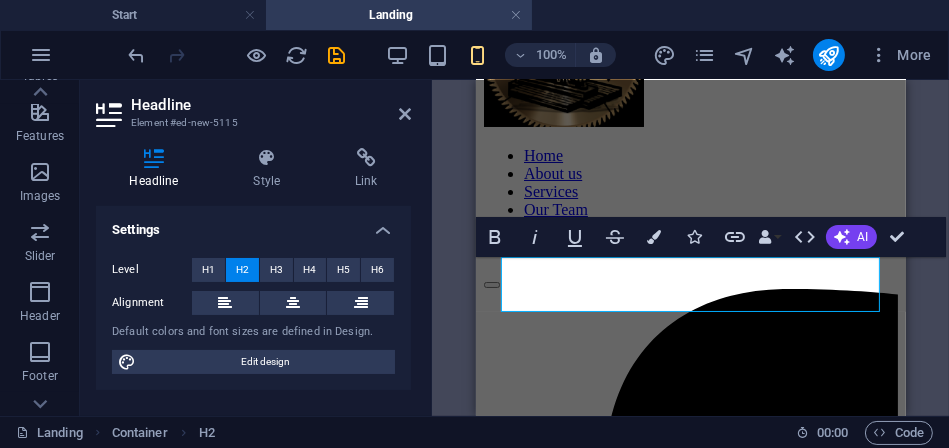 click on "Headline Element #ed-new-5115 Headline Style Link Settings Level H1 H2 H3 H4 H5 H6 Alignment Default colors and font sizes are defined in Design. Edit design Preset Element Layout How this element expands within the layout (Flexbox). Size Default auto px % 1/1 1/2 1/3 1/4 1/5 1/6 1/7 1/8 1/9 1/10 Grow Shrink Order Container layout Visible Visible Opacity 100 % Overflow Spacing Margin Default auto px % rem vw vh Custom Custom auto px % rem vw vh auto px % rem vw vh auto px % rem vw vh auto px % rem vw vh Padding Default px rem % vh vw Custom Custom px rem % vh vw px rem % vh vw px rem % vh vw px rem % vh vw Border Style              - Width 1 auto px rem % vh vw Custom Custom 1 auto px rem % vh vw 1 auto px rem % vh vw 1 auto px rem % vh vw 1 auto px rem % vh vw  - Color Round corners Default px rem % vh vw Custom Custom px rem % vh vw px rem % vh vw px rem % vh vw px rem % vh vw Shadow Default None Outside Inside Color X offset 0 px rem vh vw Y offset 0 px rem vh vw Blur 0 px rem % vh vw Spread 0 px" at bounding box center (256, 248) 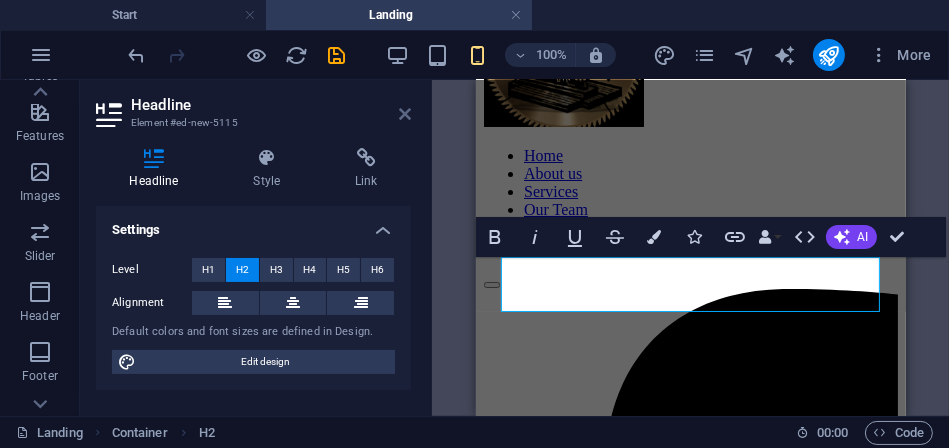 click at bounding box center (405, 114) 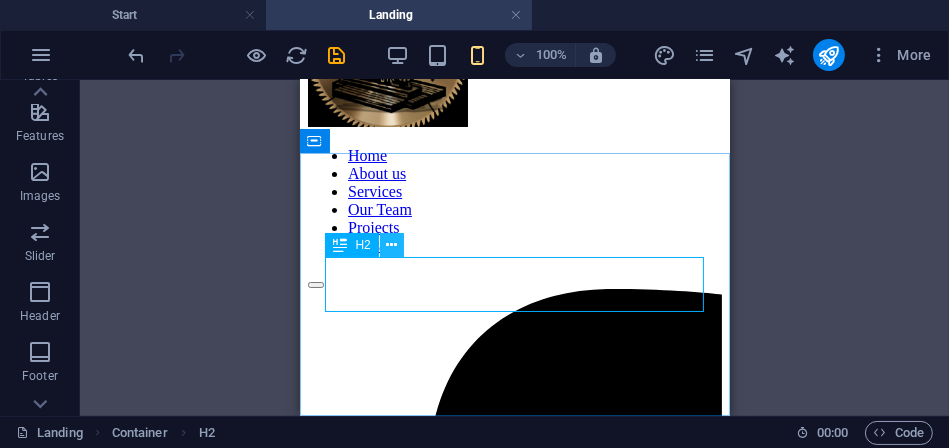 click at bounding box center [392, 245] 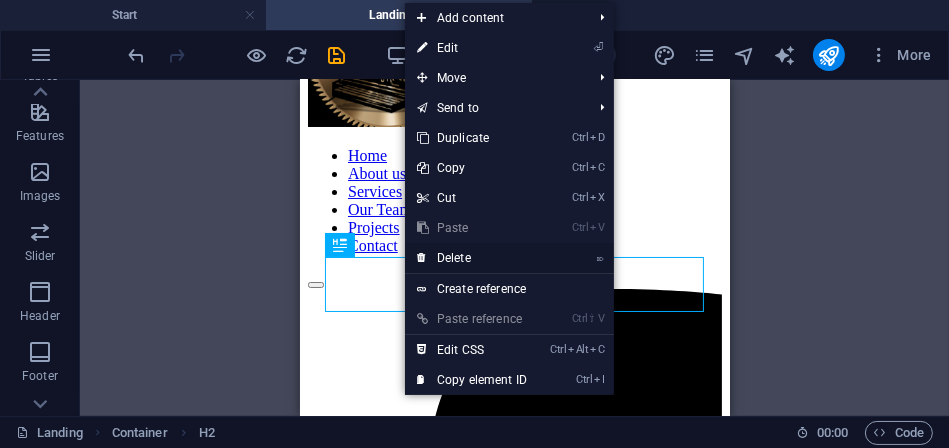 click on "⌦  Delete" at bounding box center [472, 258] 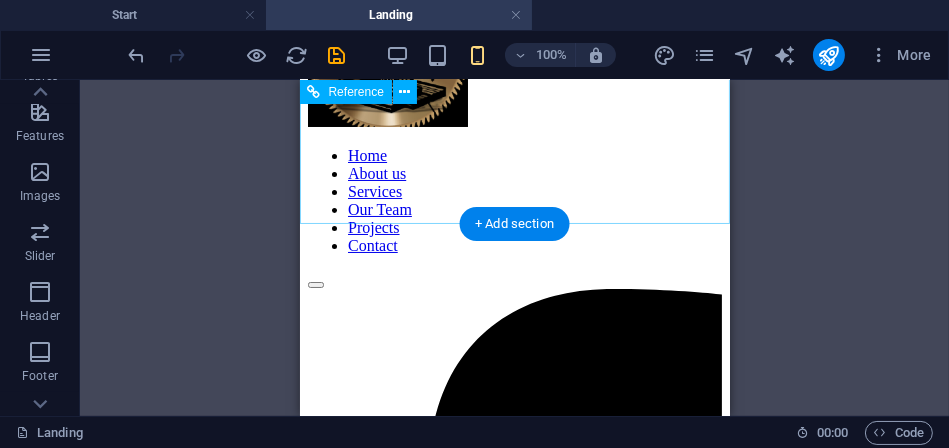 scroll, scrollTop: 0, scrollLeft: 0, axis: both 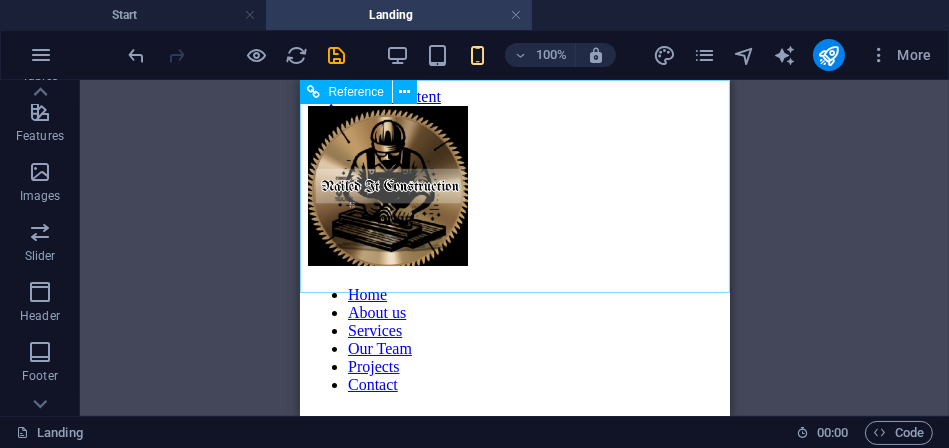 click on "Reference" at bounding box center (365, 92) 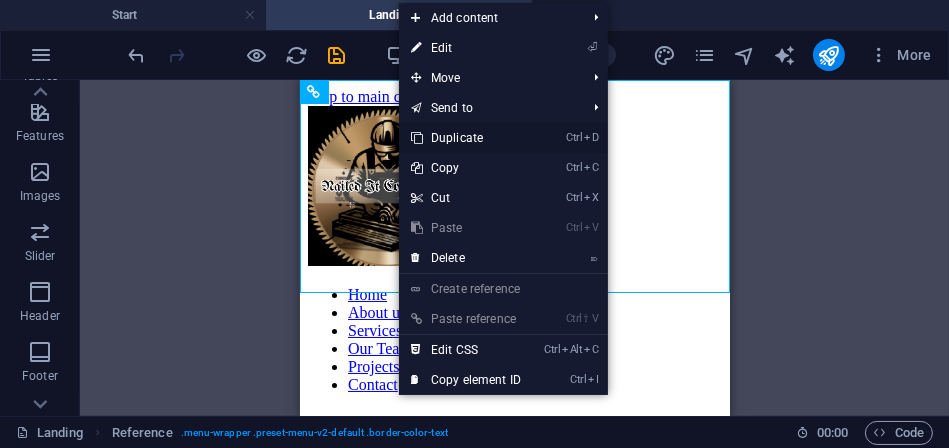 drag, startPoint x: 397, startPoint y: 99, endPoint x: 398, endPoint y: 135, distance: 36.013885 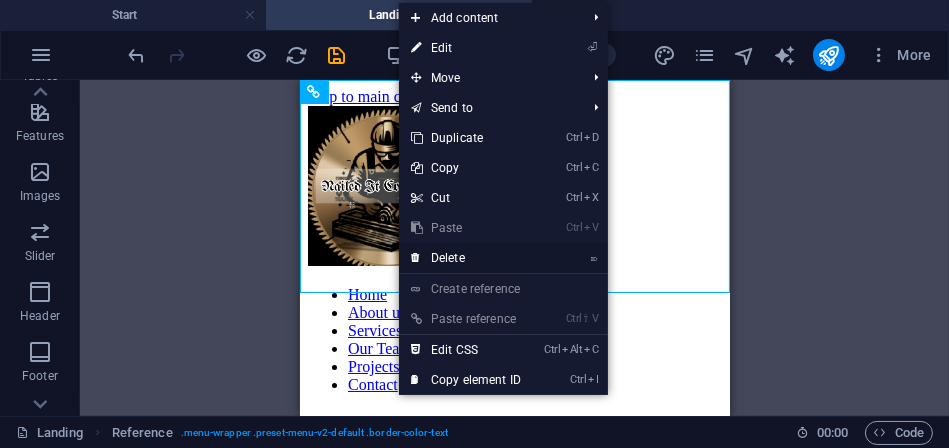 click on "⌦  Delete" at bounding box center [466, 258] 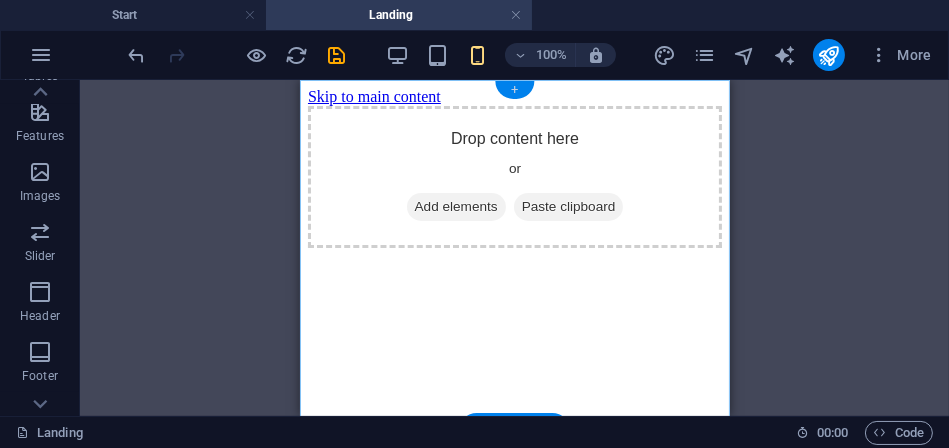 click on "+" at bounding box center [514, 90] 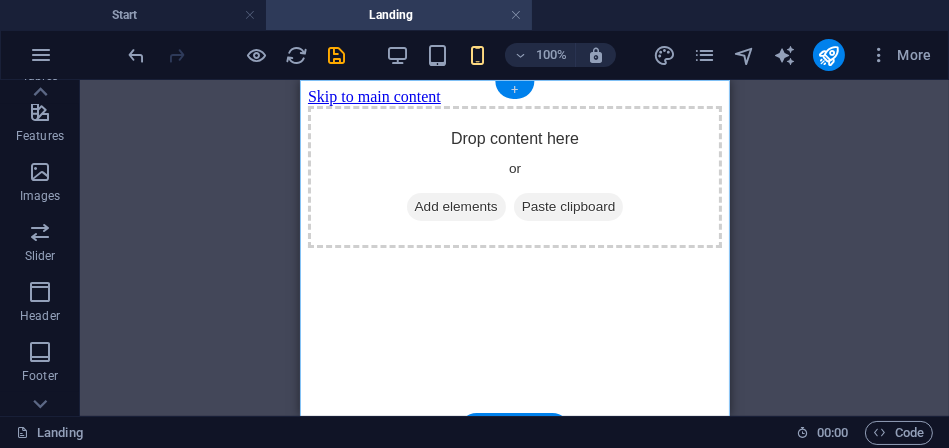 click on "Container" at bounding box center [0, 0] 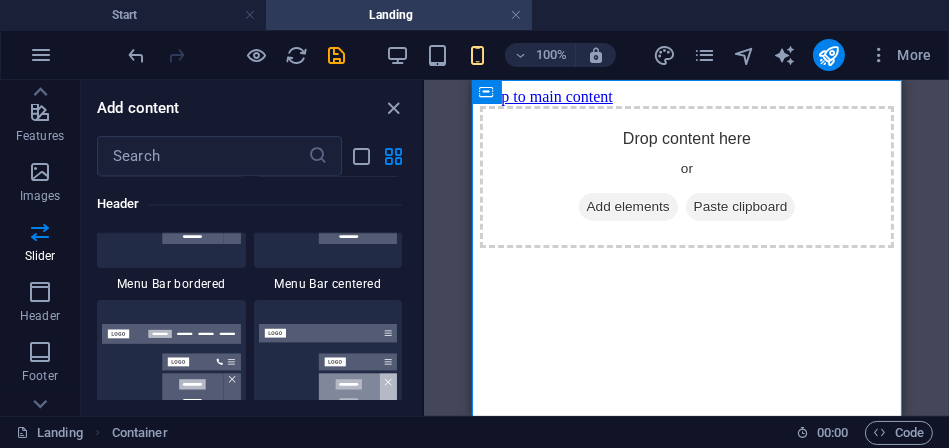 scroll, scrollTop: 12001, scrollLeft: 0, axis: vertical 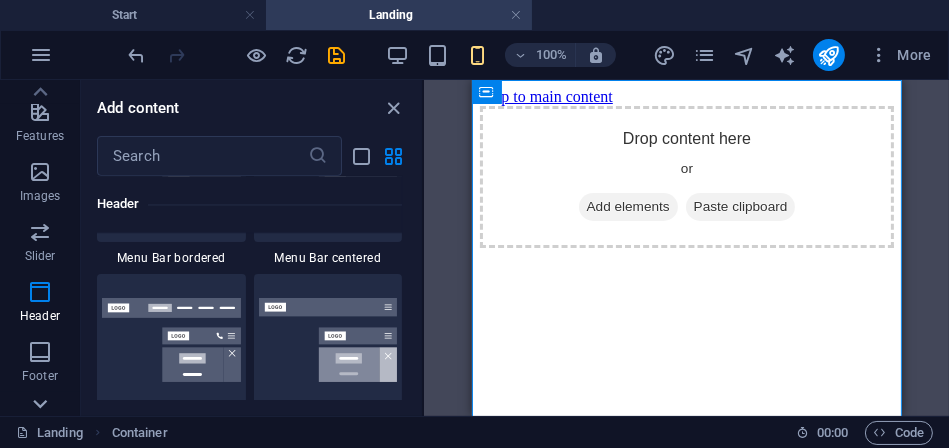 click 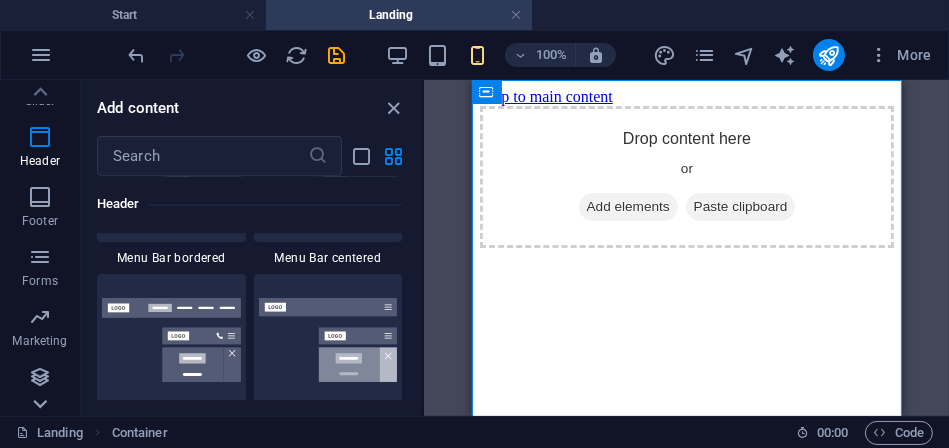 click on "Collections" at bounding box center (39, 401) 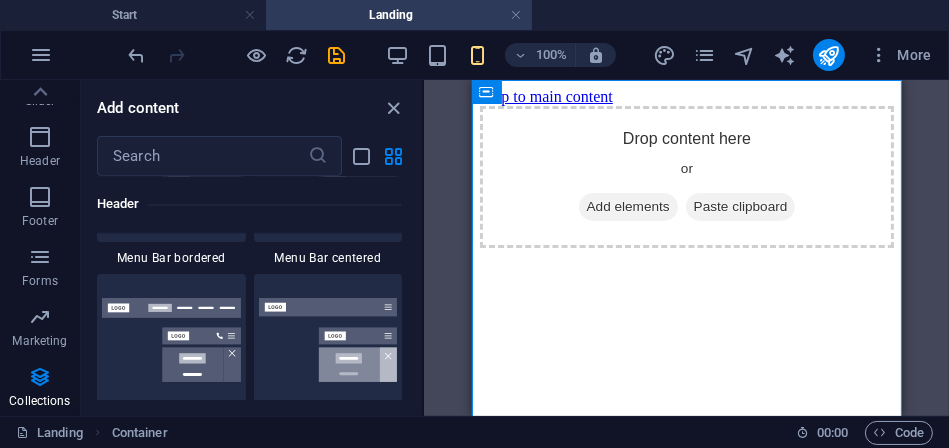 click on "Collections" at bounding box center [39, 401] 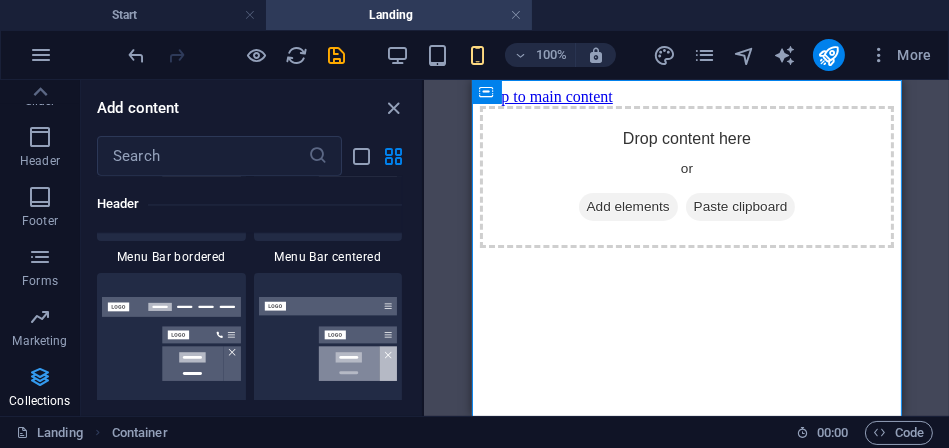 click on "Collections" at bounding box center [40, 389] 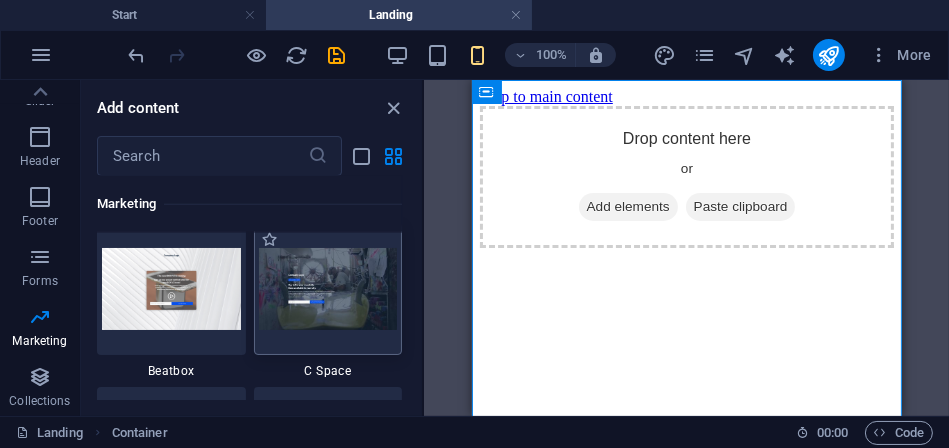 scroll, scrollTop: 17610, scrollLeft: 0, axis: vertical 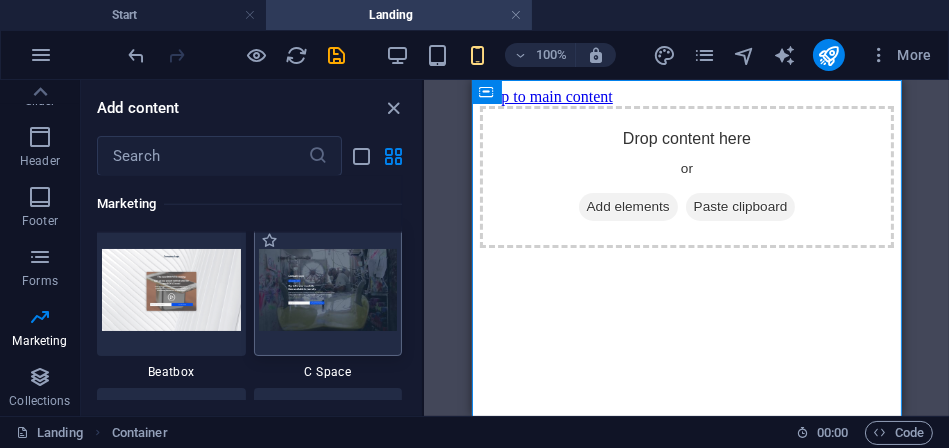 click at bounding box center [328, 289] 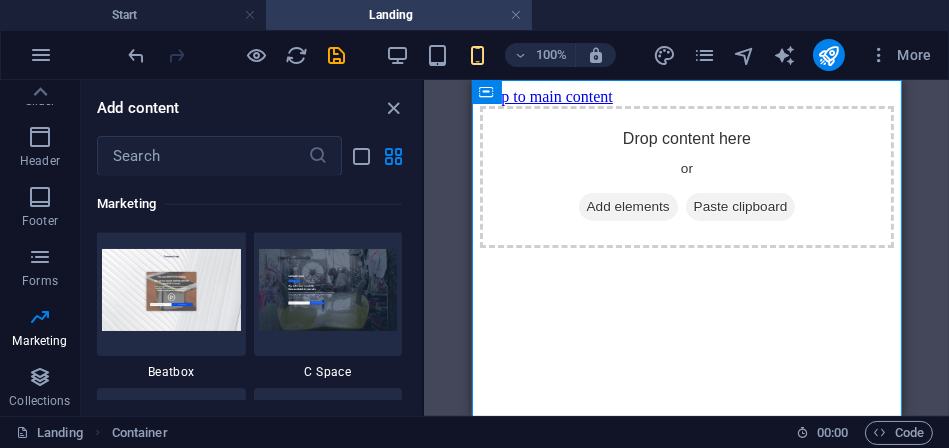 click on "Reference   Container   Placeholder   H2" at bounding box center [686, 248] 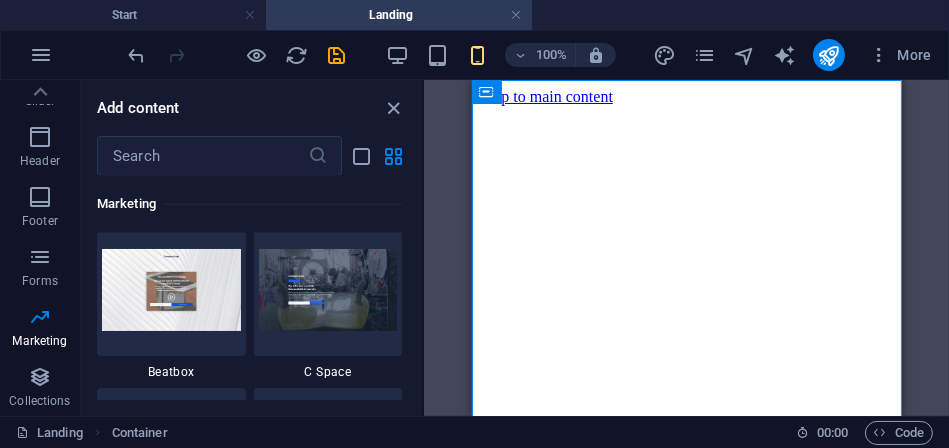 click on "Reference   Container   Placeholder   H2" at bounding box center (686, 248) 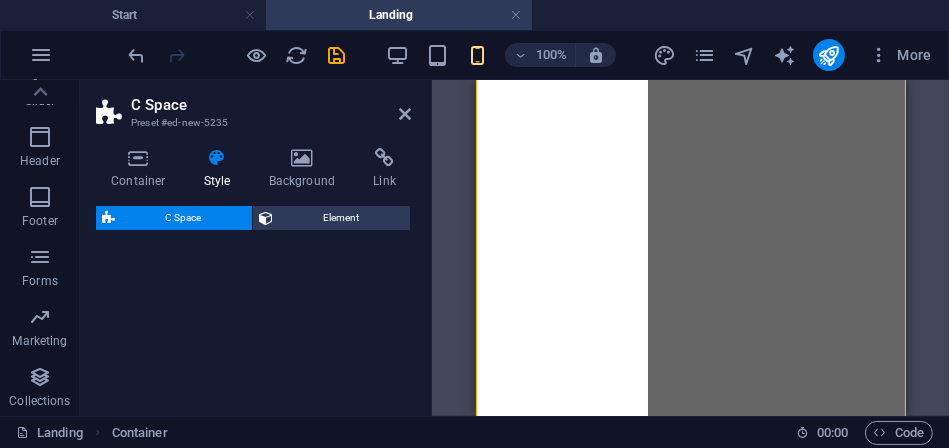 select on "%" 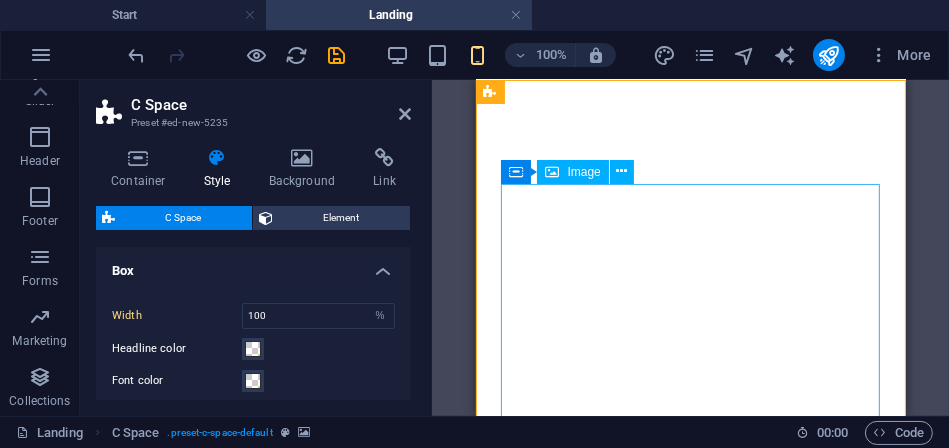 scroll, scrollTop: 0, scrollLeft: 0, axis: both 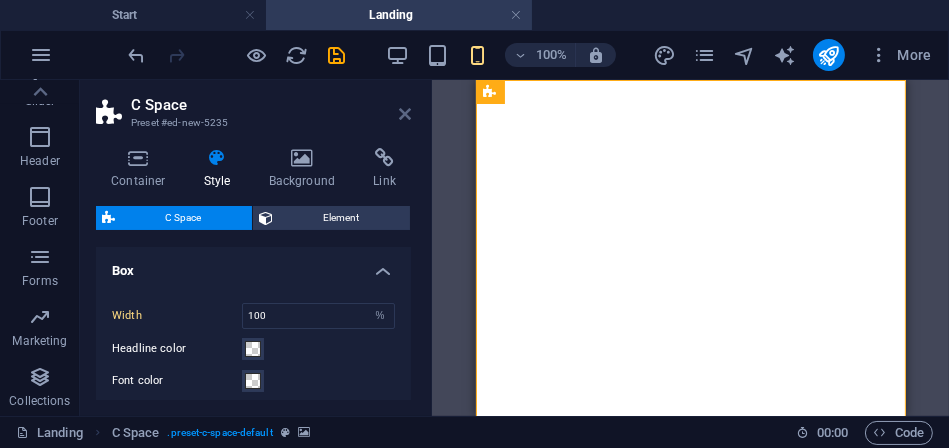 click at bounding box center [405, 114] 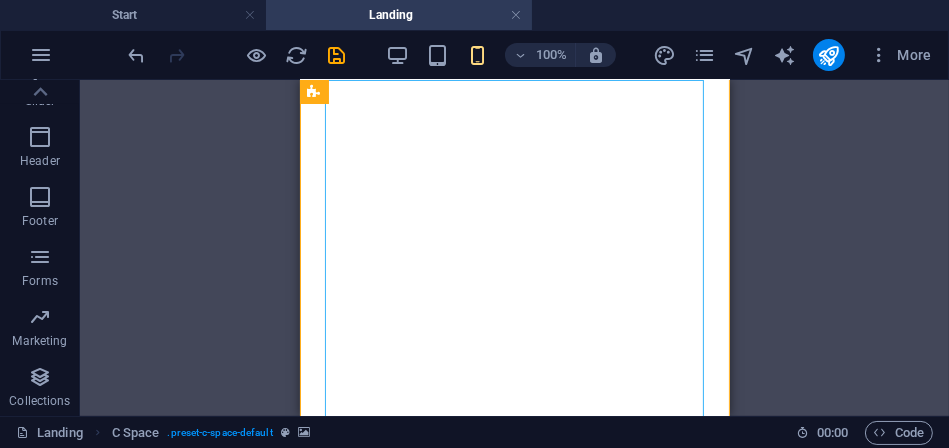 scroll, scrollTop: 103, scrollLeft: 0, axis: vertical 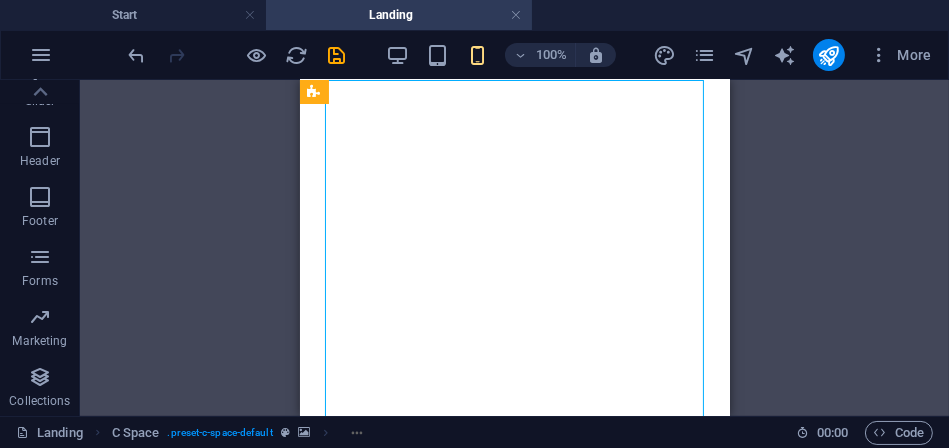 click at bounding box center (514, 2149) 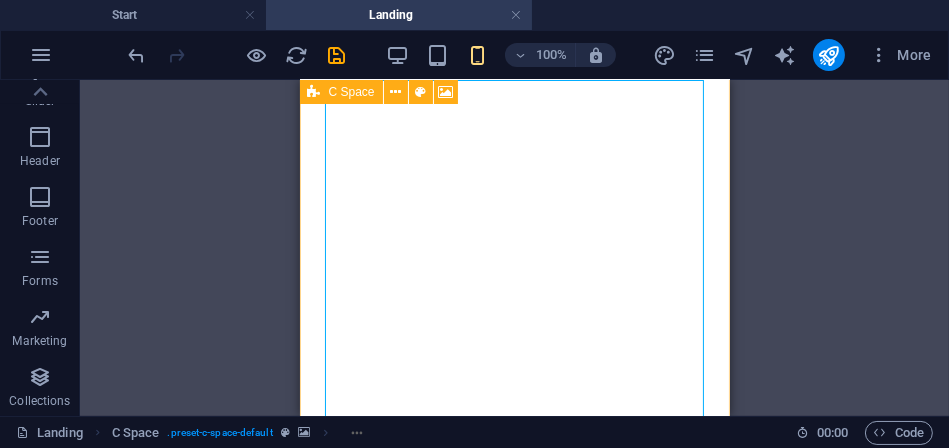 click on "C Space" at bounding box center (341, 92) 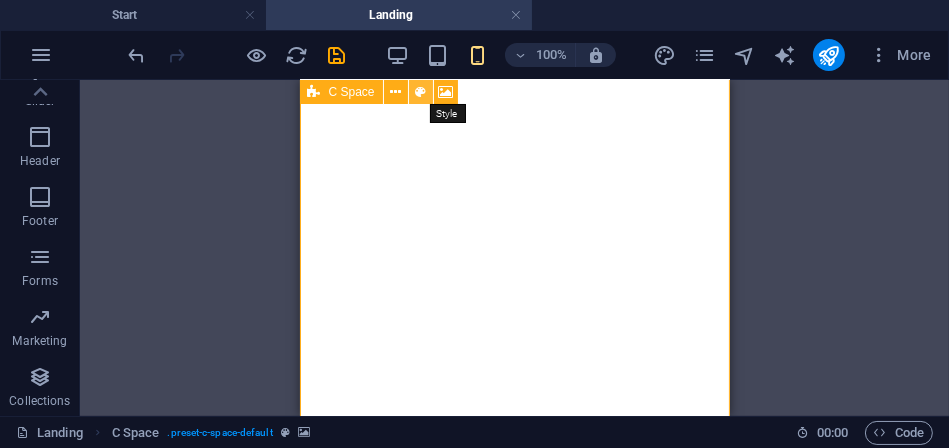 click at bounding box center [420, 92] 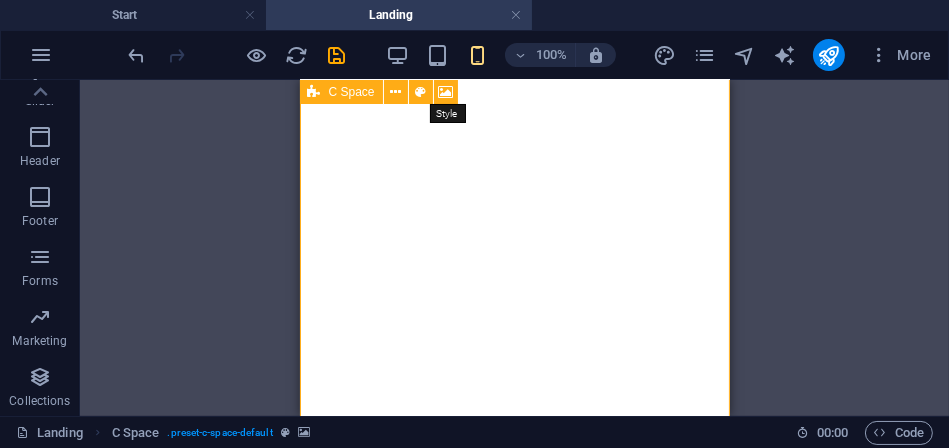 select on "%" 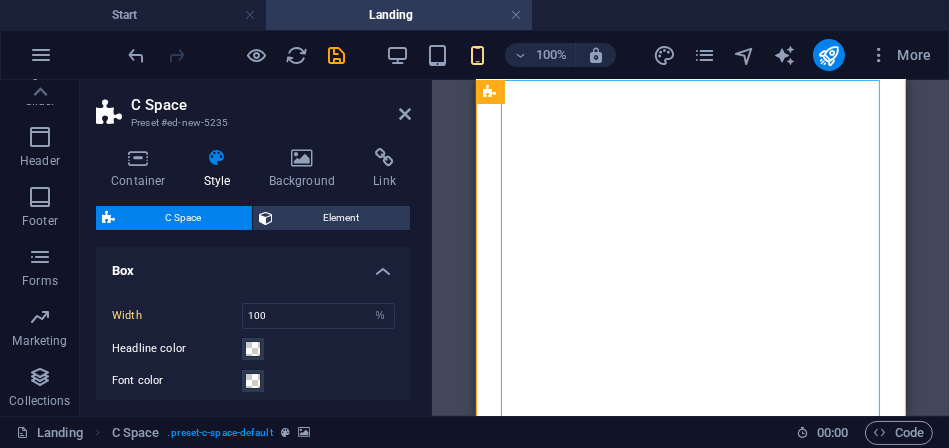 click at bounding box center [690, 2149] 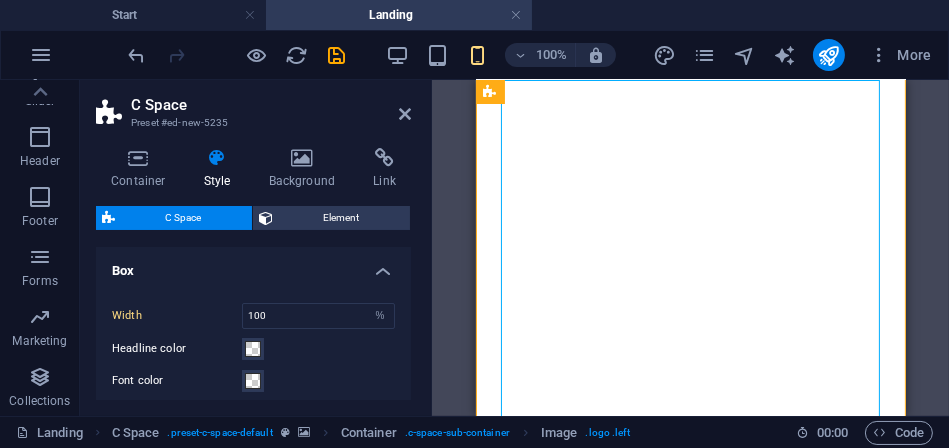 click at bounding box center (690, 2149) 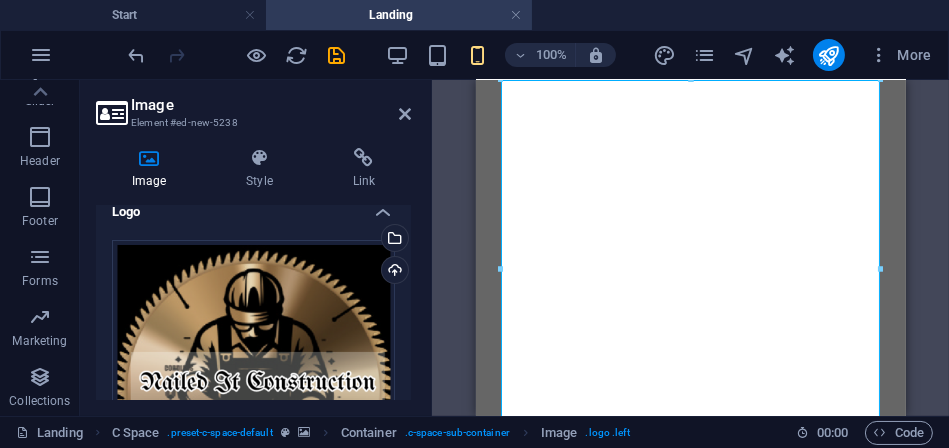scroll, scrollTop: 18, scrollLeft: 0, axis: vertical 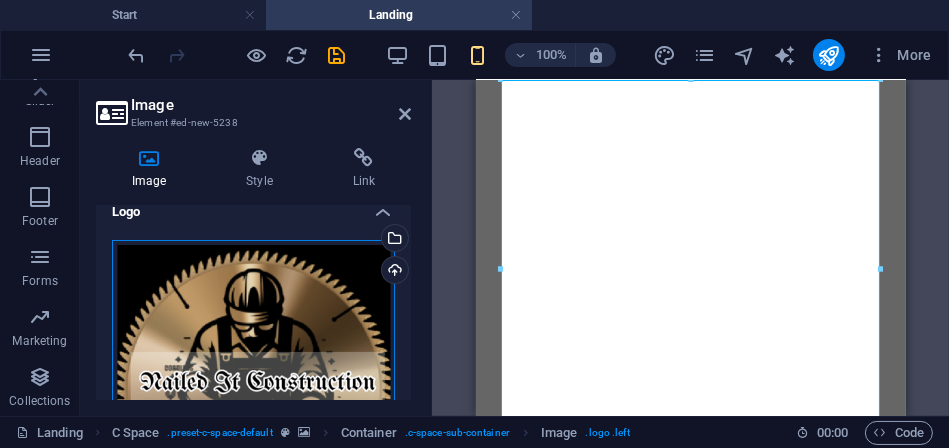click on "Drag files here, click to choose files or select files from Files or our free stock photos & videos" at bounding box center (253, 381) 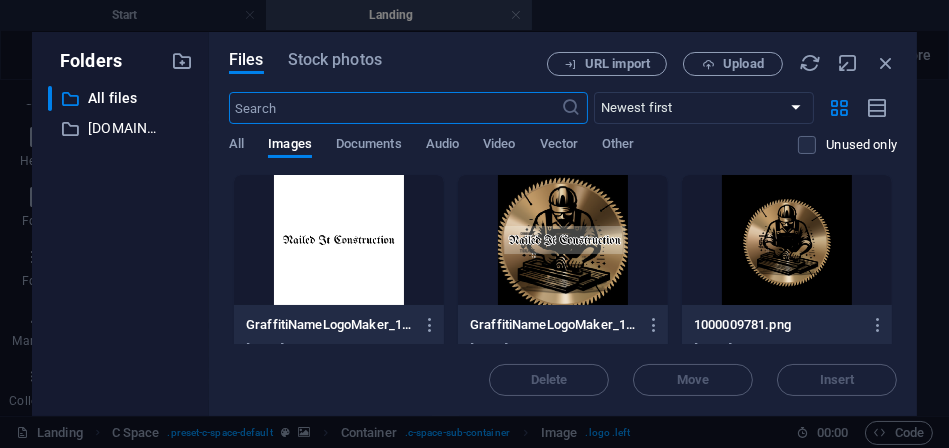 click on "URL import Upload" at bounding box center (722, 64) 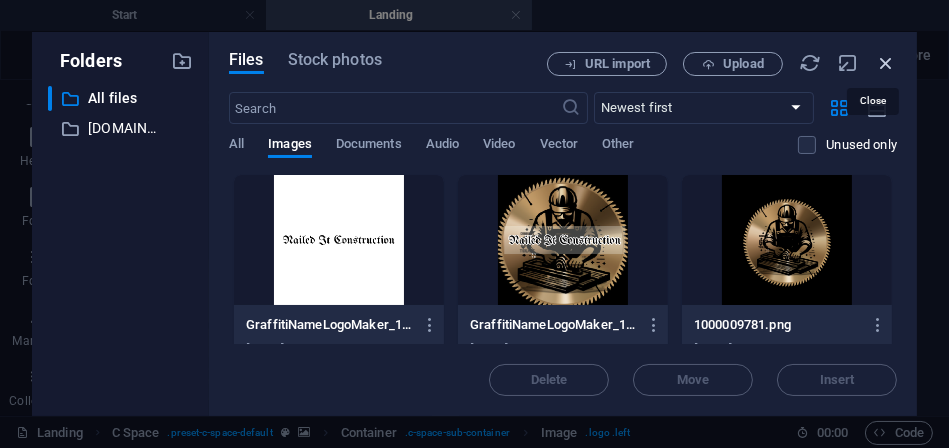 click at bounding box center (886, 63) 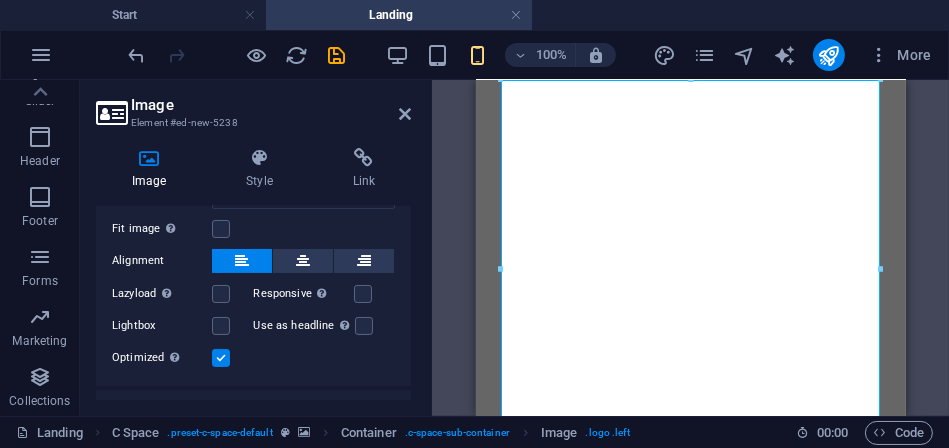scroll, scrollTop: 401, scrollLeft: 0, axis: vertical 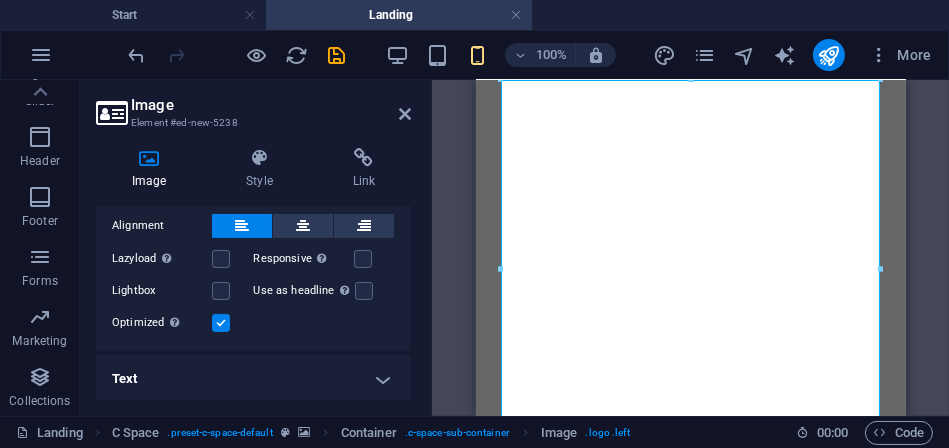 click at bounding box center [221, 323] 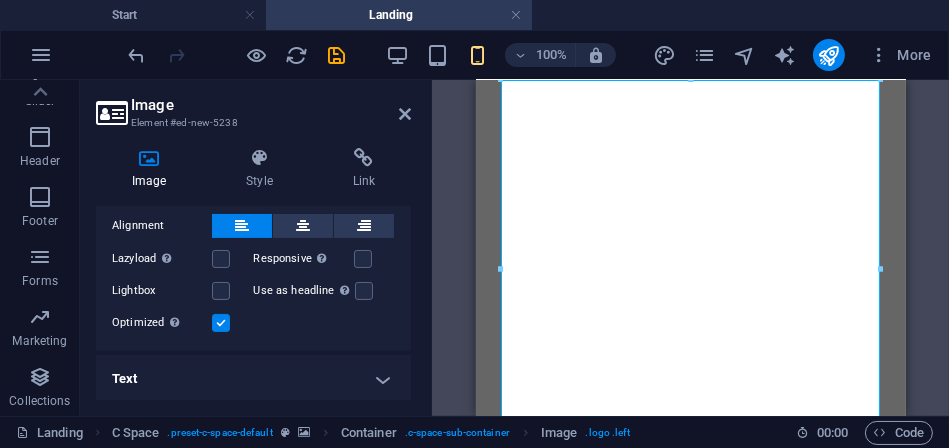 click on "Optimized Images are compressed to improve page speed." at bounding box center [0, 0] 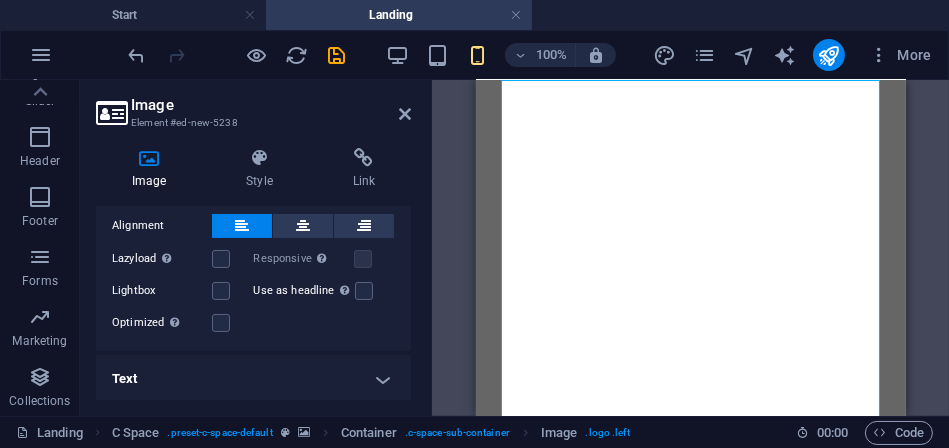 click on "Text" at bounding box center (253, 379) 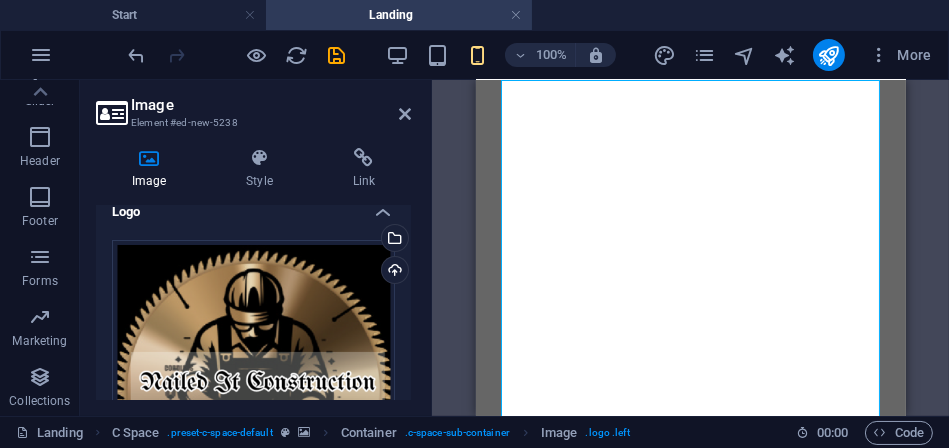 scroll, scrollTop: 0, scrollLeft: 0, axis: both 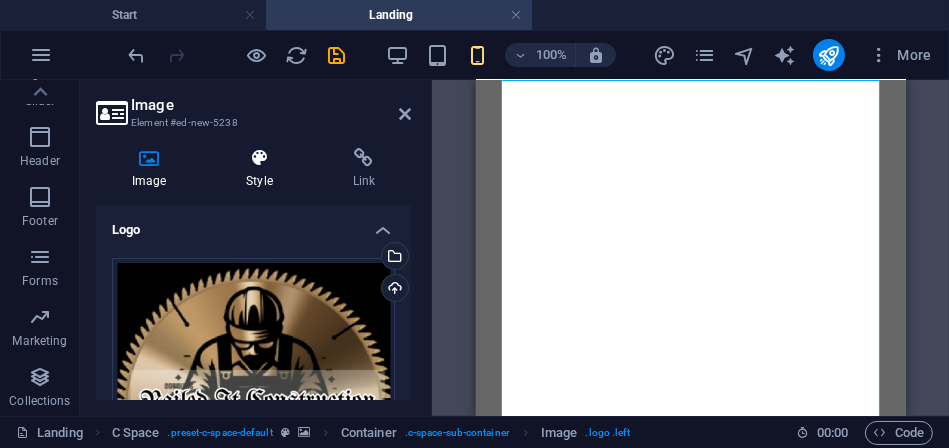 click on "Style" at bounding box center (263, 169) 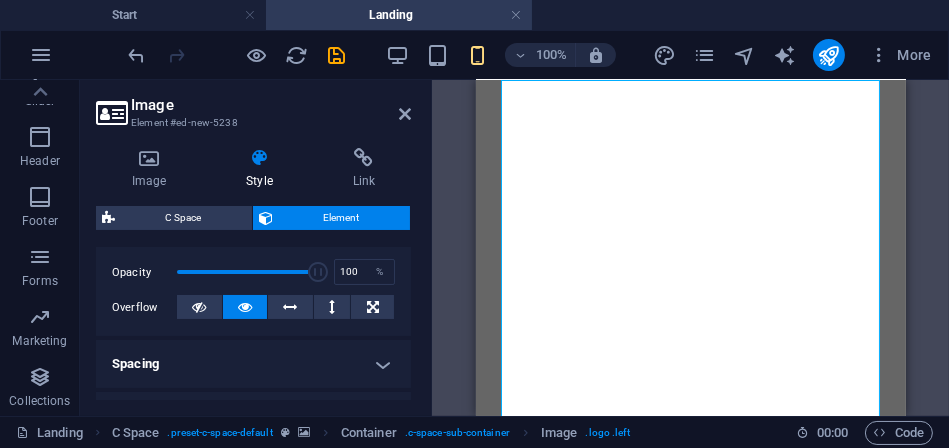 scroll, scrollTop: 284, scrollLeft: 0, axis: vertical 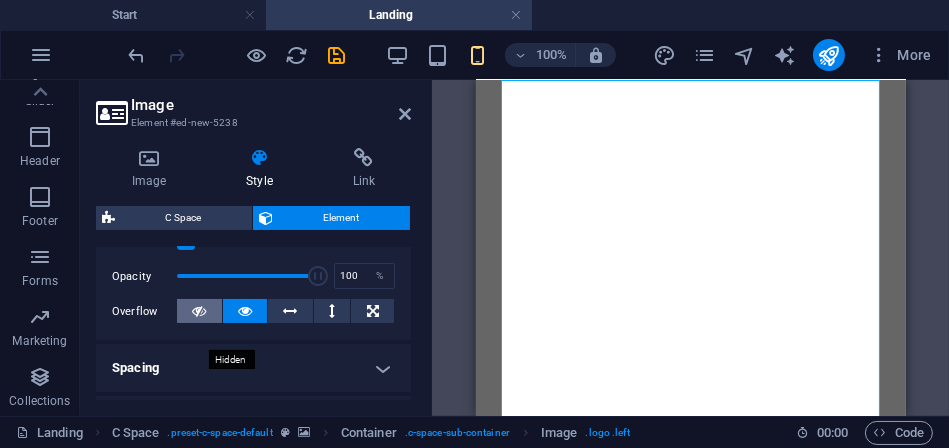 click at bounding box center (199, 311) 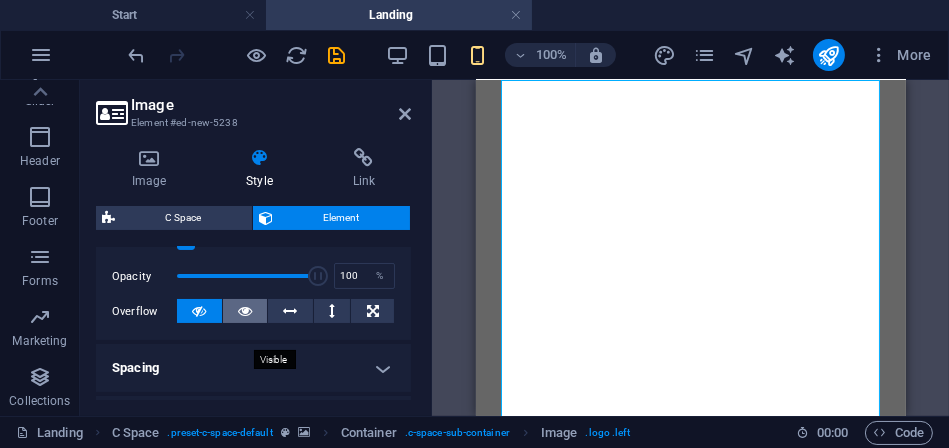 click at bounding box center [245, 311] 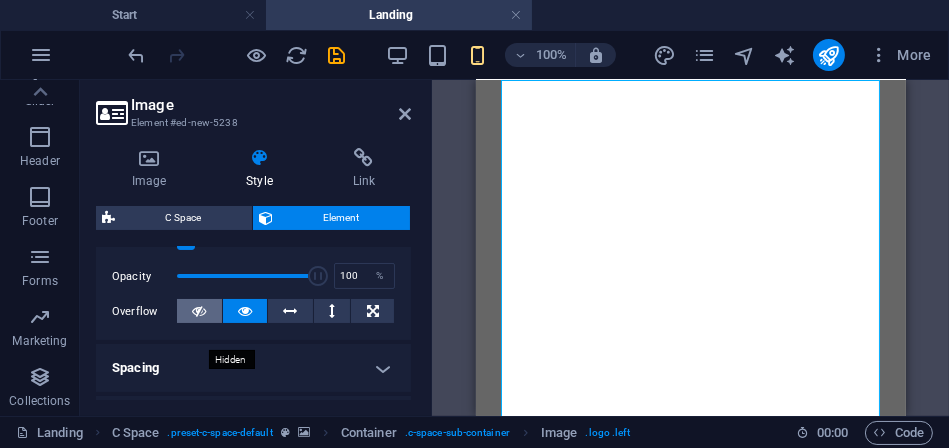 click at bounding box center [199, 311] 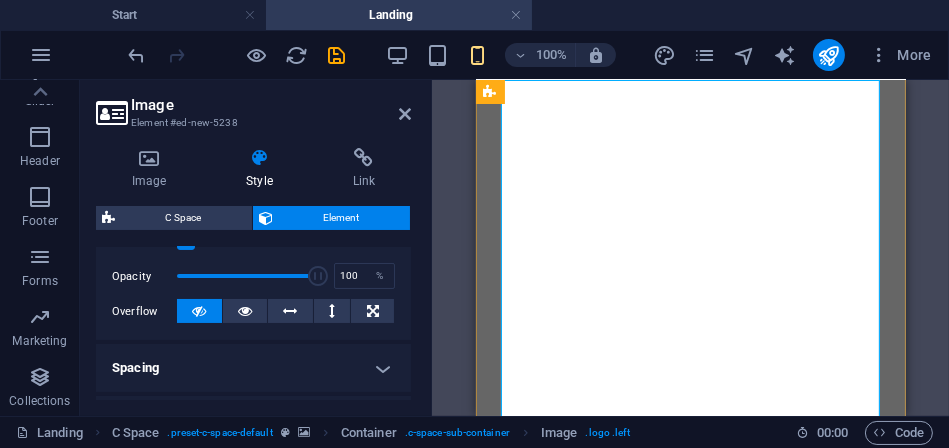 click at bounding box center [690, 2149] 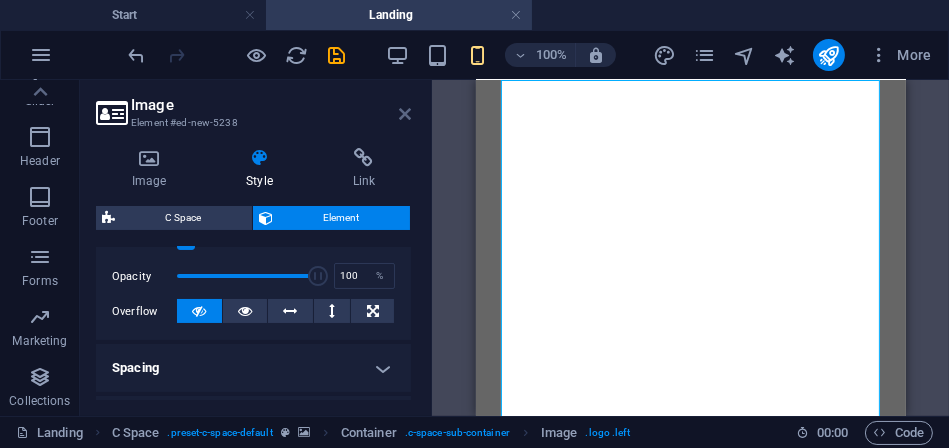 click at bounding box center (405, 114) 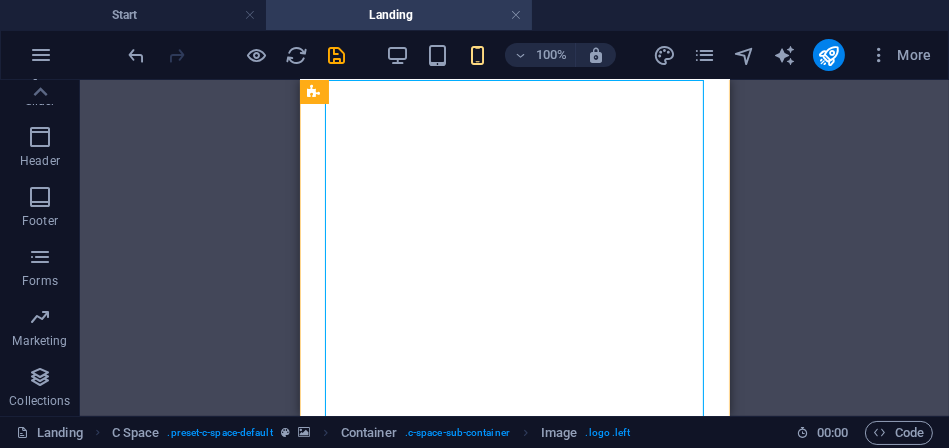 click at bounding box center [514, 2149] 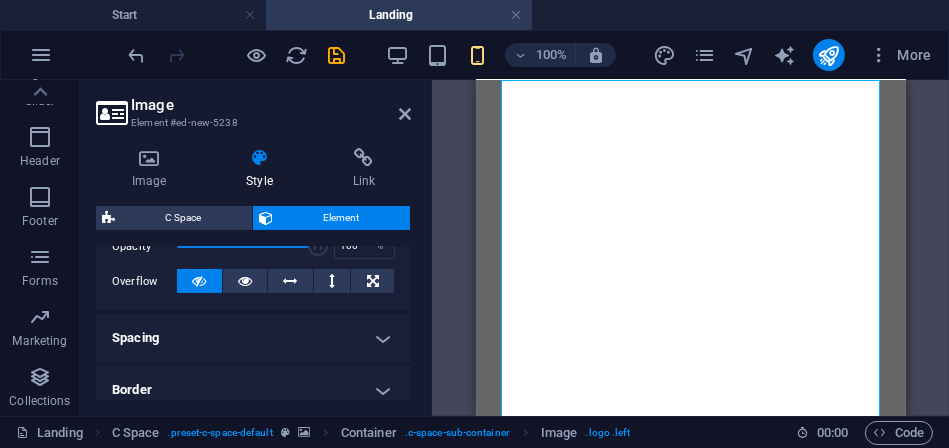 scroll, scrollTop: 321, scrollLeft: 0, axis: vertical 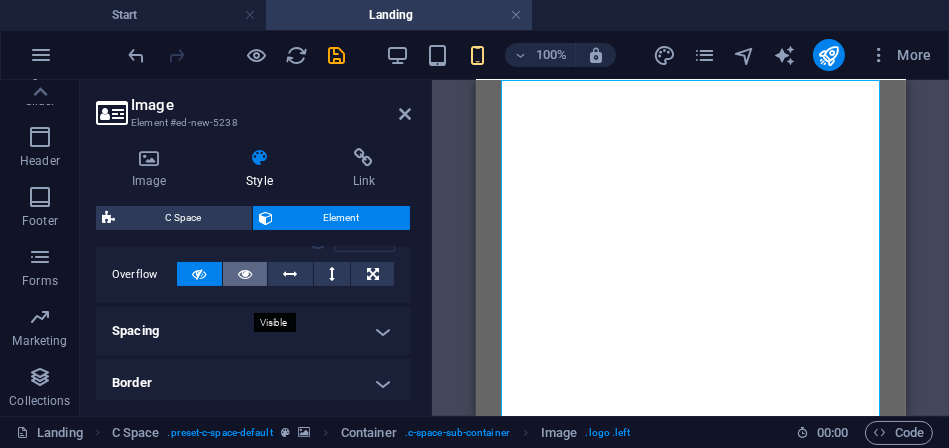 click at bounding box center (245, 274) 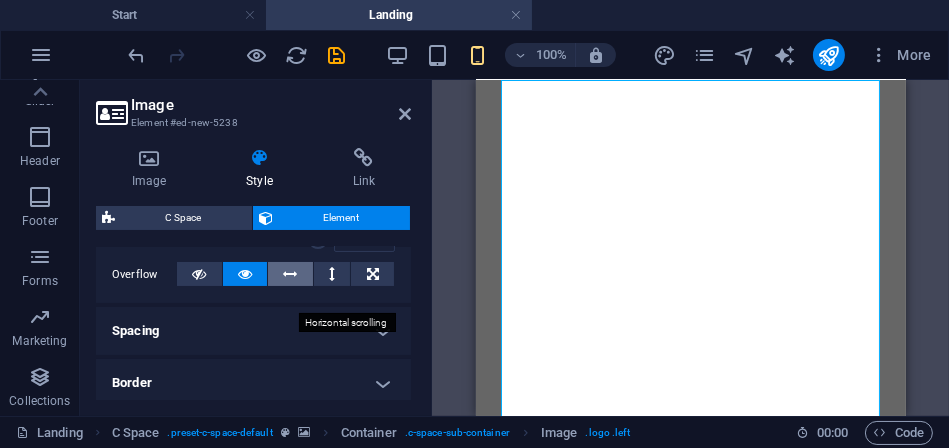 click at bounding box center [291, 274] 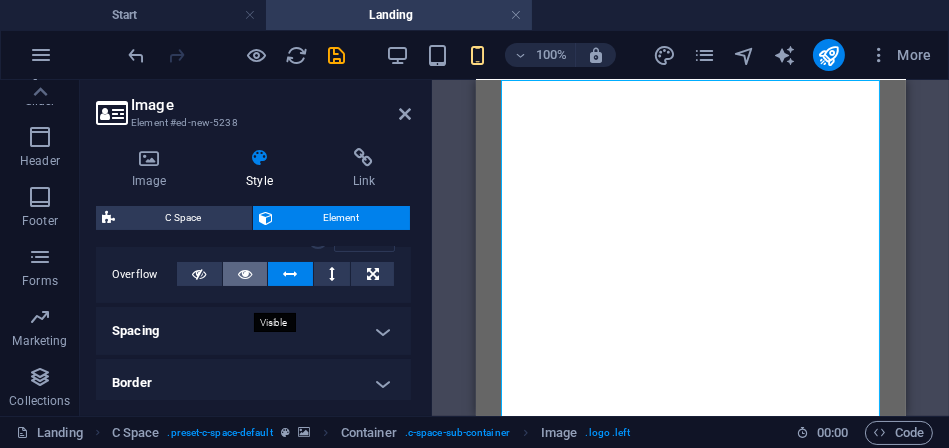 click at bounding box center (245, 274) 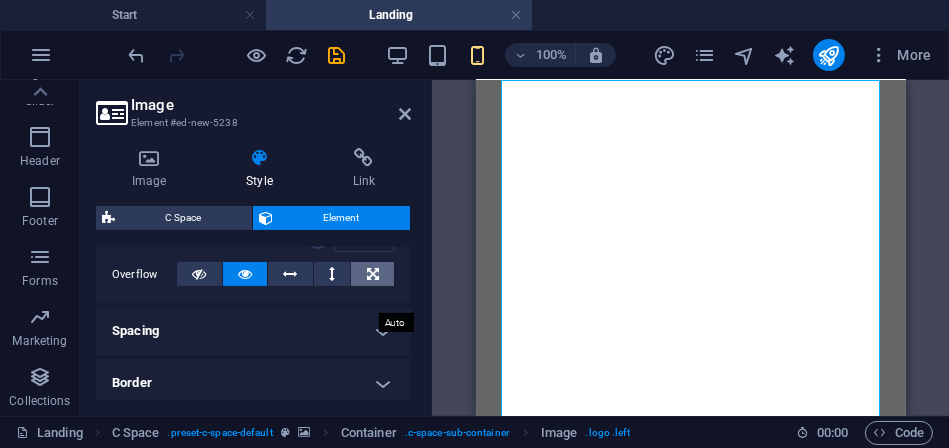 click at bounding box center [372, 274] 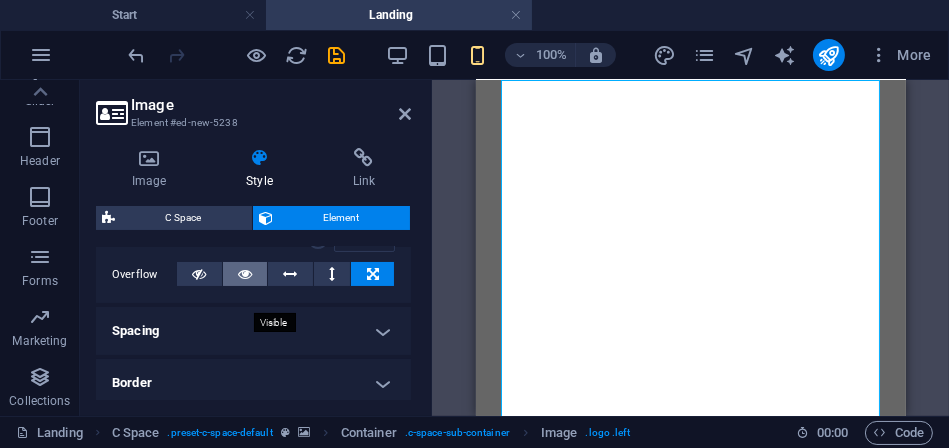 click at bounding box center (245, 274) 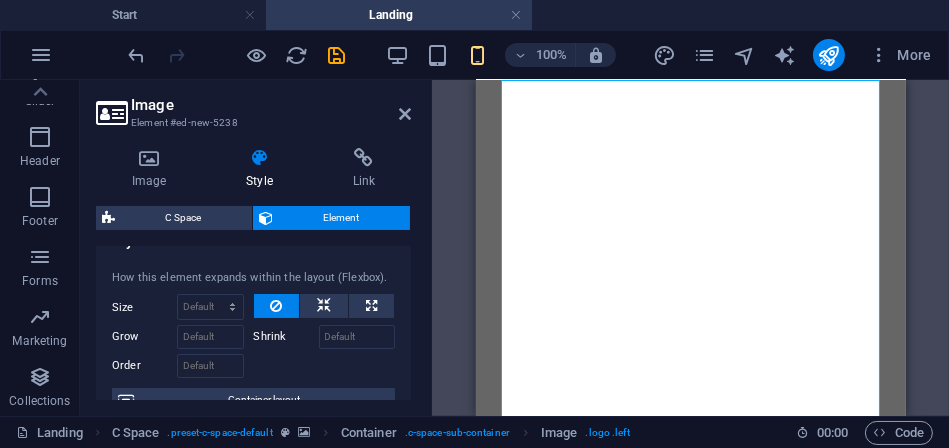 scroll, scrollTop: 0, scrollLeft: 0, axis: both 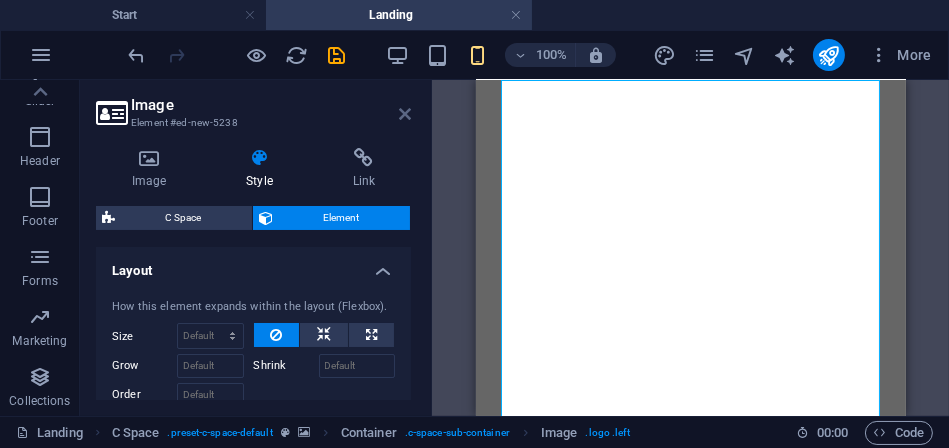 click at bounding box center (405, 114) 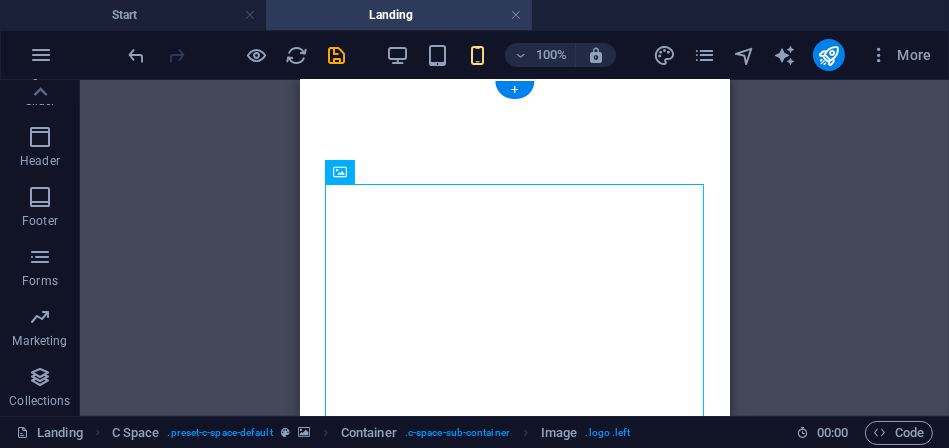 scroll, scrollTop: 0, scrollLeft: 0, axis: both 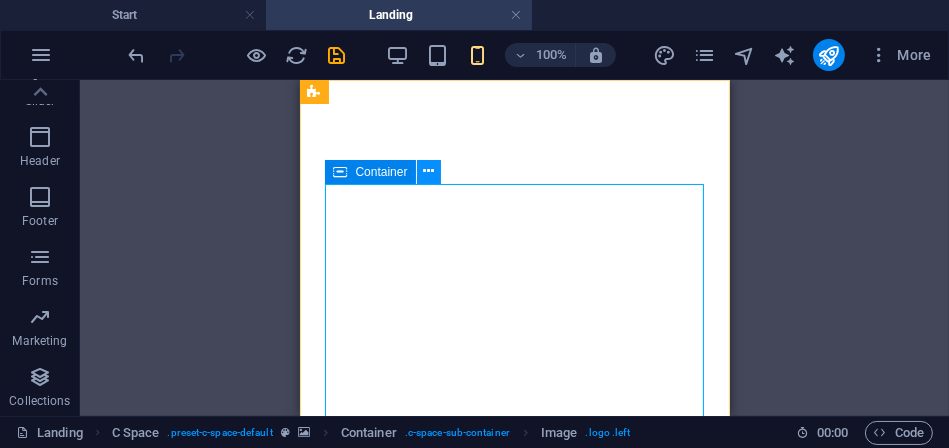 click at bounding box center (429, 172) 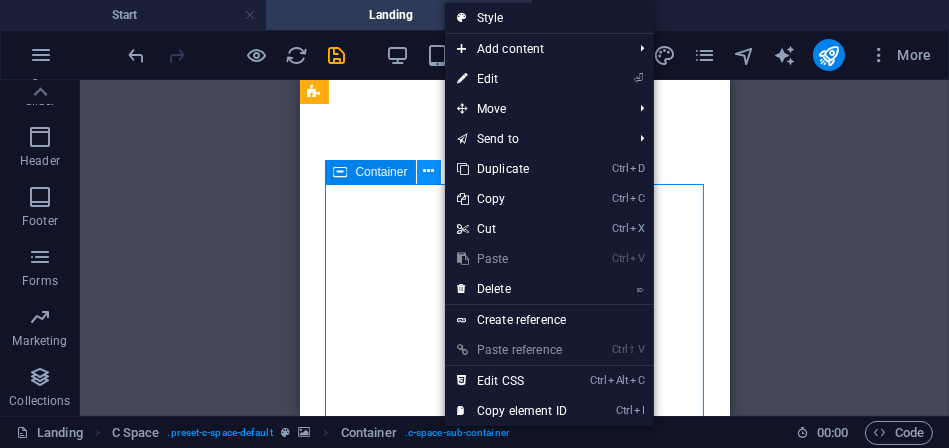 click at bounding box center (429, 172) 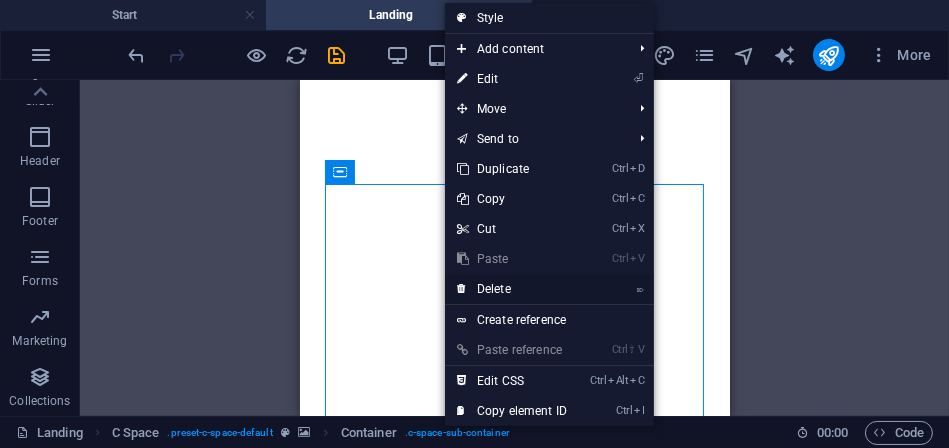 click on "⌦  Delete" at bounding box center (512, 289) 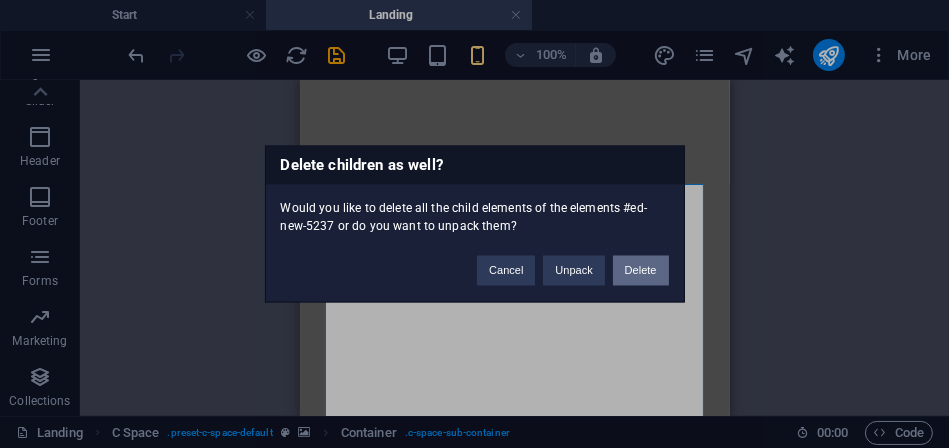 click on "Delete" at bounding box center [641, 271] 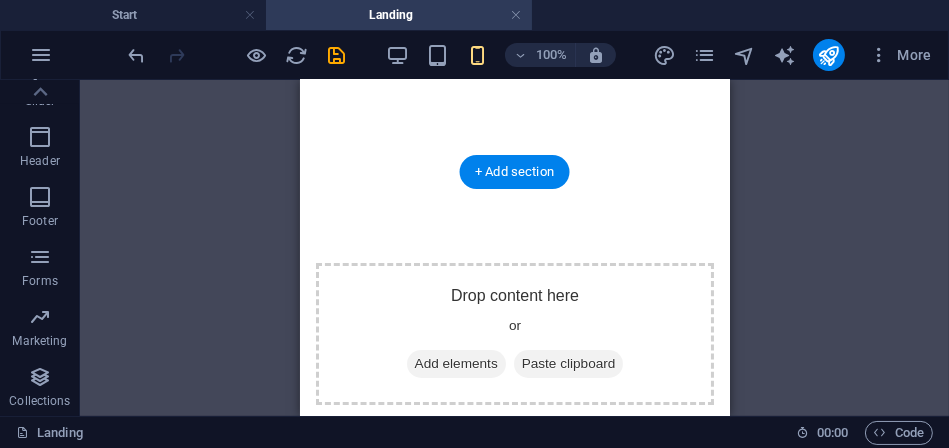 scroll, scrollTop: 0, scrollLeft: 0, axis: both 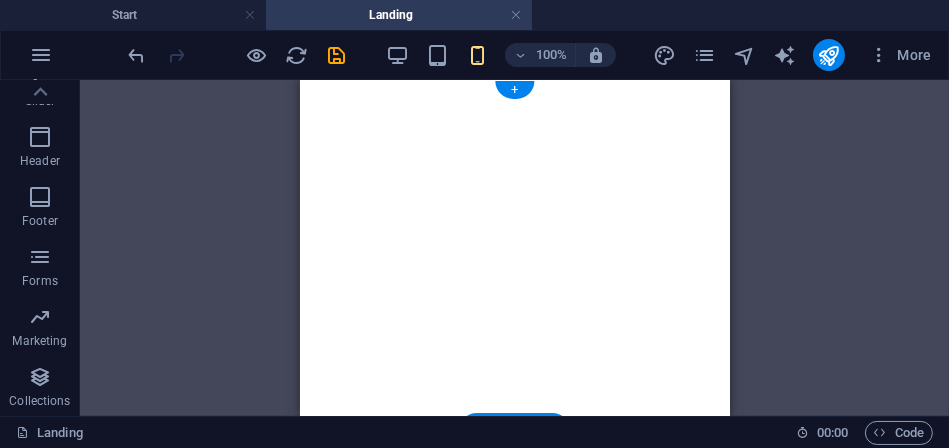 click at bounding box center [514, 254] 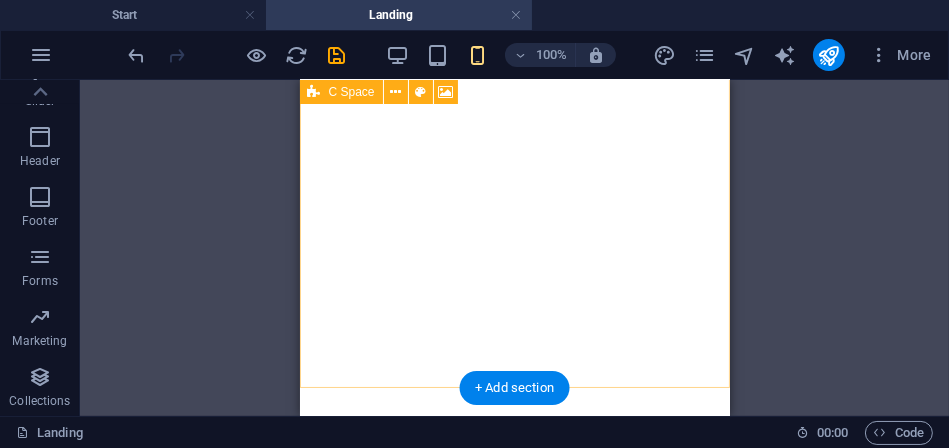 scroll, scrollTop: 41, scrollLeft: 0, axis: vertical 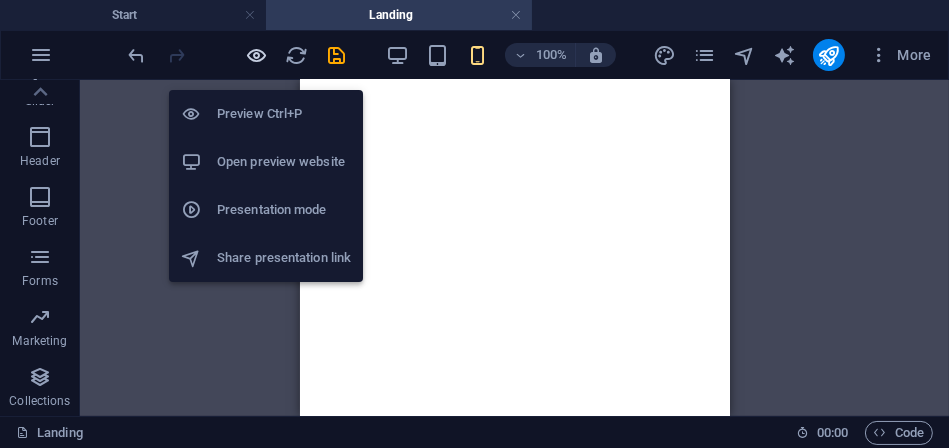 click at bounding box center (257, 55) 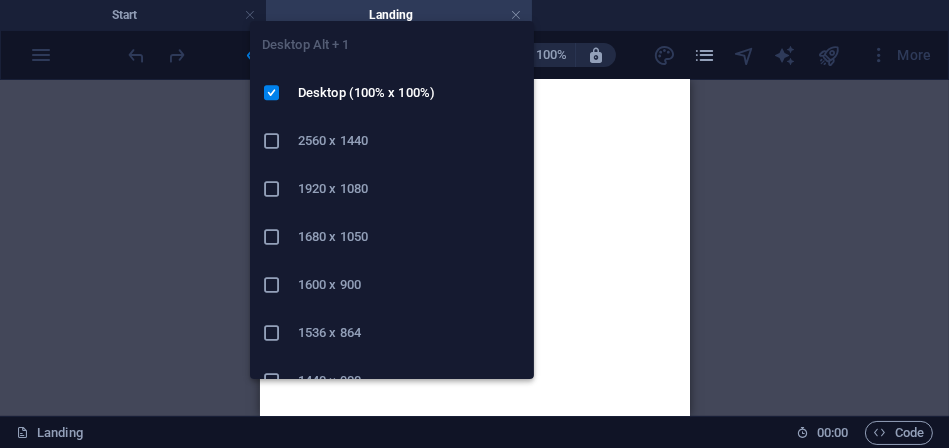 click on "Desktop Alt + 1 Desktop (100% x 100%) 2560 x 1440 1920 x 1080 1680 x [PHONE_NUMBER] 1536 x 864 1440 × [PHONE_NUMBER] 1280 x [PHONE_NUMBER] iPad Pro 12.9/13 (1024 x 1366) Galaxy Tab S9/S10 Ultra (1024 x 1366)" at bounding box center [392, 333] 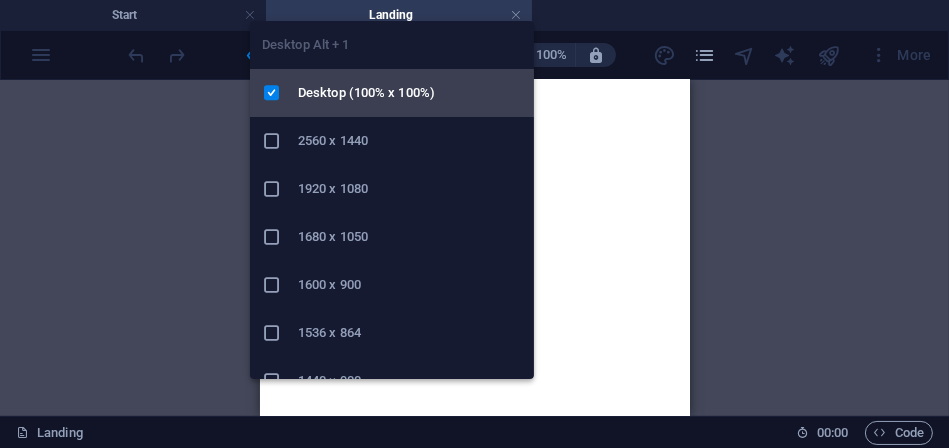click on "Desktop (100% x 100%)" at bounding box center (410, 93) 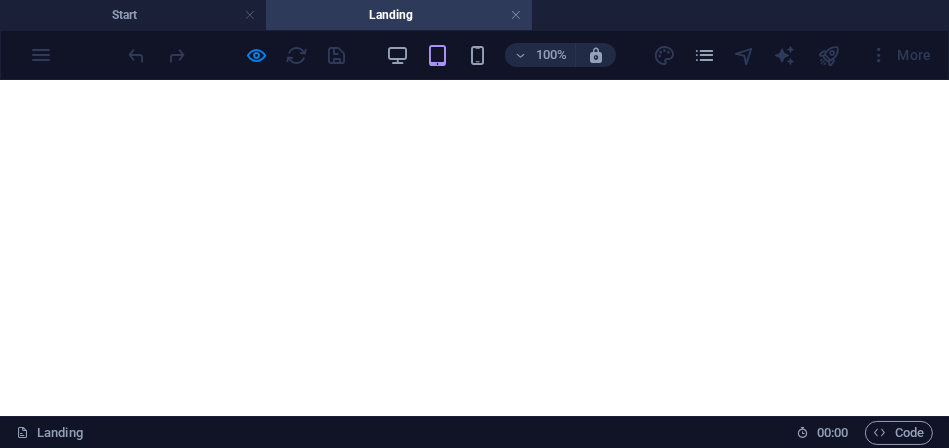 scroll, scrollTop: 0, scrollLeft: 0, axis: both 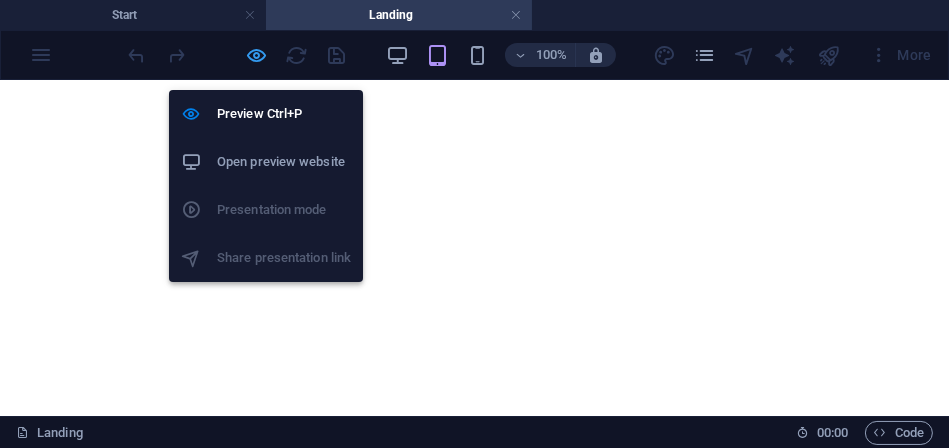 click at bounding box center [257, 55] 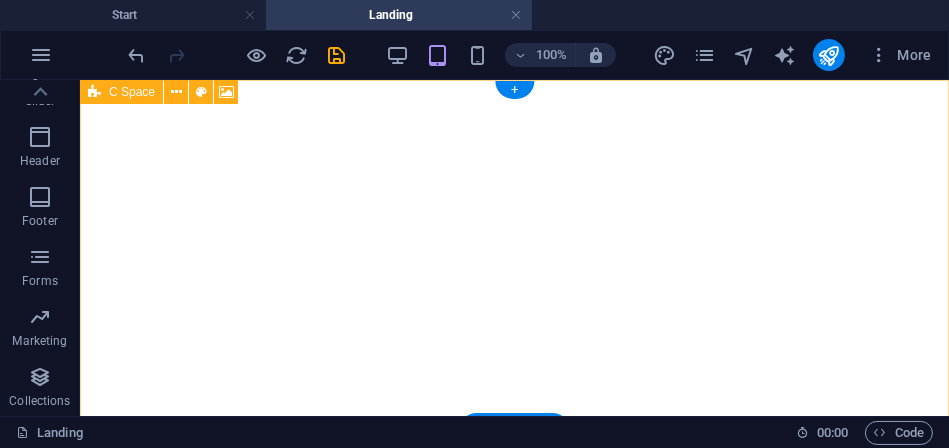 click on "Drop content here or  Add elements  Paste clipboard" at bounding box center (513, 649) 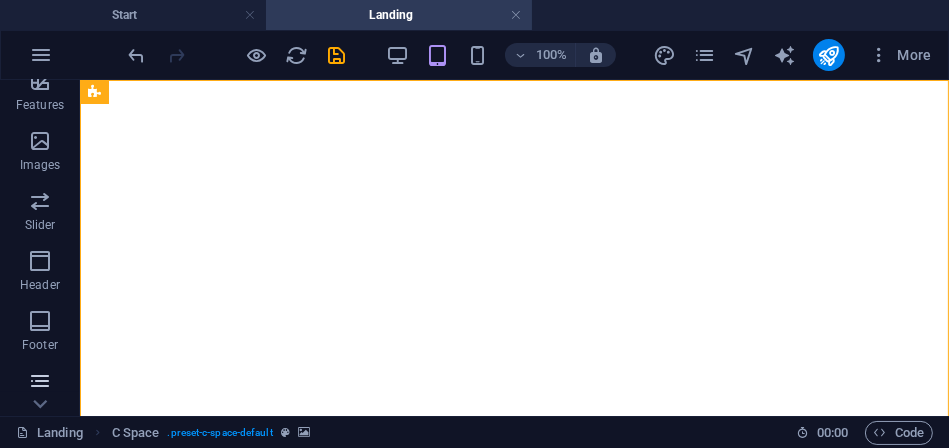 scroll, scrollTop: 563, scrollLeft: 0, axis: vertical 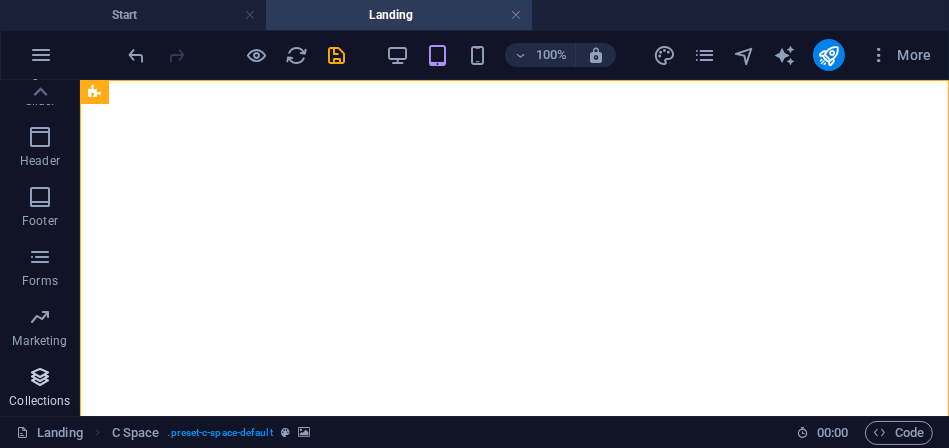 click on "Collections" at bounding box center [40, 389] 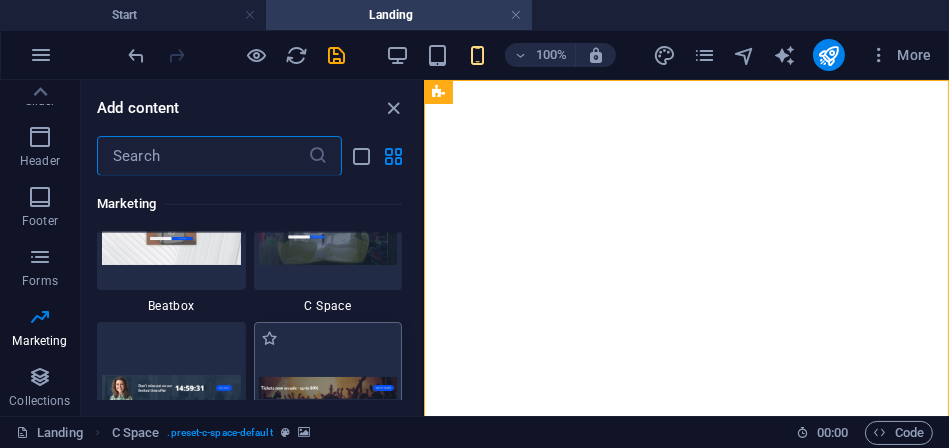 scroll, scrollTop: 17691, scrollLeft: 0, axis: vertical 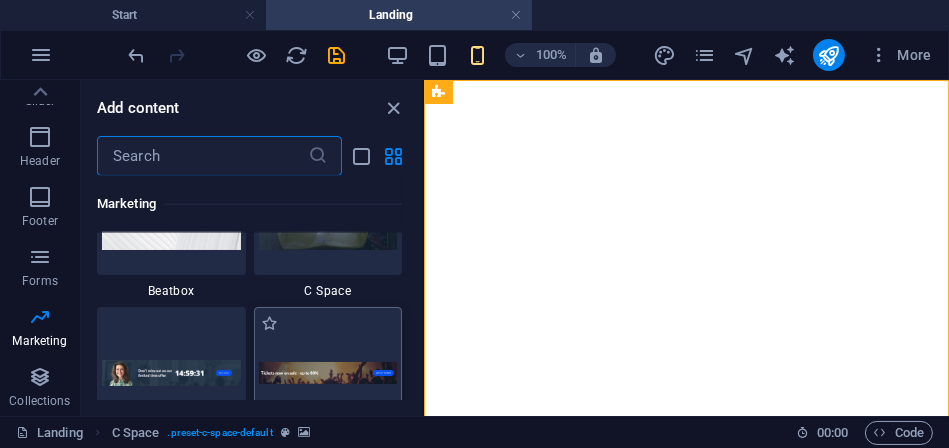 click at bounding box center [328, 373] 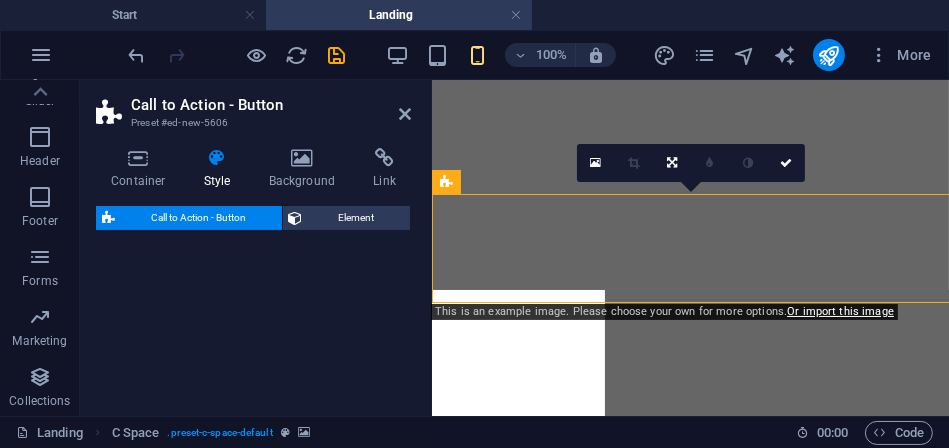 select on "rem" 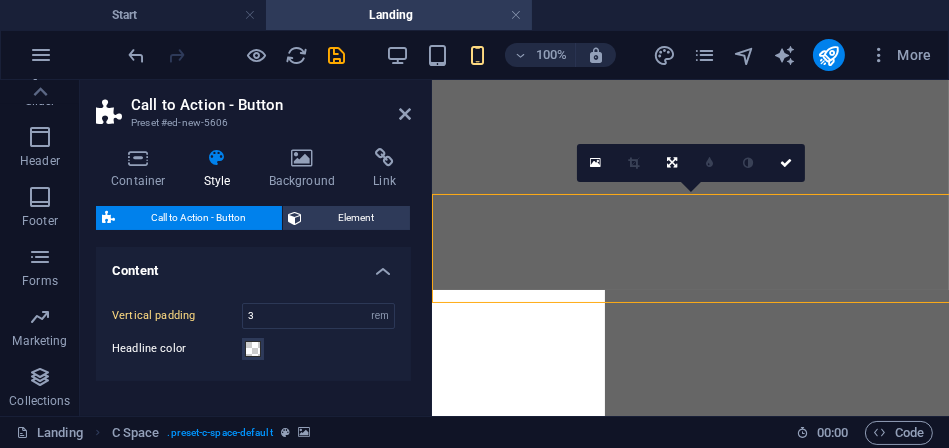 scroll, scrollTop: 236, scrollLeft: 0, axis: vertical 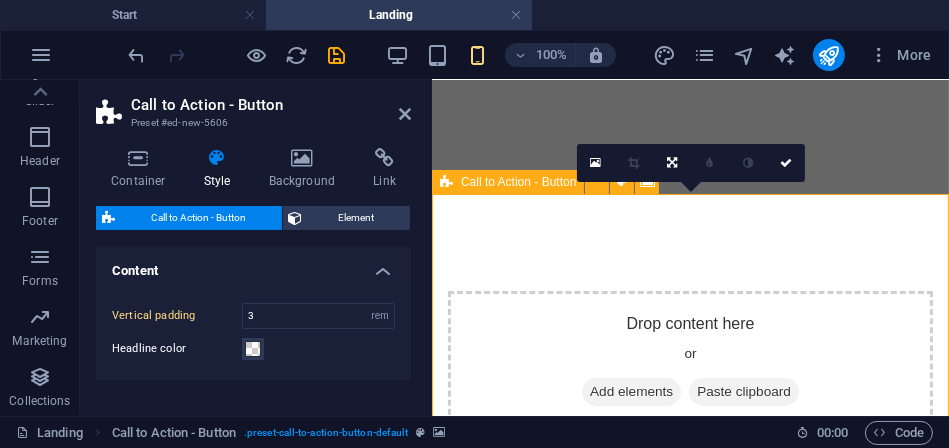 click on "Call to Action - Button" at bounding box center [518, 182] 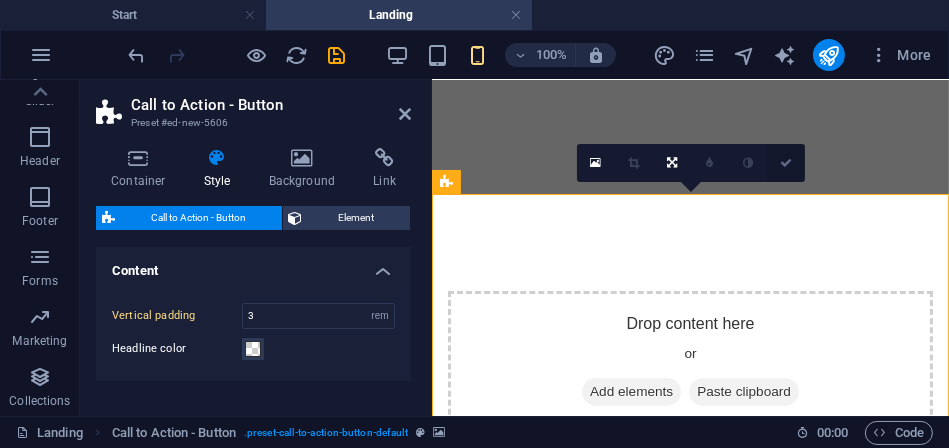 click at bounding box center [786, 163] 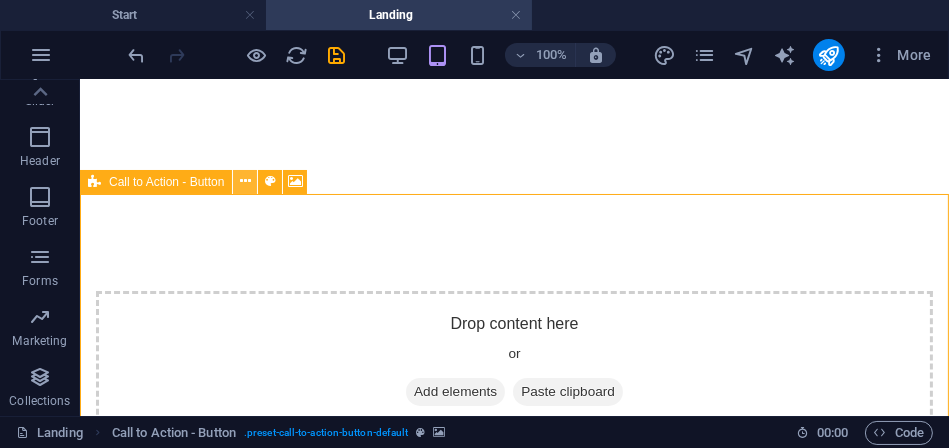 click at bounding box center [245, 181] 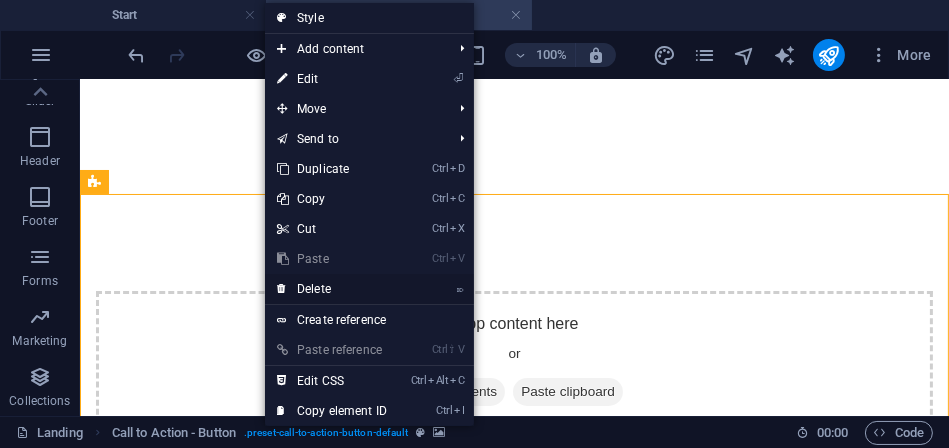 click on "⌦  Delete" at bounding box center (332, 289) 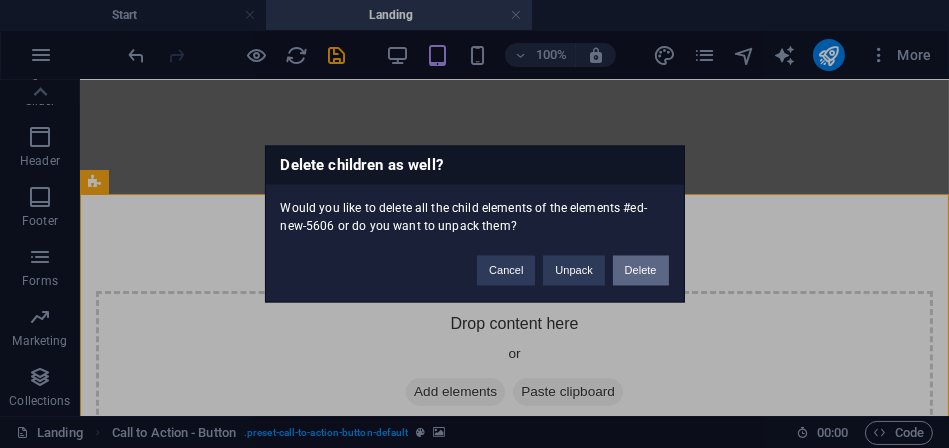 click on "Delete" at bounding box center (641, 271) 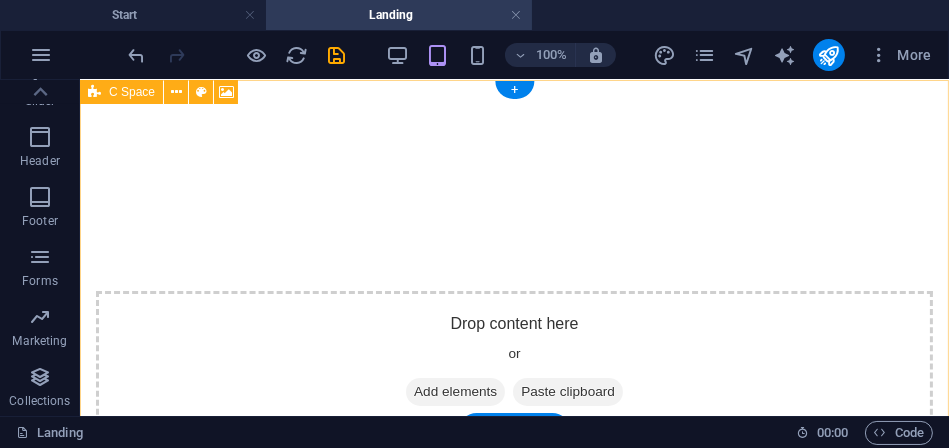 scroll, scrollTop: 0, scrollLeft: 0, axis: both 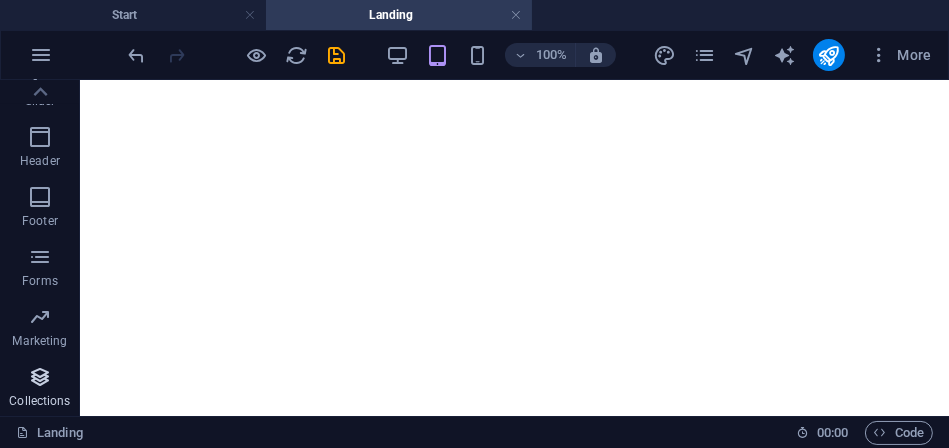 click at bounding box center (40, 377) 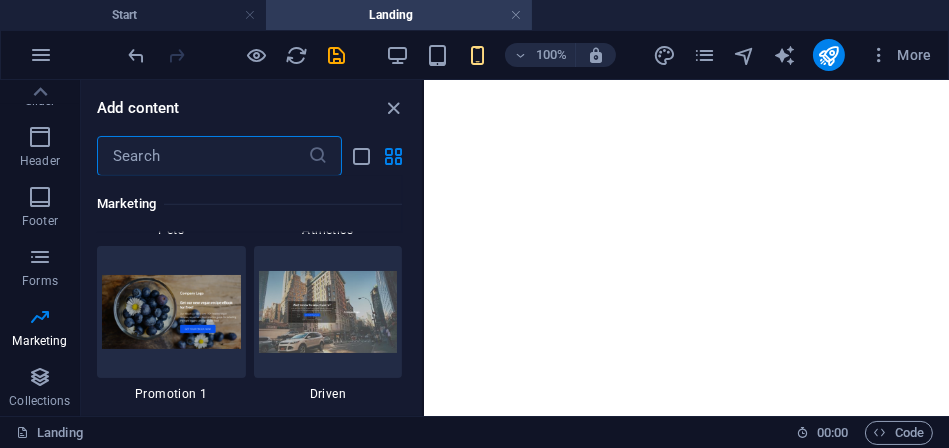 scroll, scrollTop: 17094, scrollLeft: 0, axis: vertical 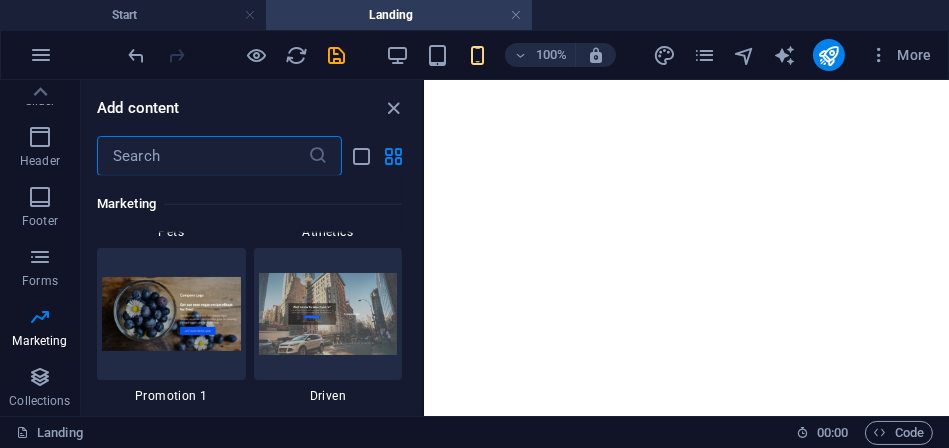 click at bounding box center [328, 313] 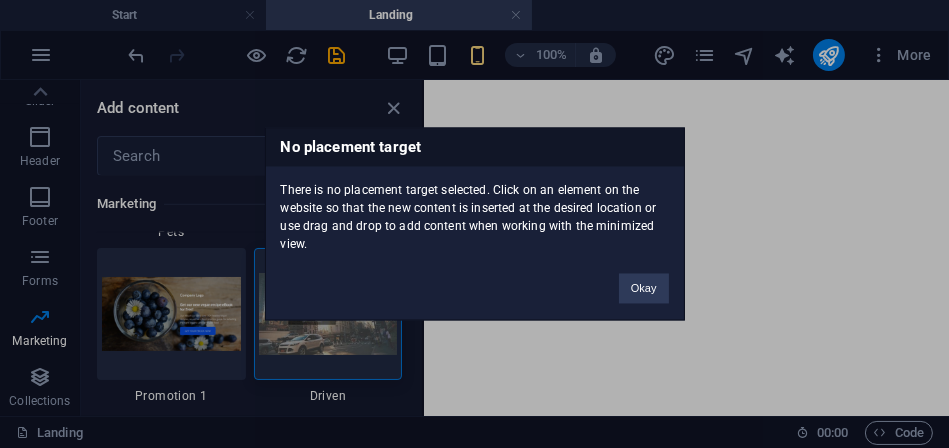 click on "No placement target There is no placement target selected. Click on an element on the website so that the new content is inserted at the desired location or use drag and drop to add content when working with the minimized view. Okay" at bounding box center [475, 224] 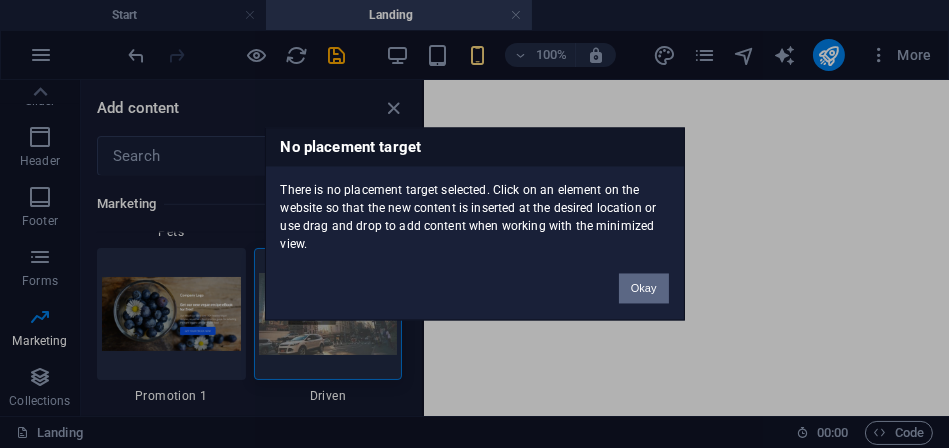 click on "Okay" at bounding box center (644, 289) 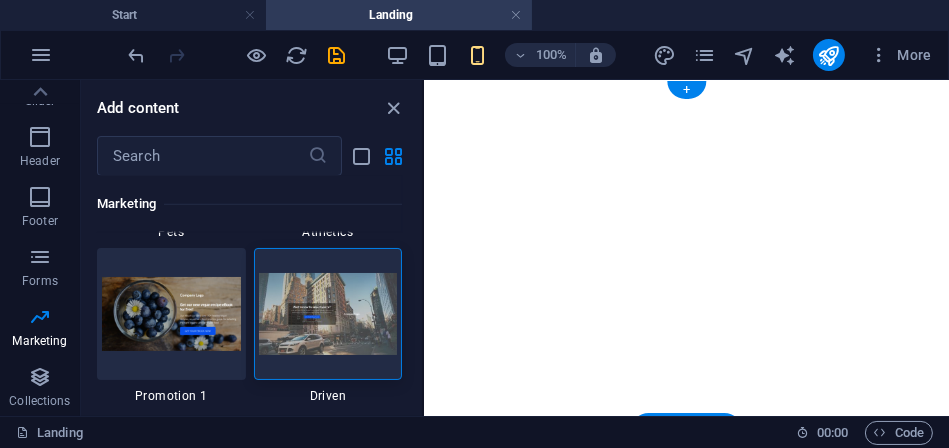 click at bounding box center (685, 254) 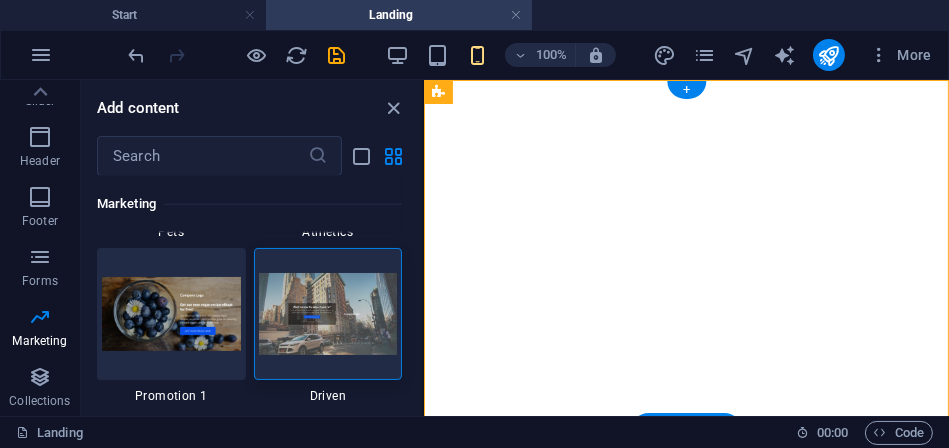 click at bounding box center (685, 254) 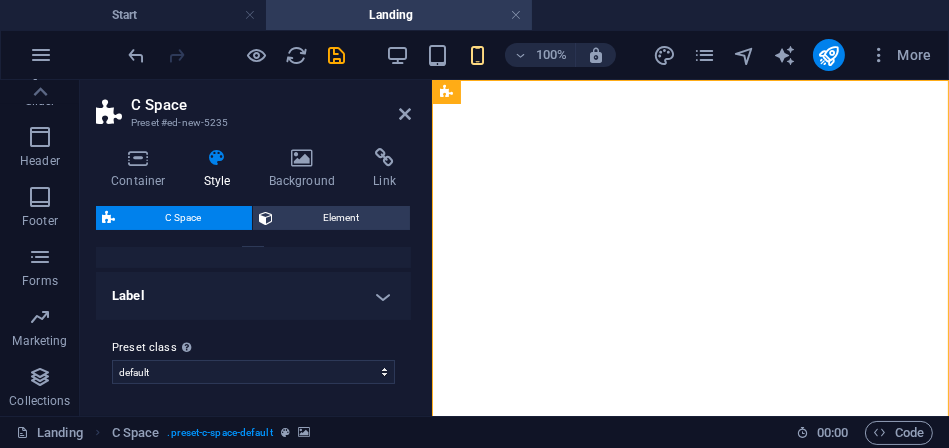 scroll, scrollTop: 0, scrollLeft: 0, axis: both 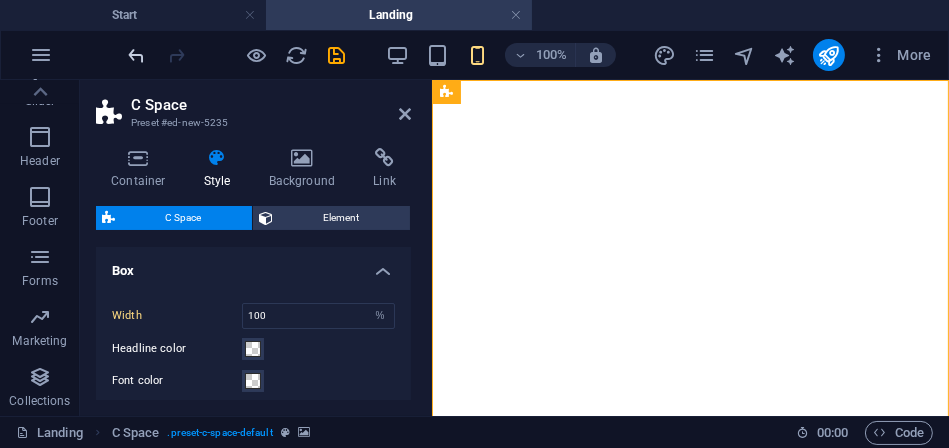 click at bounding box center [137, 55] 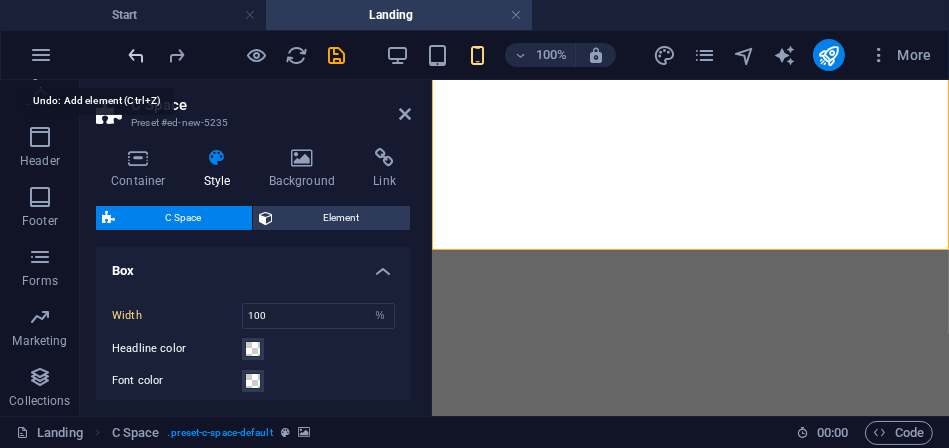 scroll, scrollTop: 314, scrollLeft: 0, axis: vertical 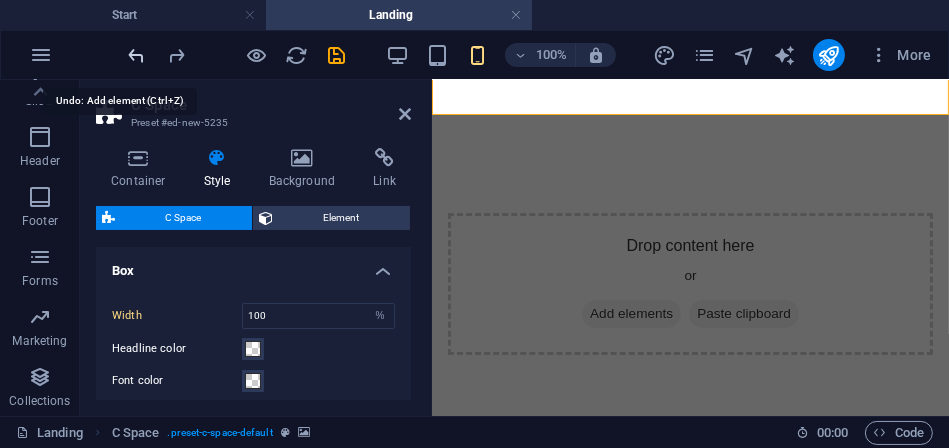 click at bounding box center [137, 55] 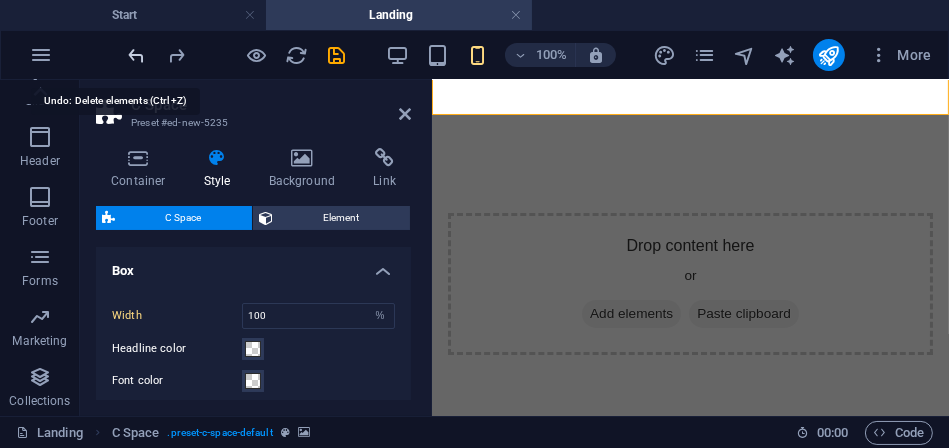 click at bounding box center [137, 55] 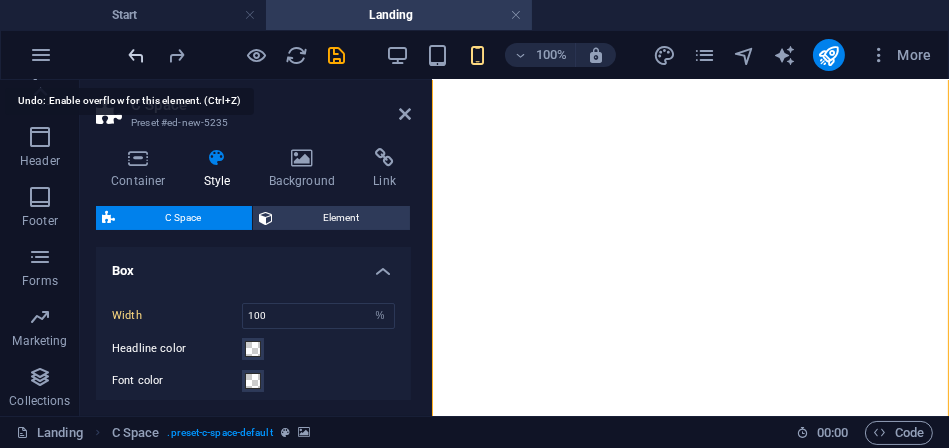 click at bounding box center (137, 55) 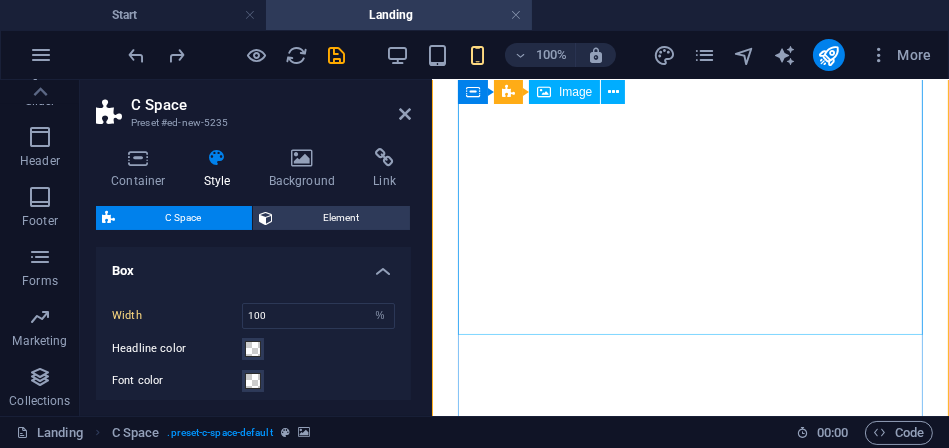 scroll, scrollTop: 0, scrollLeft: 0, axis: both 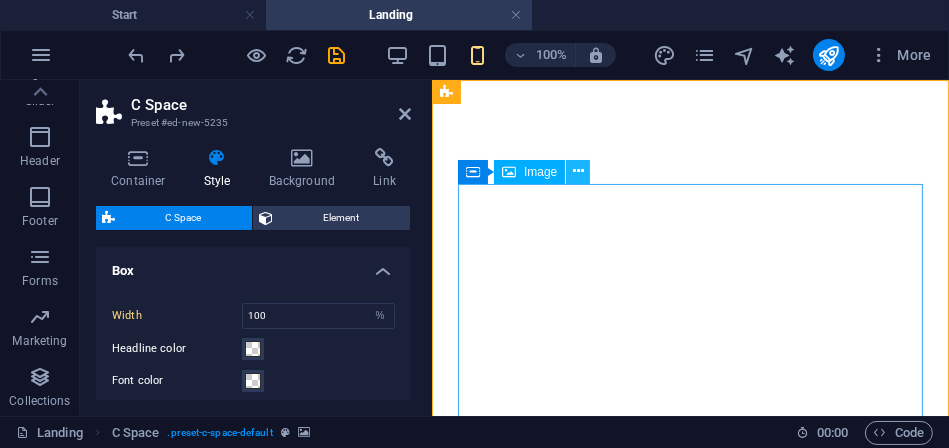 click at bounding box center (578, 171) 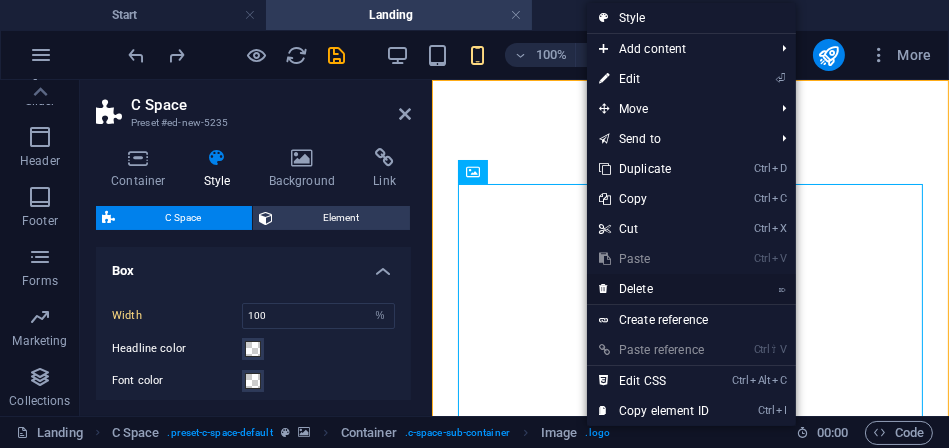 click on "⌦  Delete" at bounding box center (654, 289) 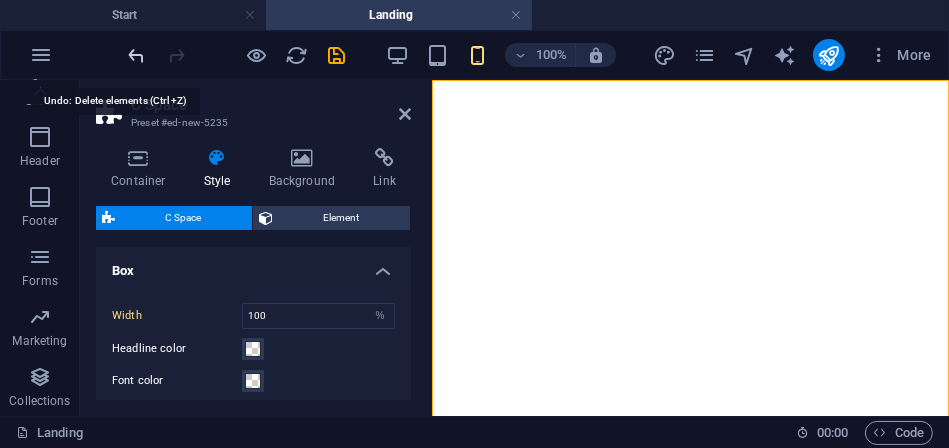 click at bounding box center [137, 55] 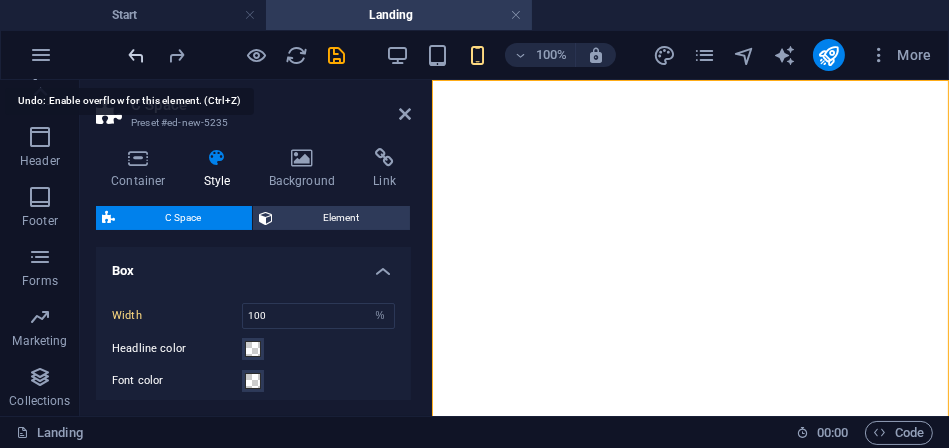 click at bounding box center [137, 55] 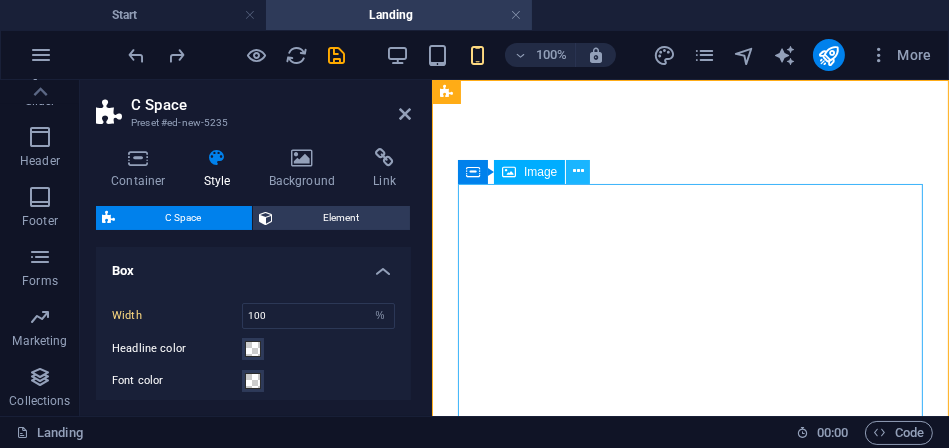 click at bounding box center (578, 171) 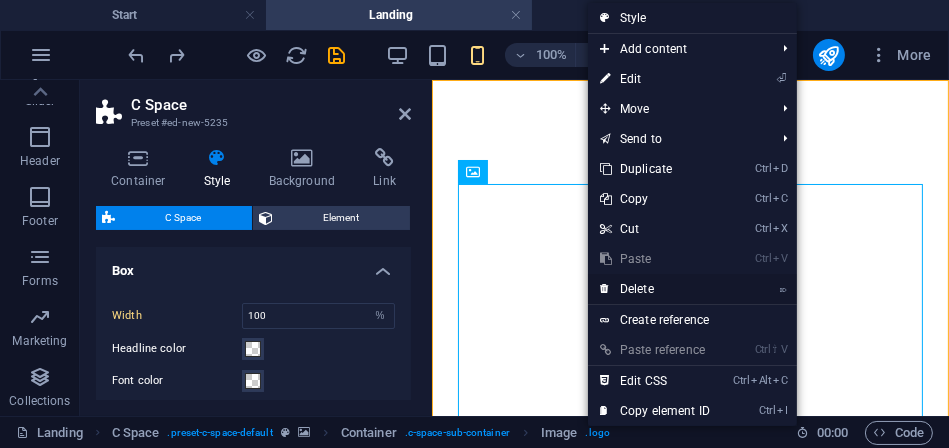 click on "⌦  Delete" at bounding box center (655, 289) 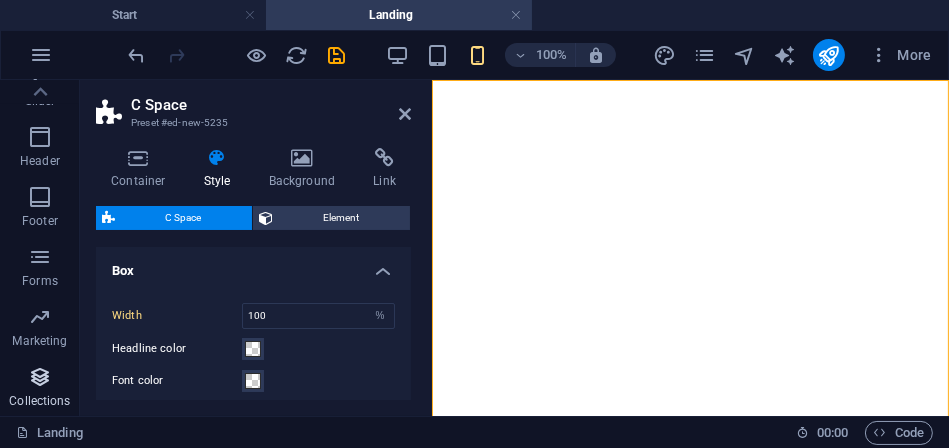 click at bounding box center (40, 377) 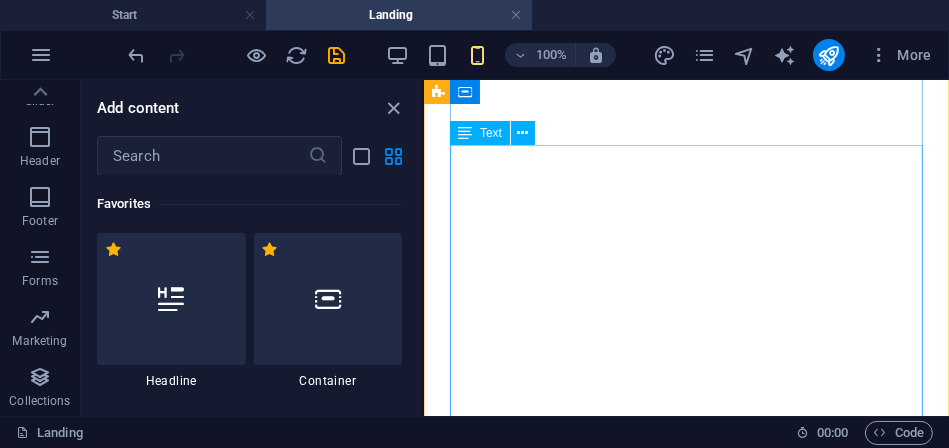 scroll, scrollTop: 958, scrollLeft: 0, axis: vertical 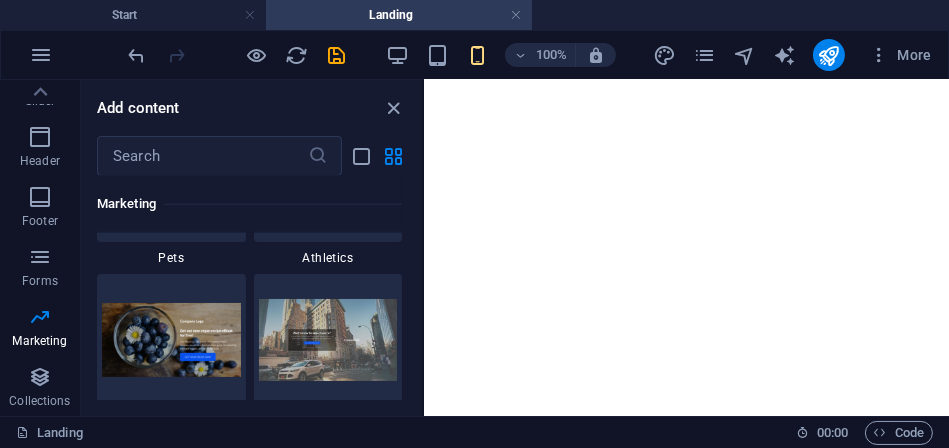 click at bounding box center (328, 339) 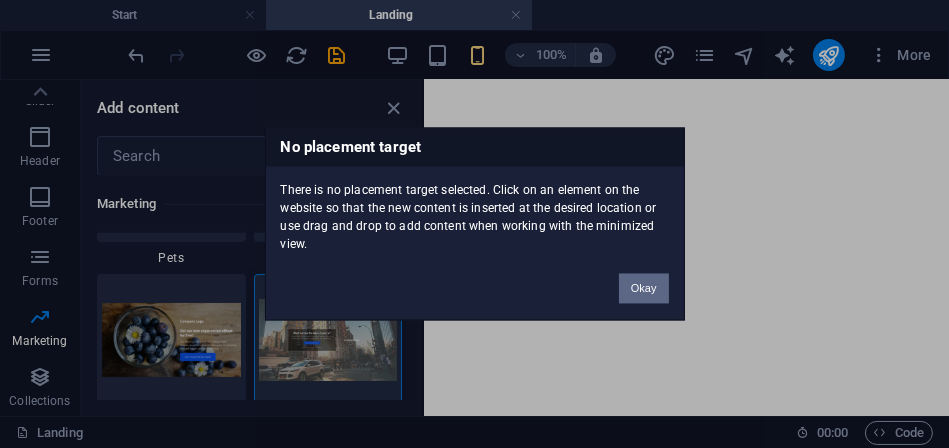 click on "No placement target There is no placement target selected. Click on an element on the website so that the new content is inserted at the desired location or use drag and drop to add content when working with the minimized view. Okay" at bounding box center [474, 224] 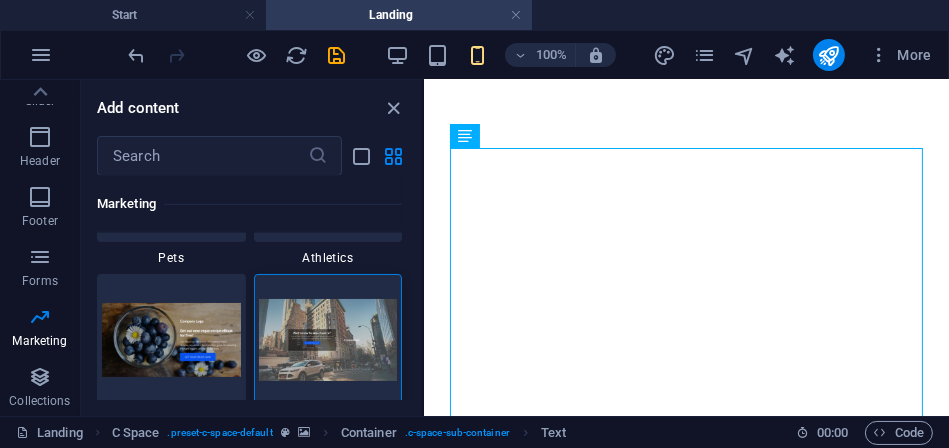 click at bounding box center [685, 310] 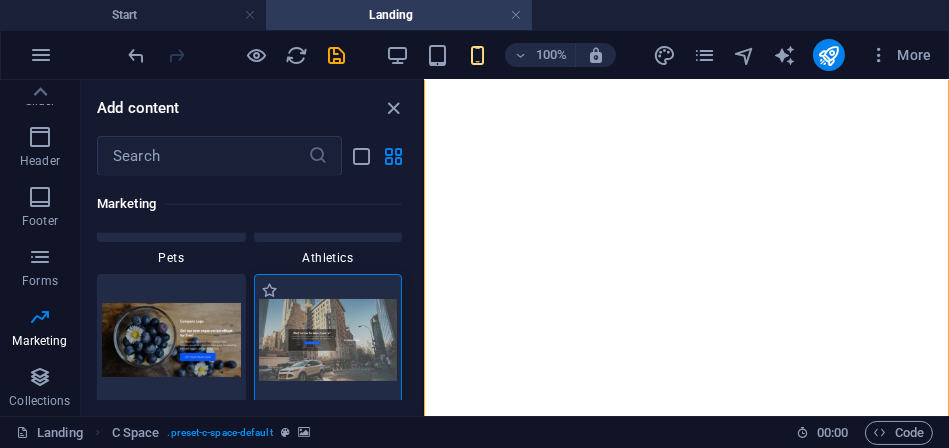 click at bounding box center [328, 339] 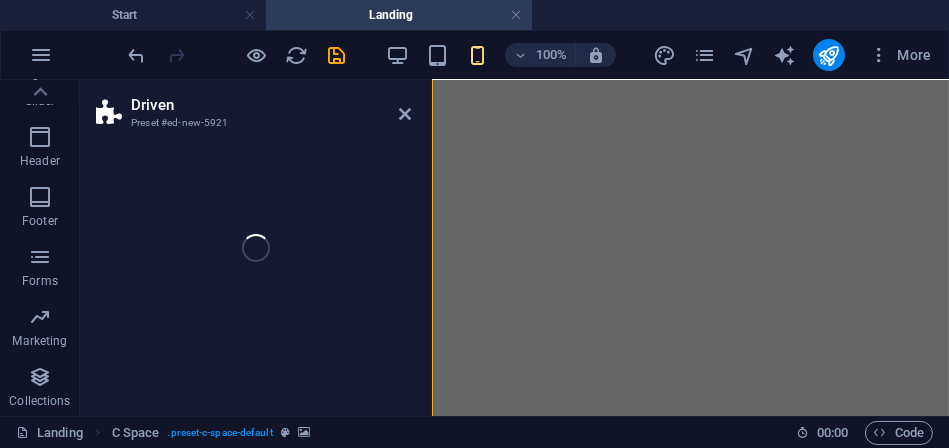 select on "%" 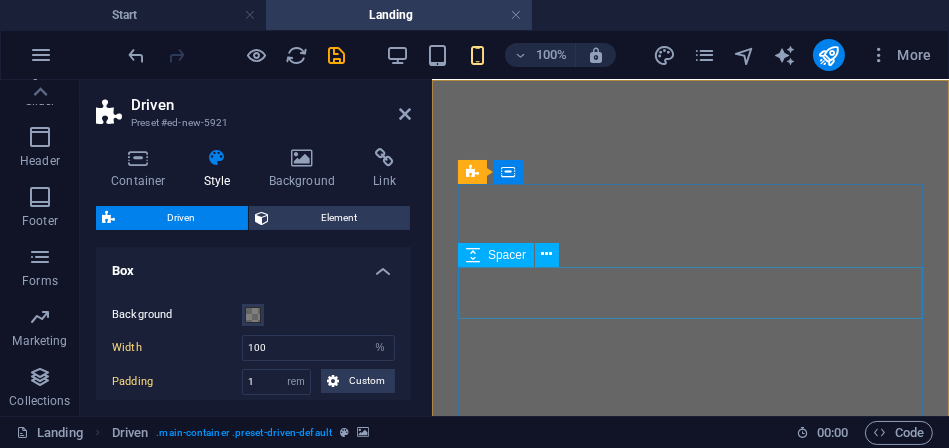 scroll, scrollTop: 0, scrollLeft: 0, axis: both 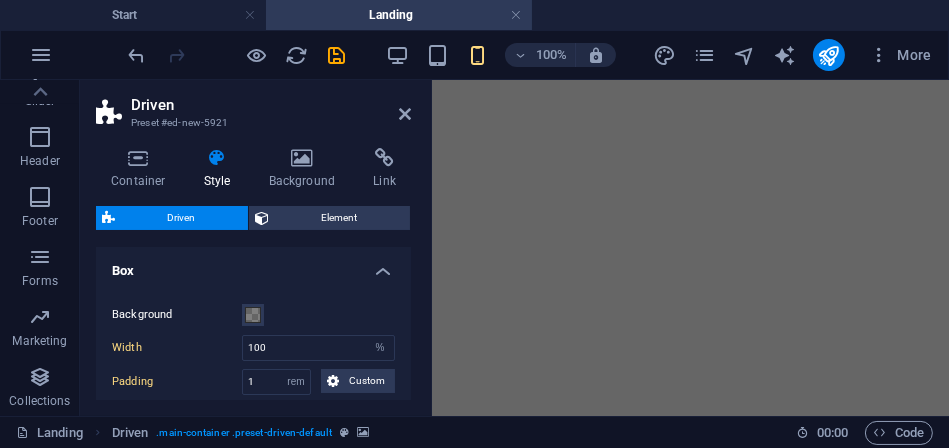 click at bounding box center [689, 724] 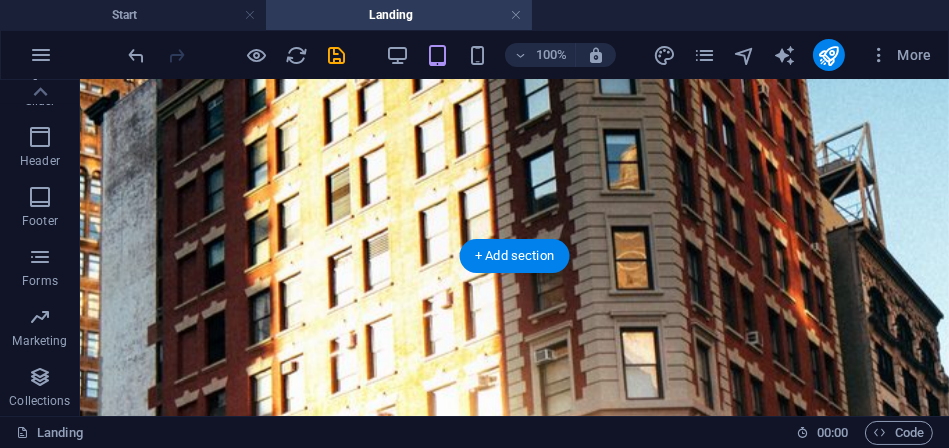scroll, scrollTop: 2430, scrollLeft: 0, axis: vertical 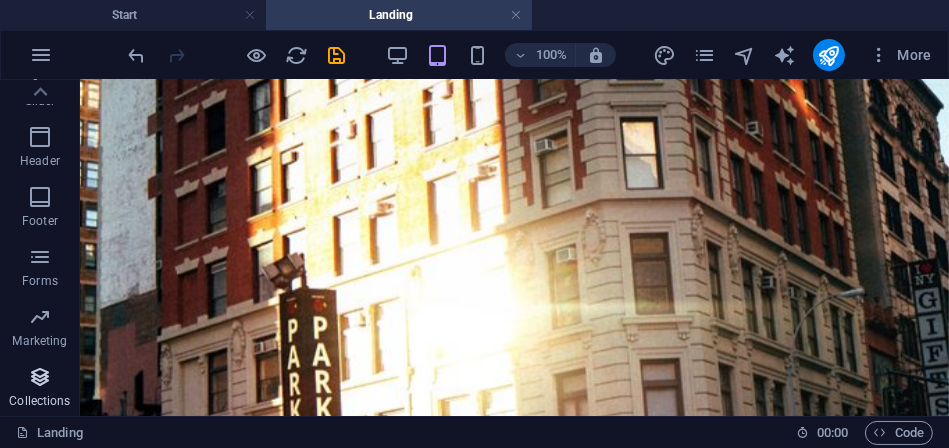 click at bounding box center [40, 377] 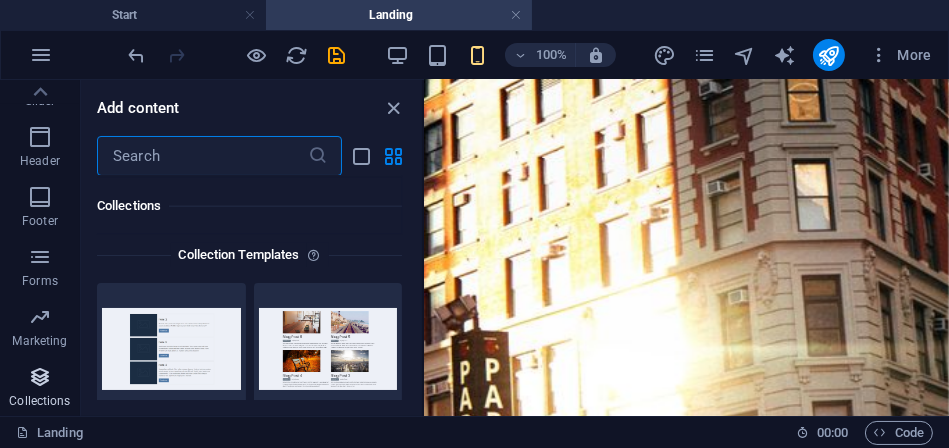 scroll, scrollTop: 18140, scrollLeft: 0, axis: vertical 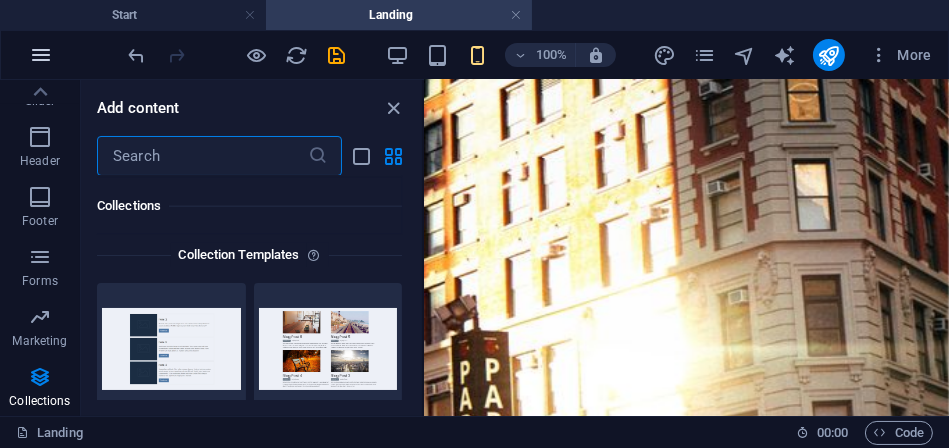 click at bounding box center [41, 55] 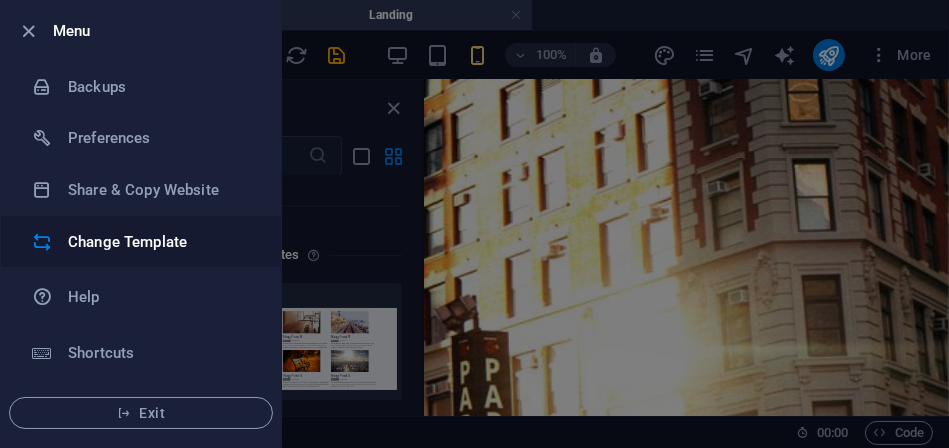 click on "Change Template" at bounding box center [160, 242] 